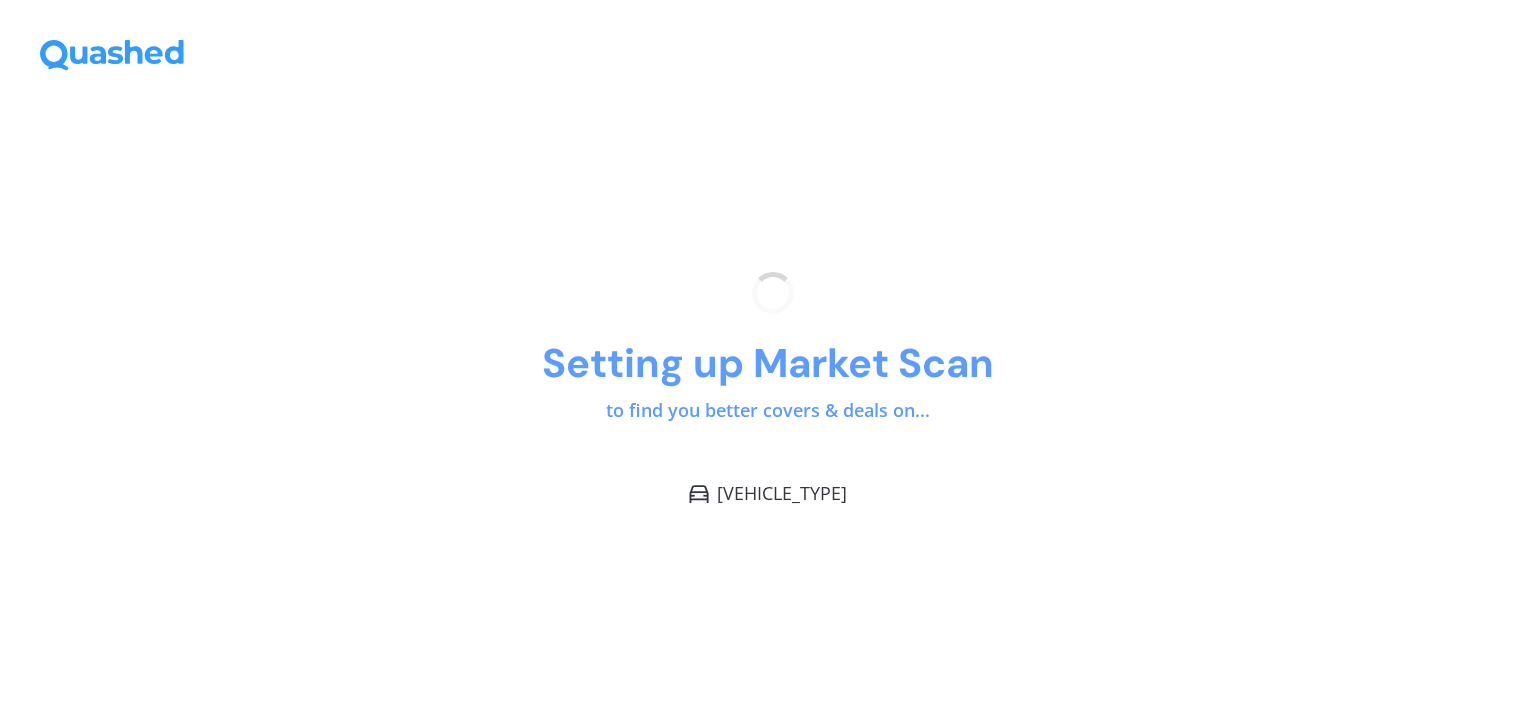 scroll, scrollTop: 0, scrollLeft: 0, axis: both 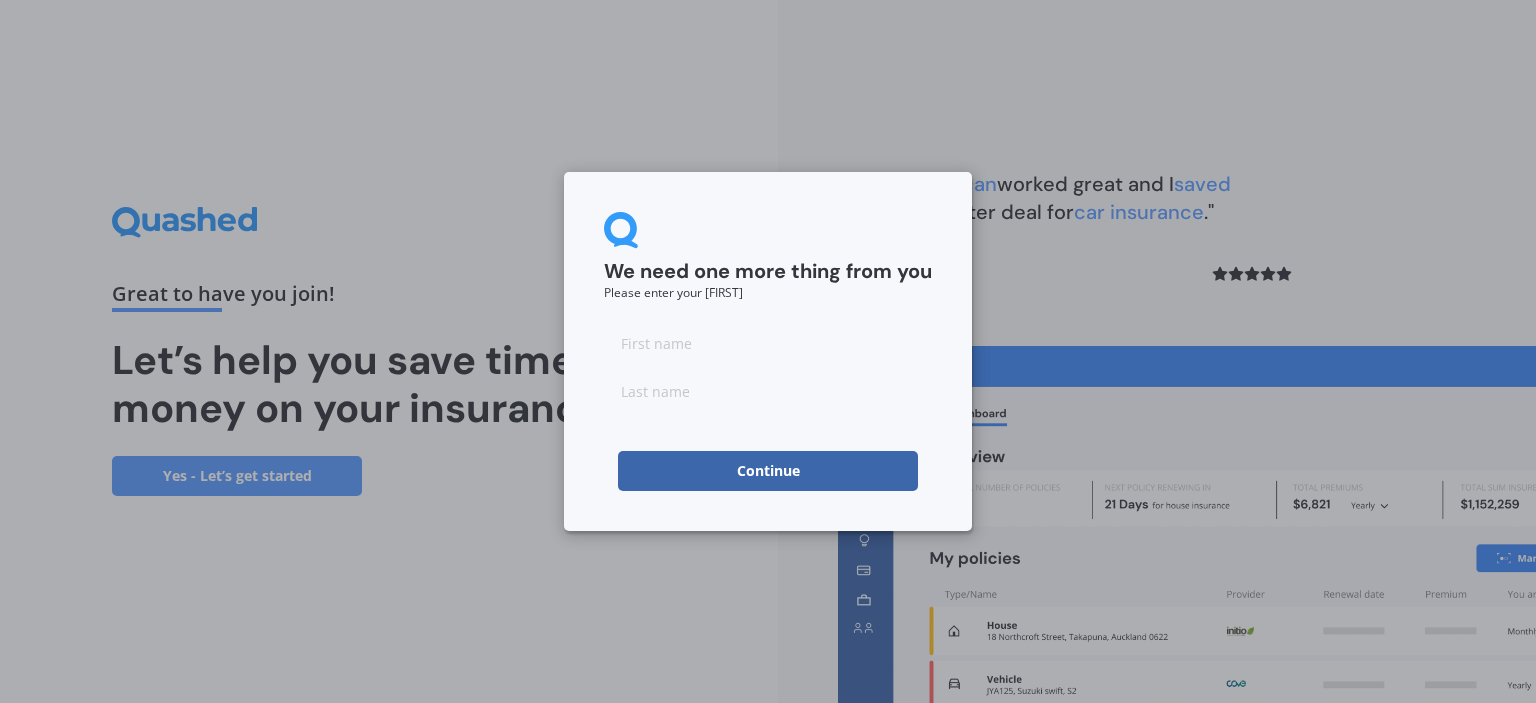 click at bounding box center [768, 343] 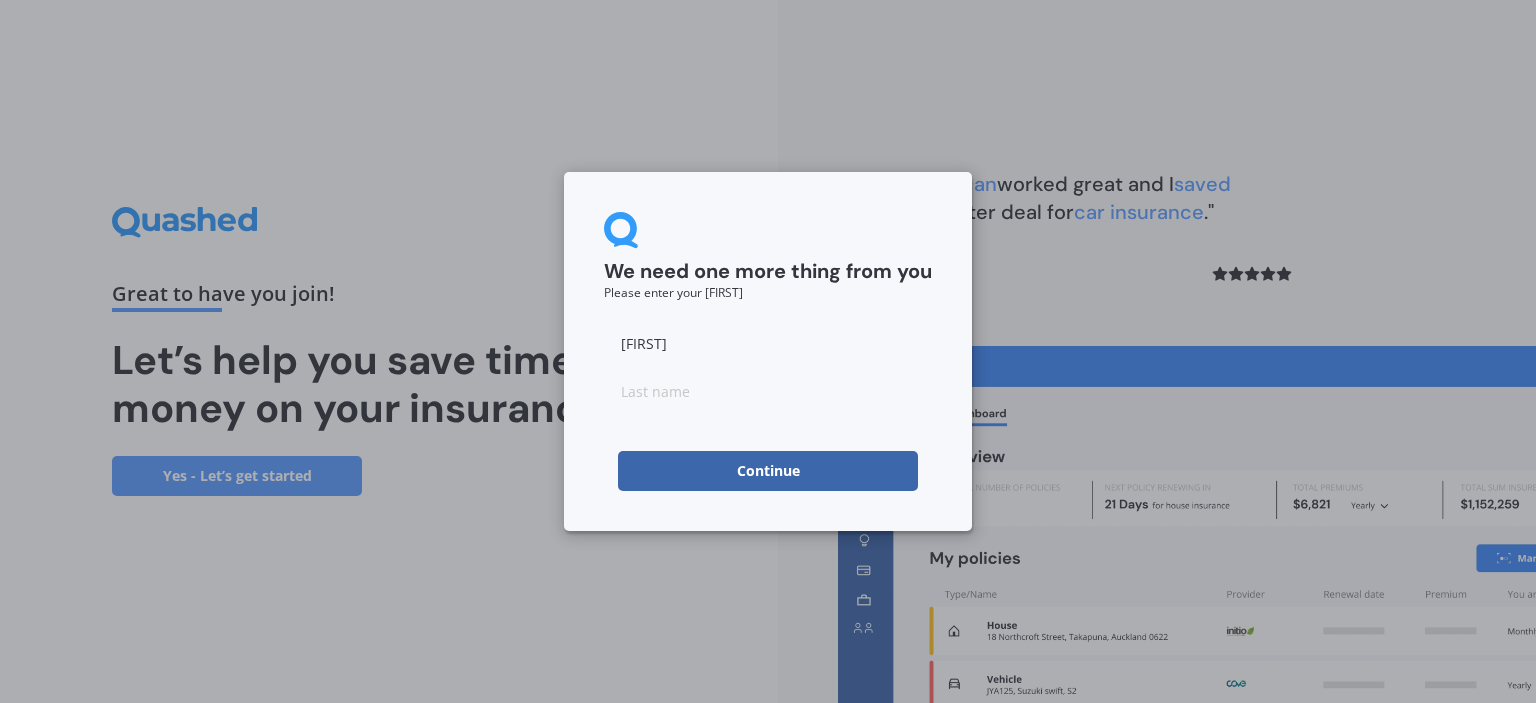 type on "[FIRST]" 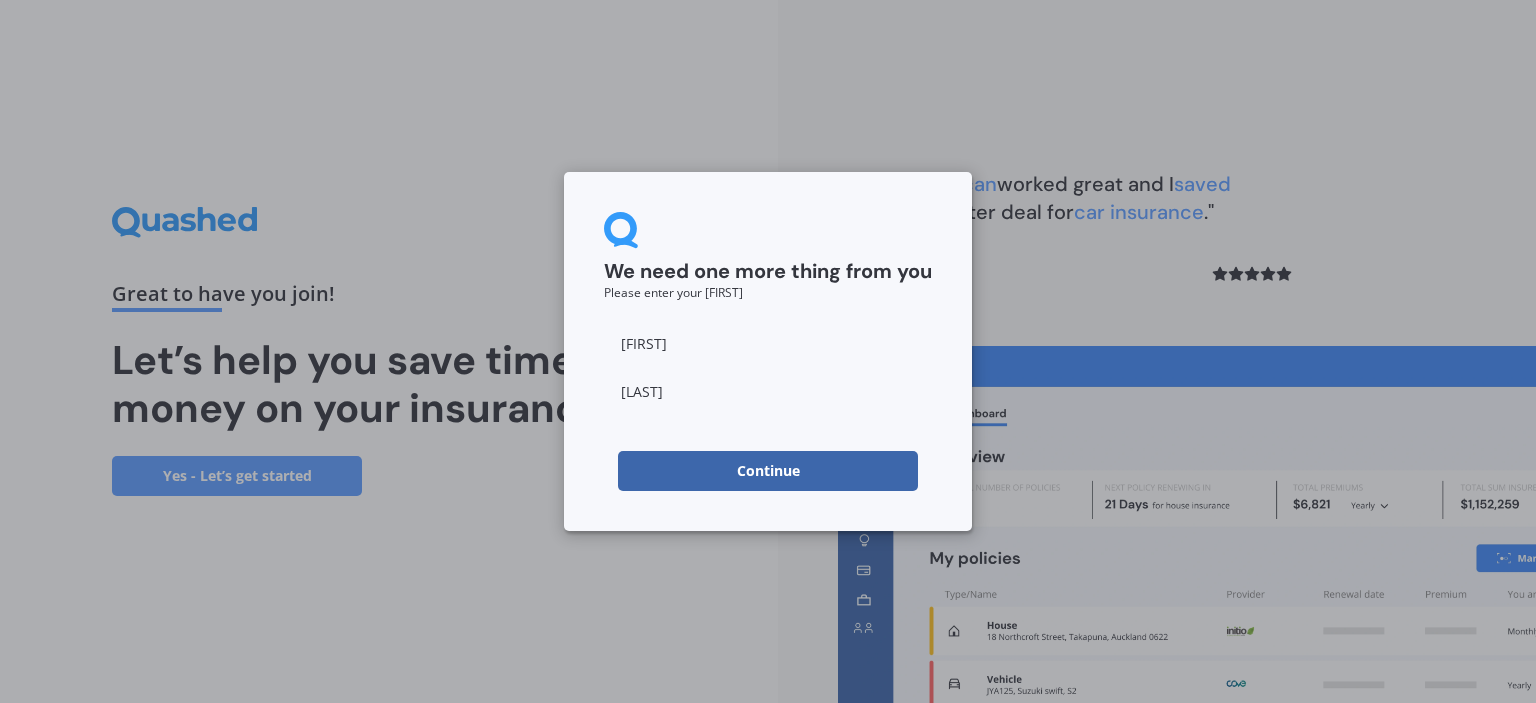 type on "[LAST]" 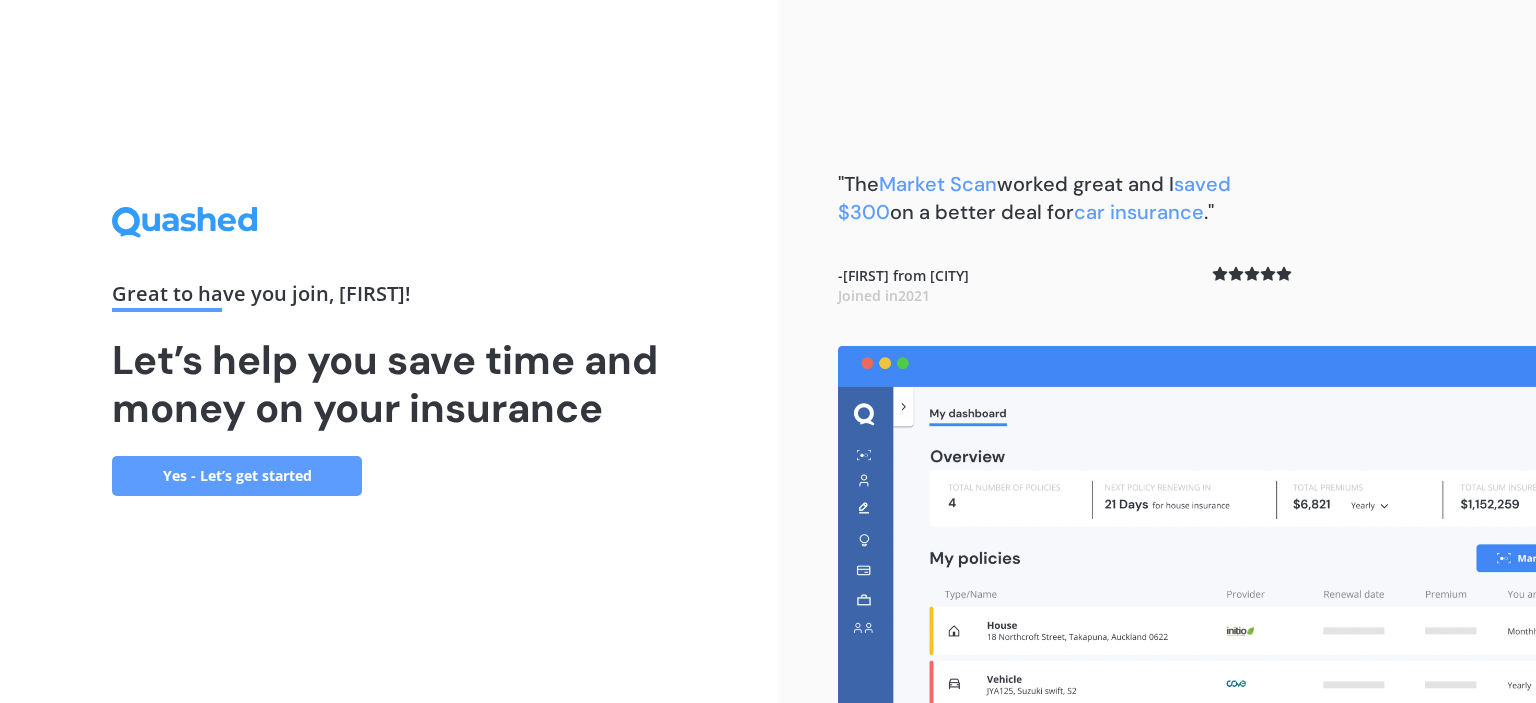 click on "Yes - Let’s get started" at bounding box center [237, 476] 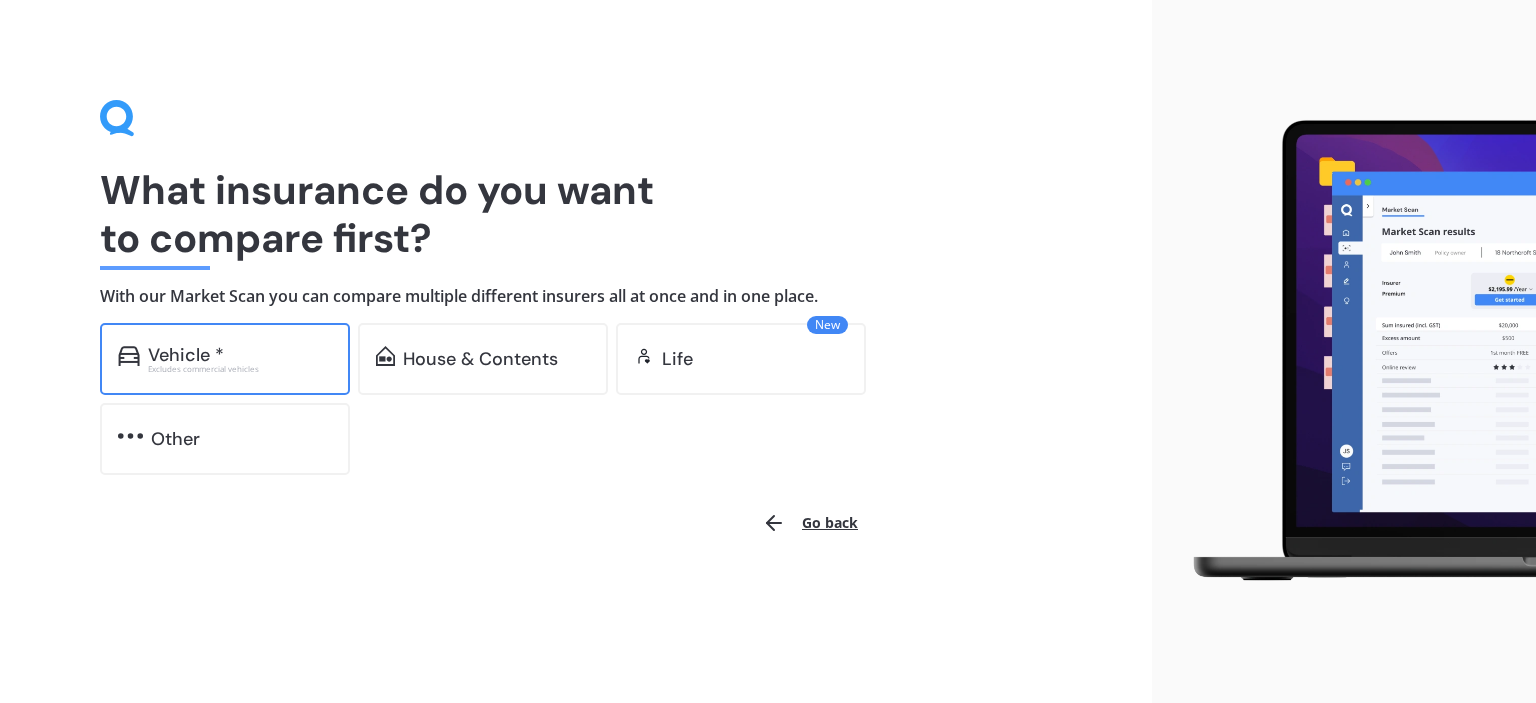 click on "Vehicle *" at bounding box center [186, 355] 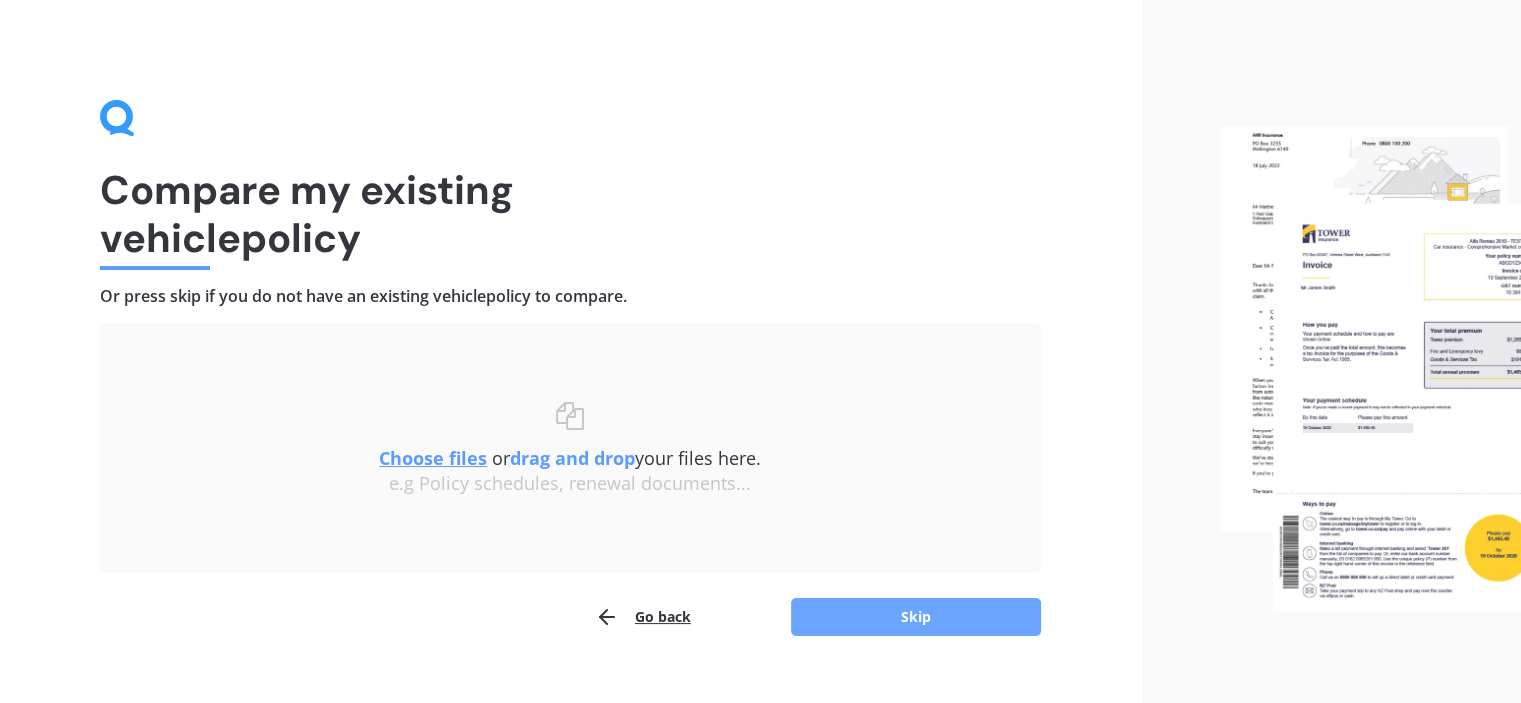 click on "Skip" at bounding box center (916, 617) 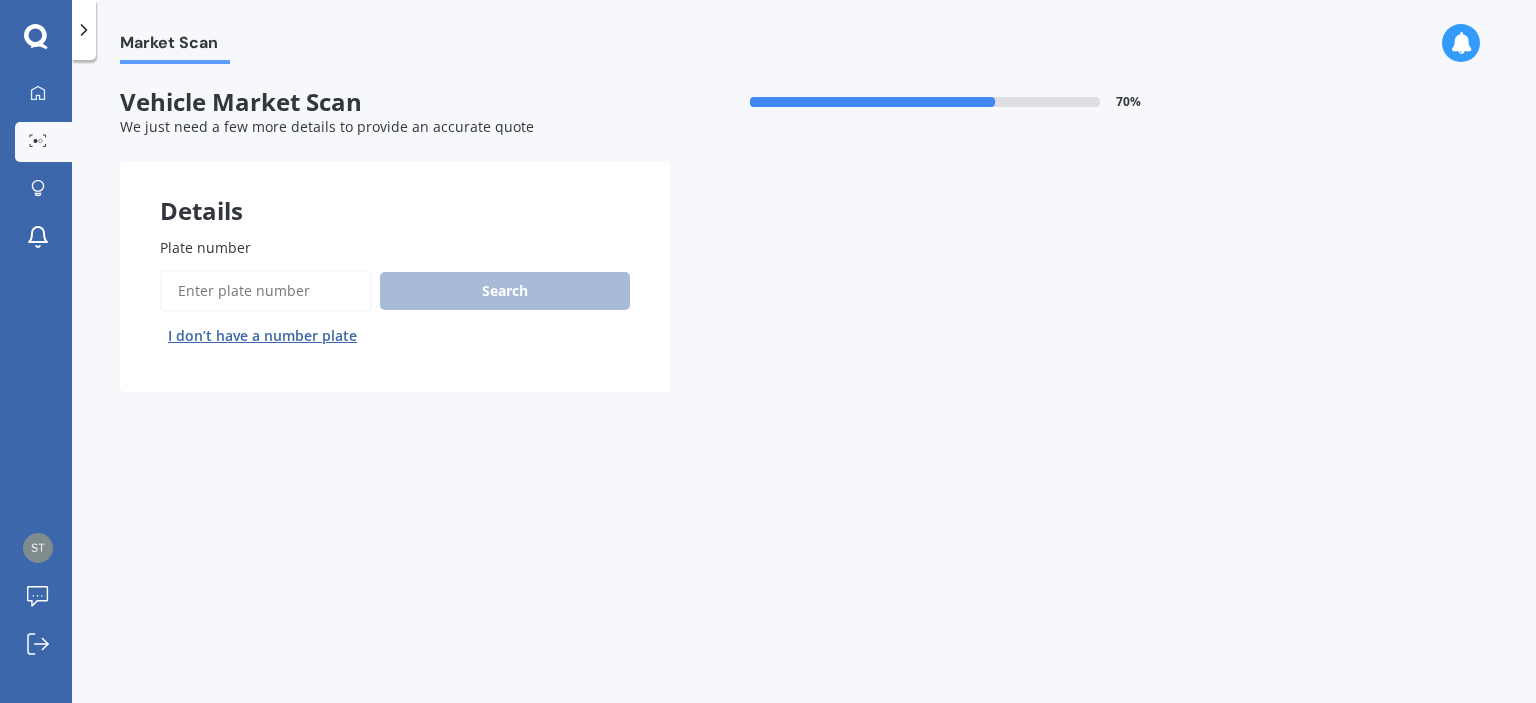 click on "Plate number" at bounding box center [266, 291] 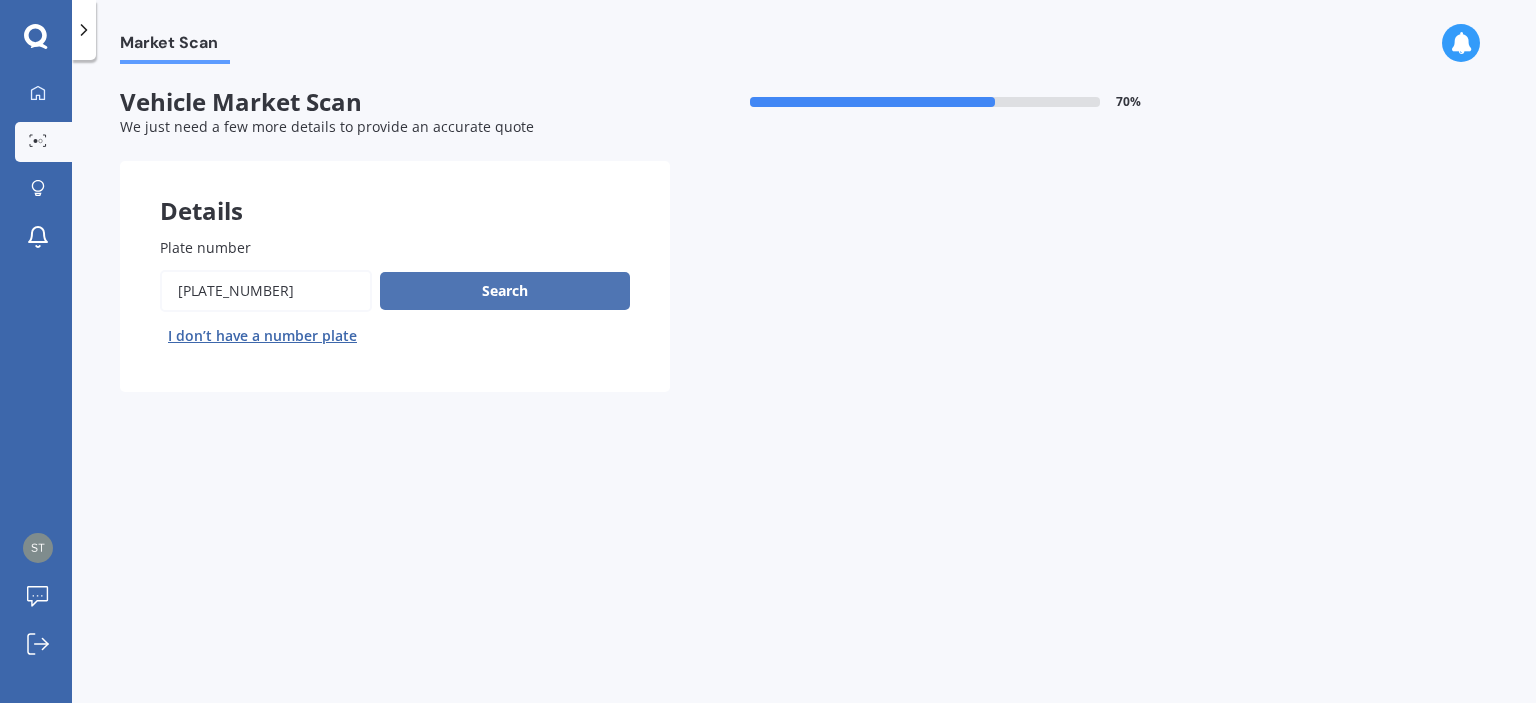 type on "[PLATE_NUMBER]" 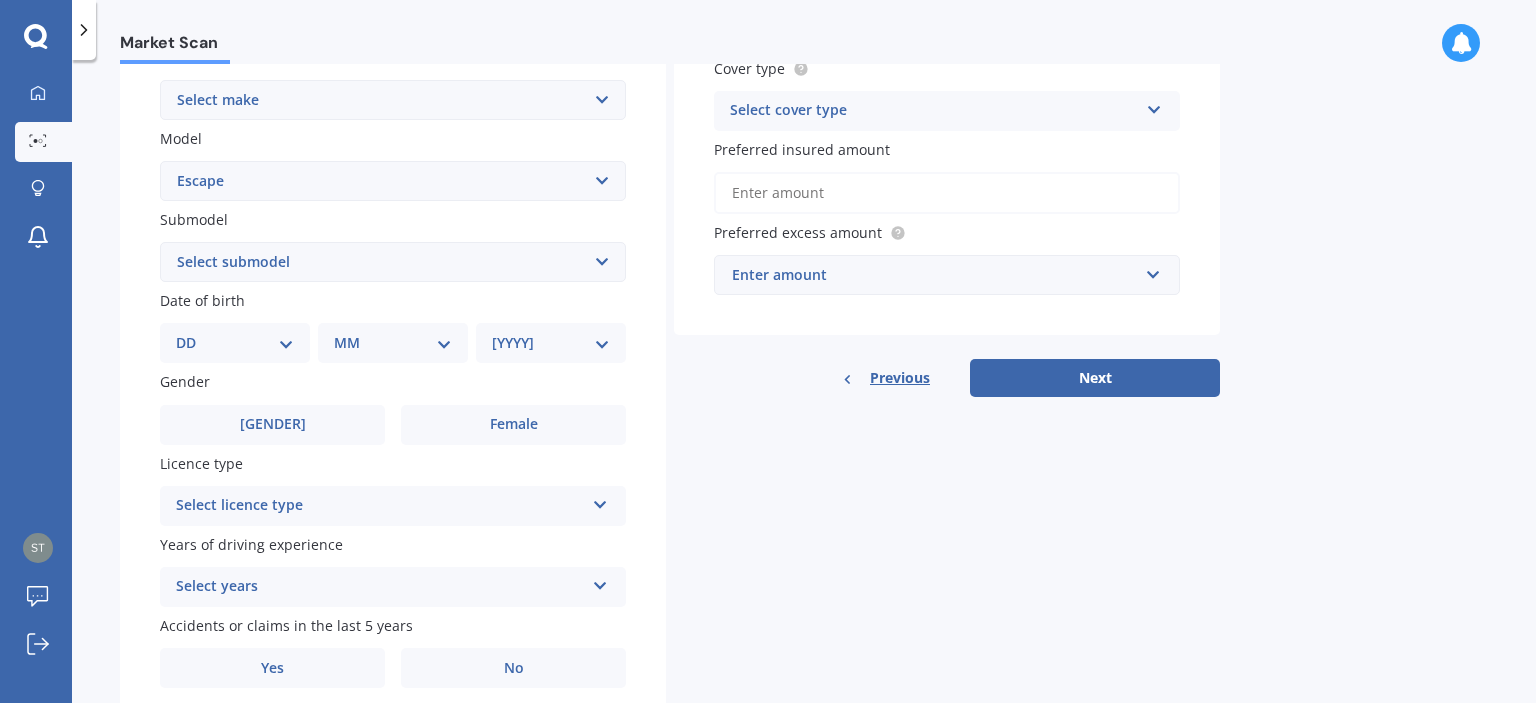 scroll, scrollTop: 400, scrollLeft: 0, axis: vertical 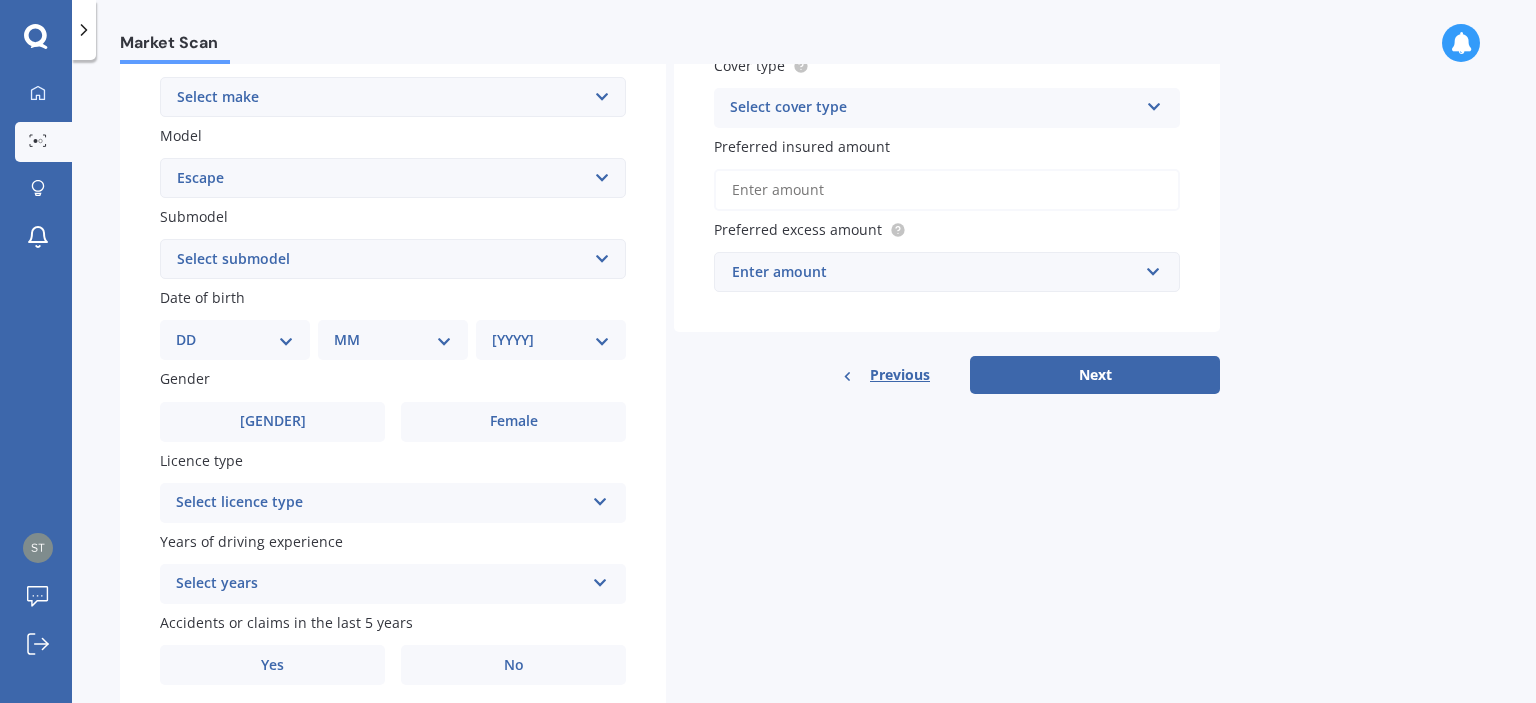 click on "DD [DD] [DD] [DD] [DD] [DD] [DD] [DD] [DD] [DD] [DD] [DD] [DD] [DD] [DD] [DD] [DD] [DD] [DD] [DD] [DD] [DD] [DD] [DD] [DD] [DD] [DD] [DD] [DD] [DD] [DD]" at bounding box center [235, 340] 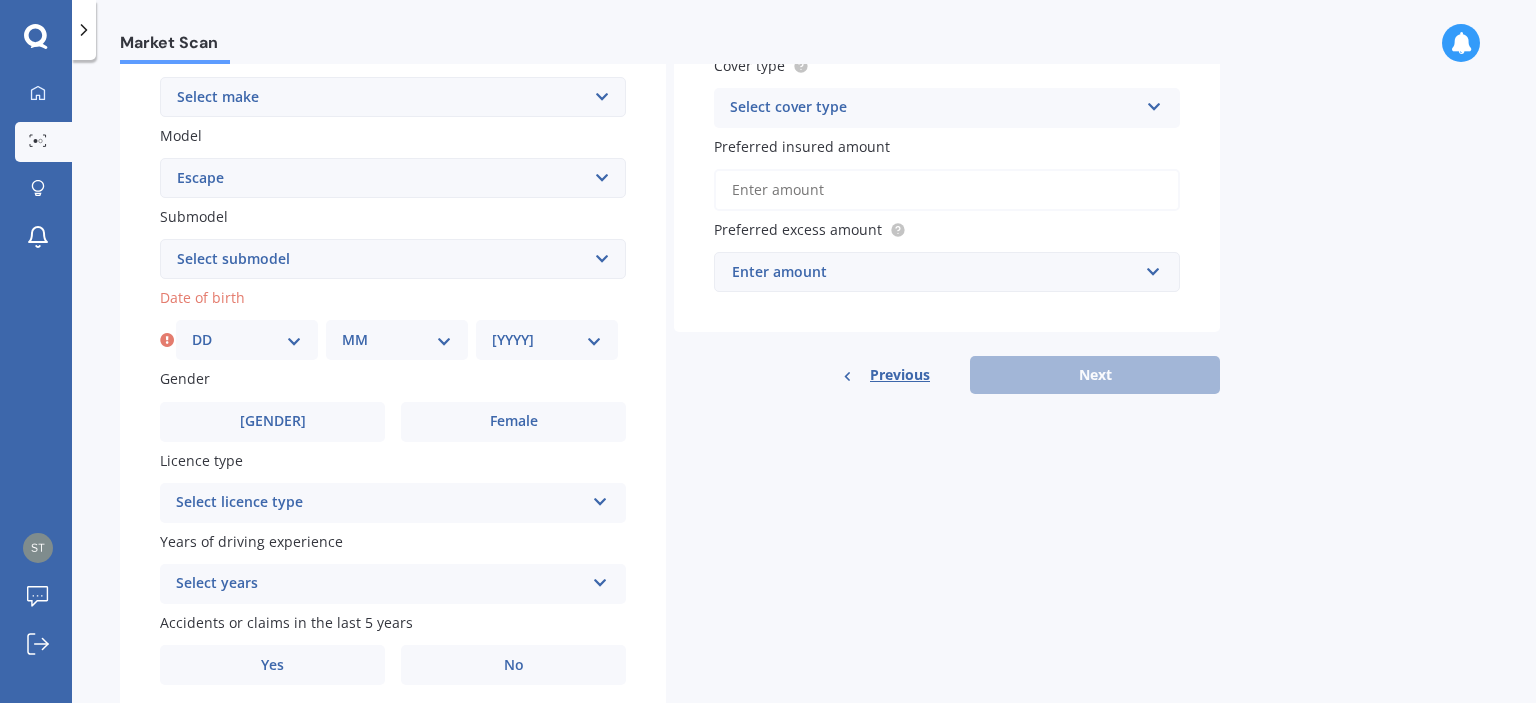 click on "[MONTH] [MONTH] [MONTH] [MONTH] [MONTH] [MONTH] [MONTH] [MONTH] [MONTH] [MONTH] [MONTH] [MONTH]" at bounding box center [397, 340] 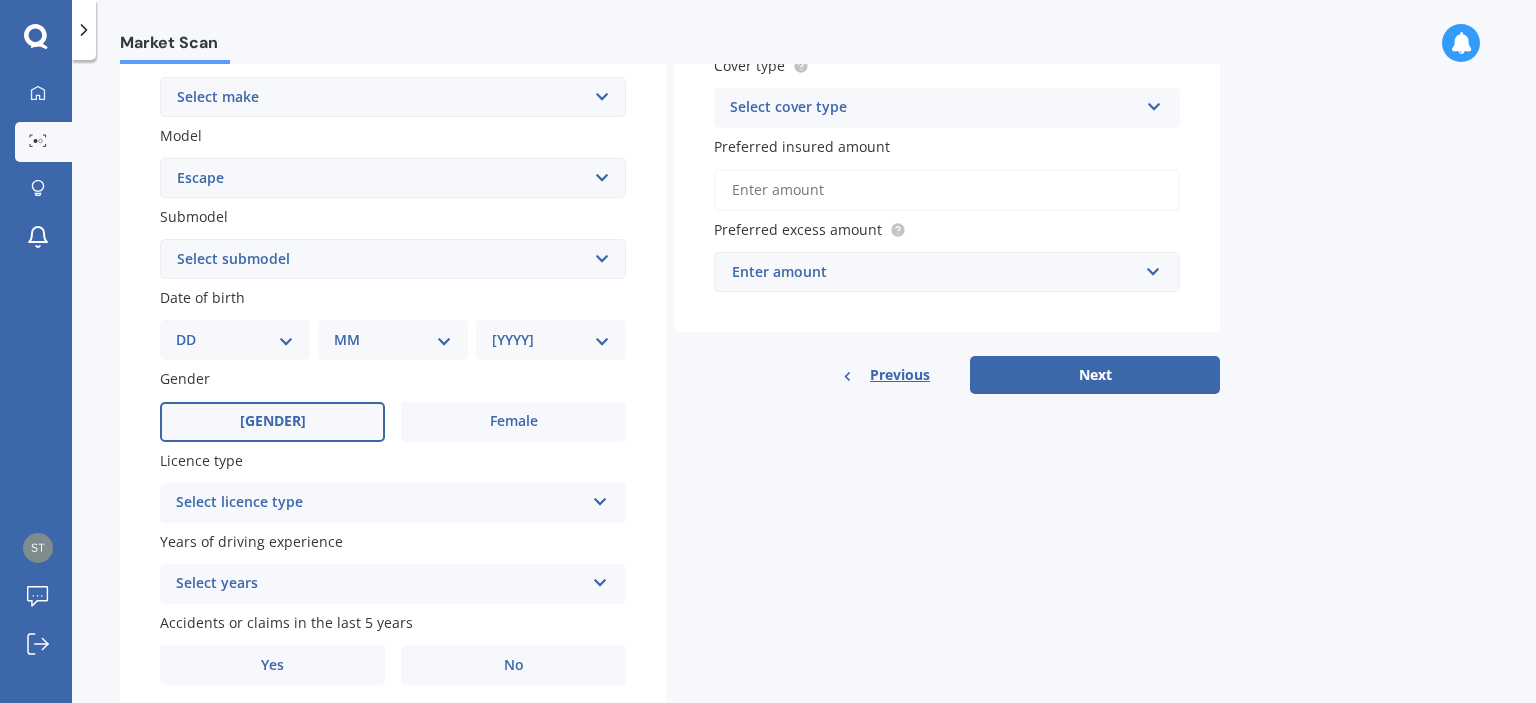 click on "[GENDER]" at bounding box center (273, 421) 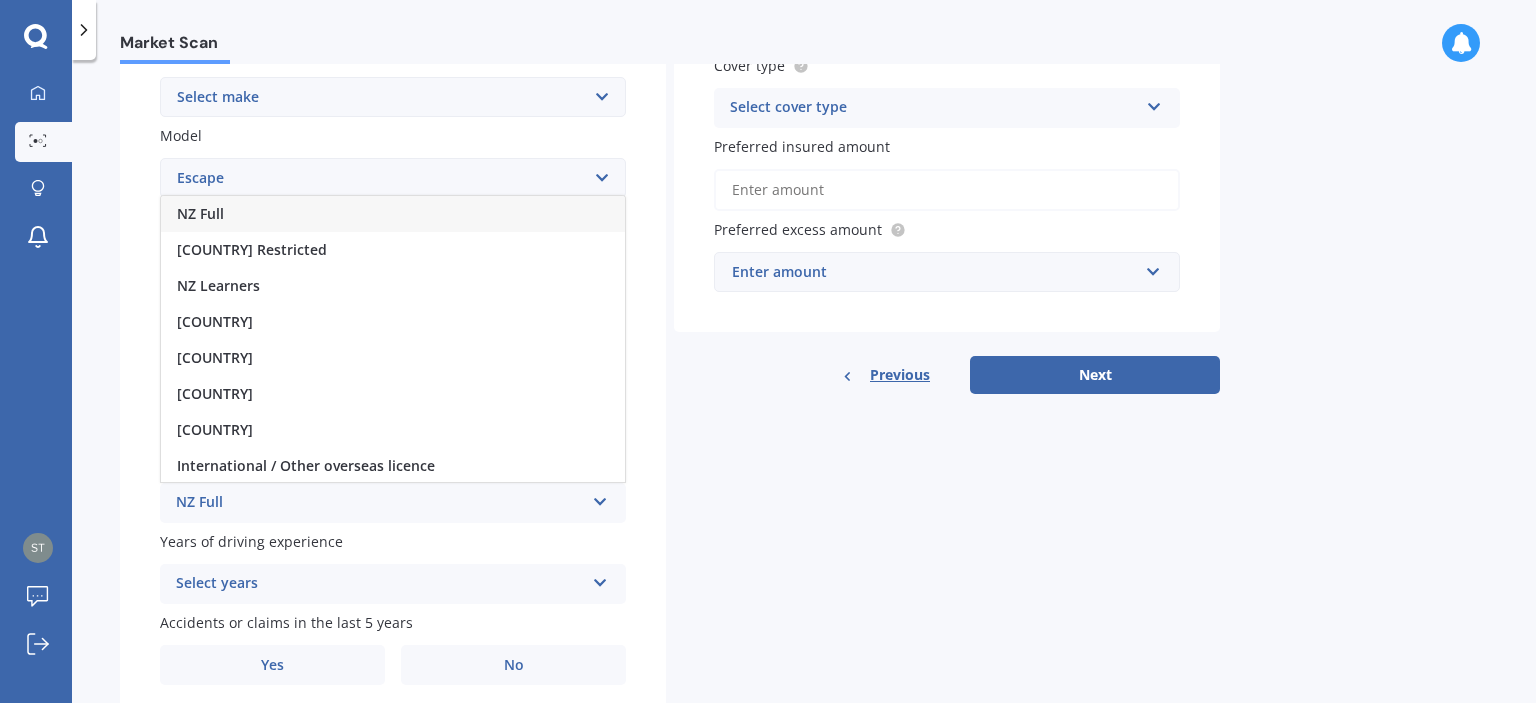 click on "NZ Full" at bounding box center [393, 214] 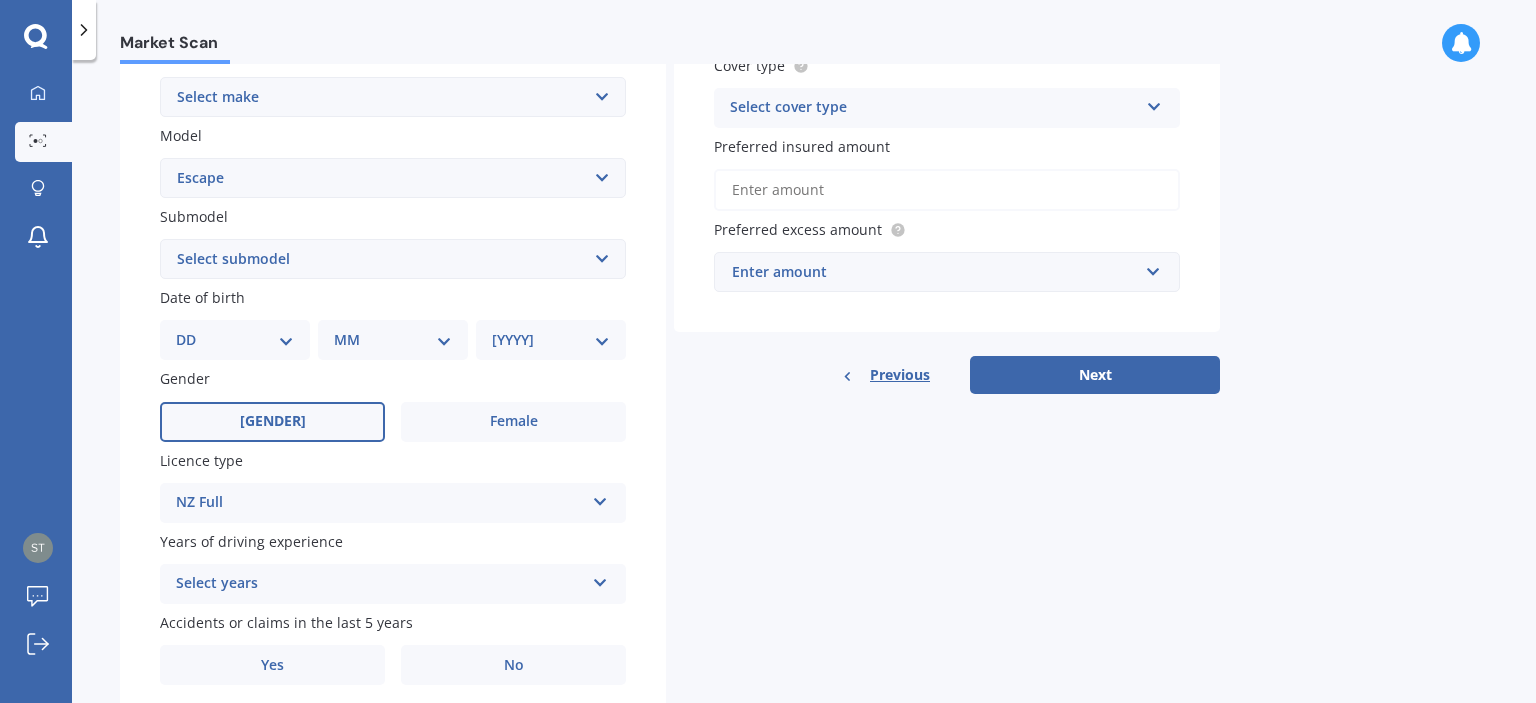 click on "Select years" at bounding box center [380, 584] 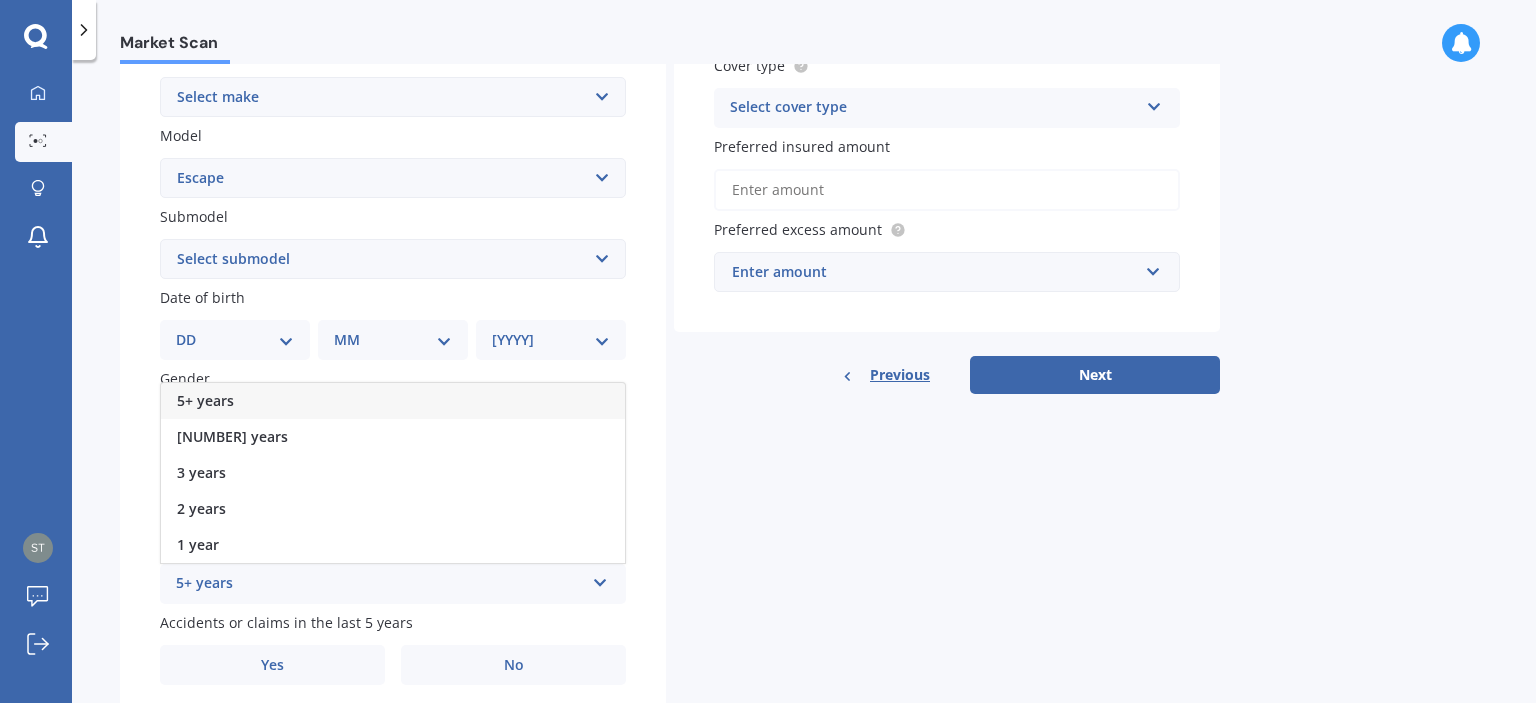 click on "5+ years" at bounding box center (205, 400) 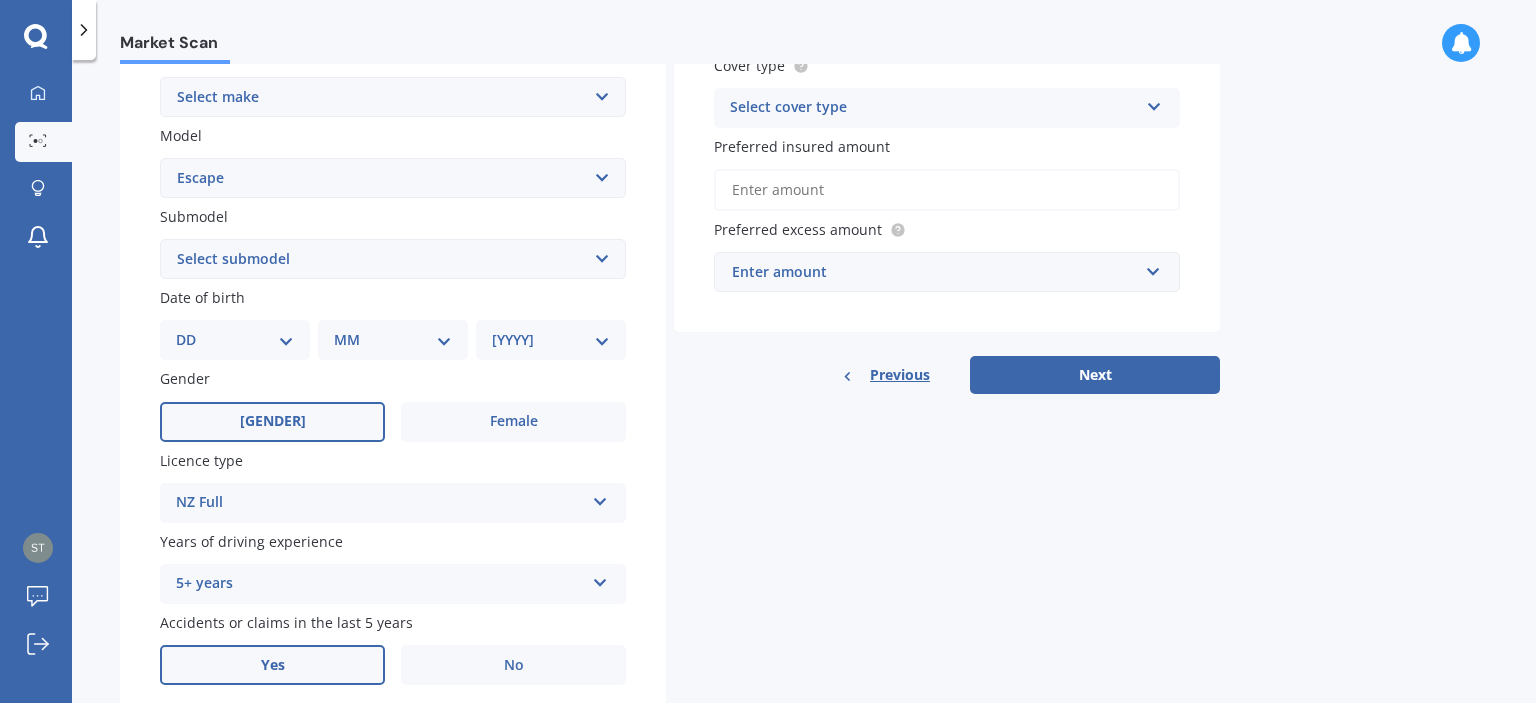 scroll, scrollTop: 474, scrollLeft: 0, axis: vertical 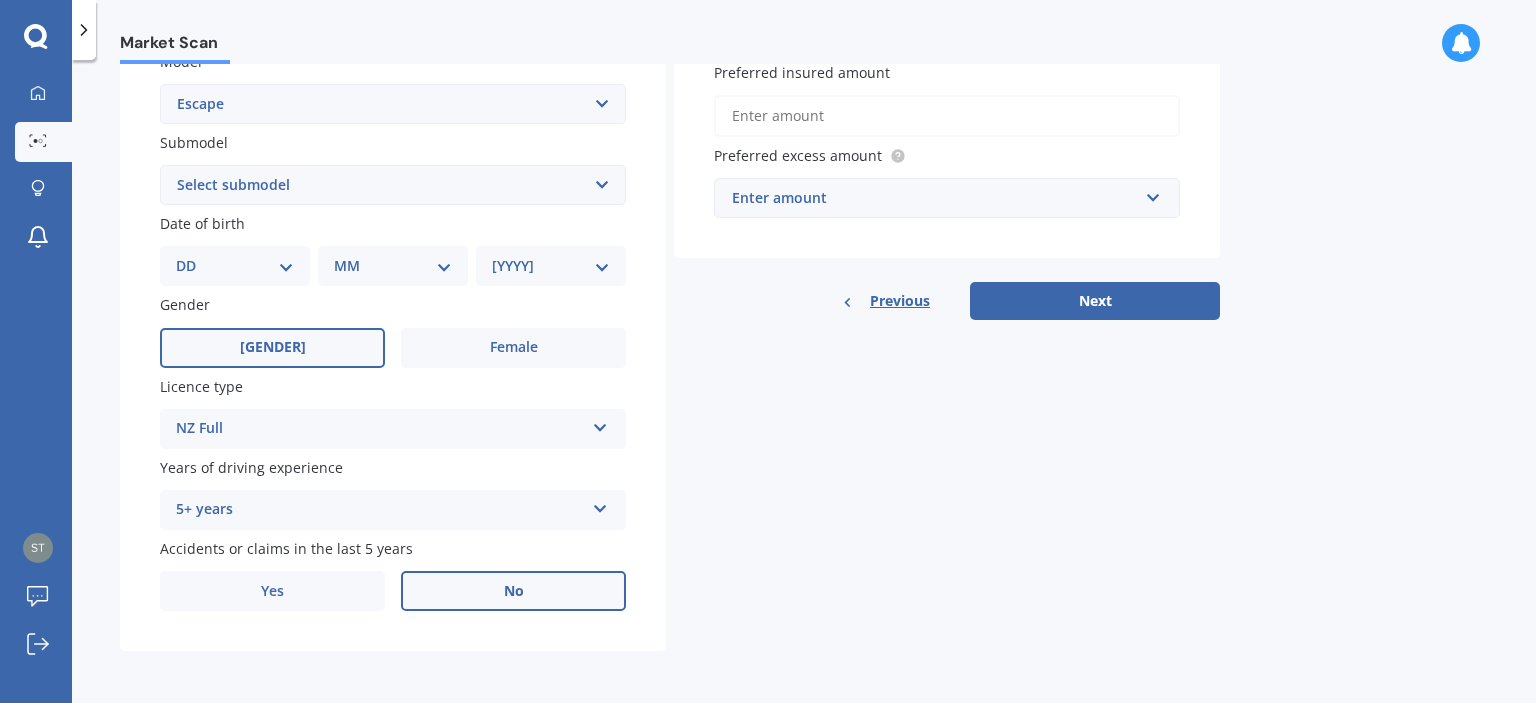 click on "No" at bounding box center [513, 348] 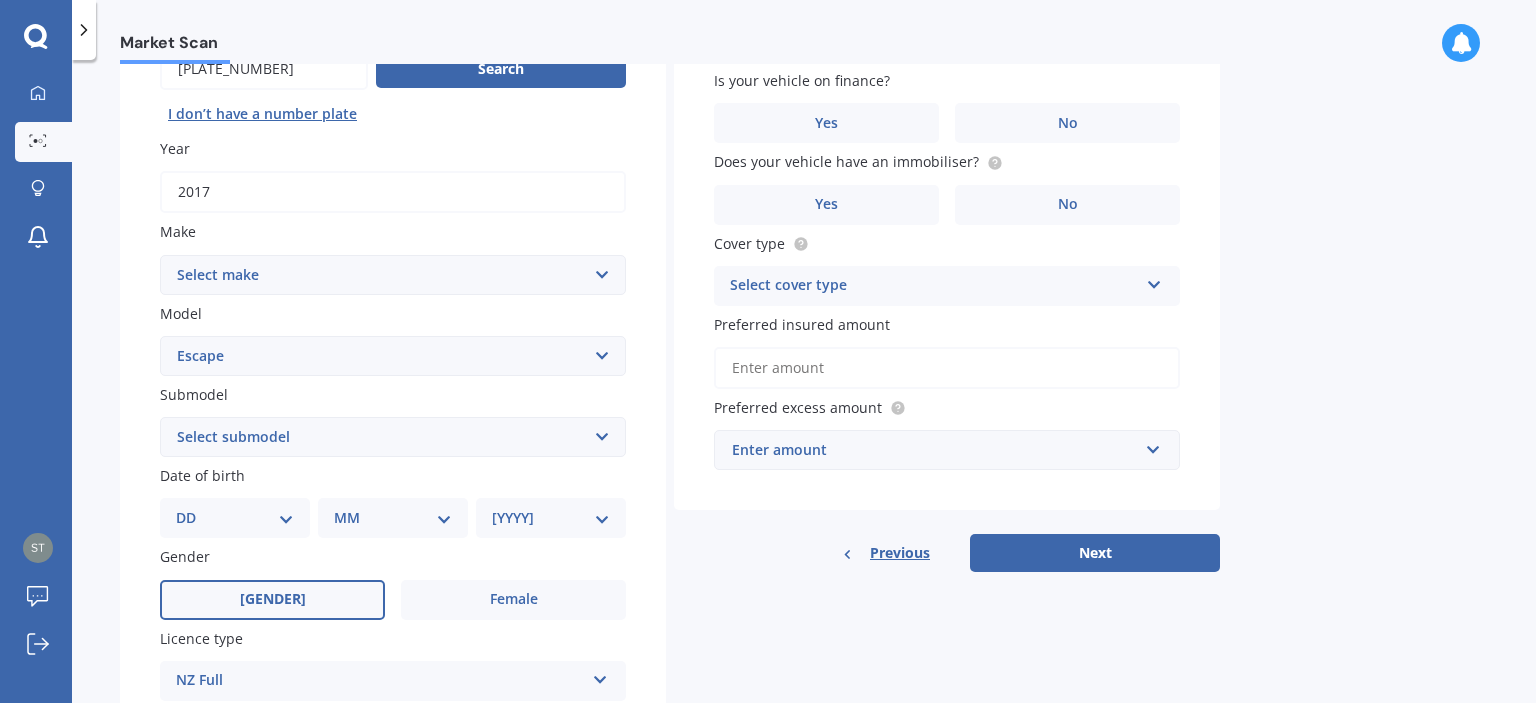 scroll, scrollTop: 0, scrollLeft: 0, axis: both 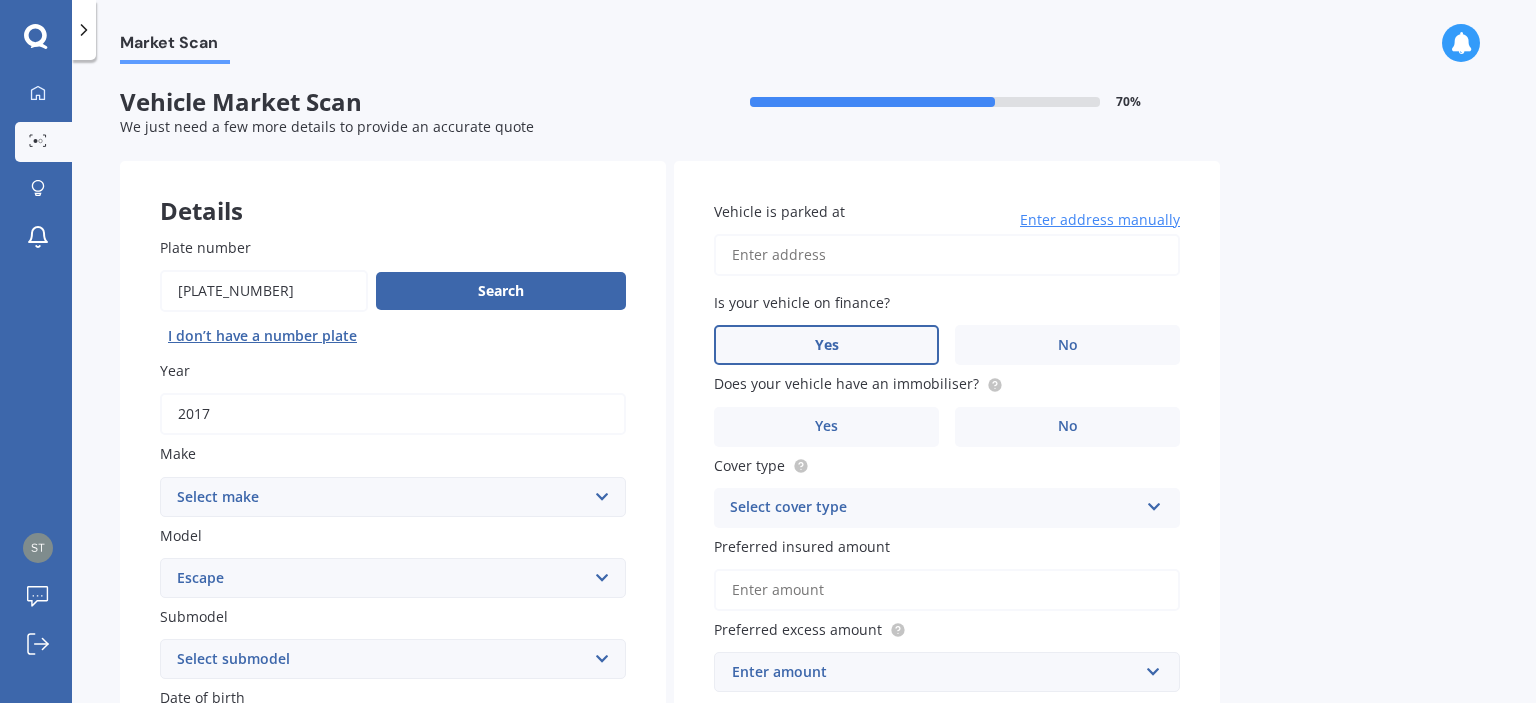 click on "Yes" at bounding box center (272, 822) 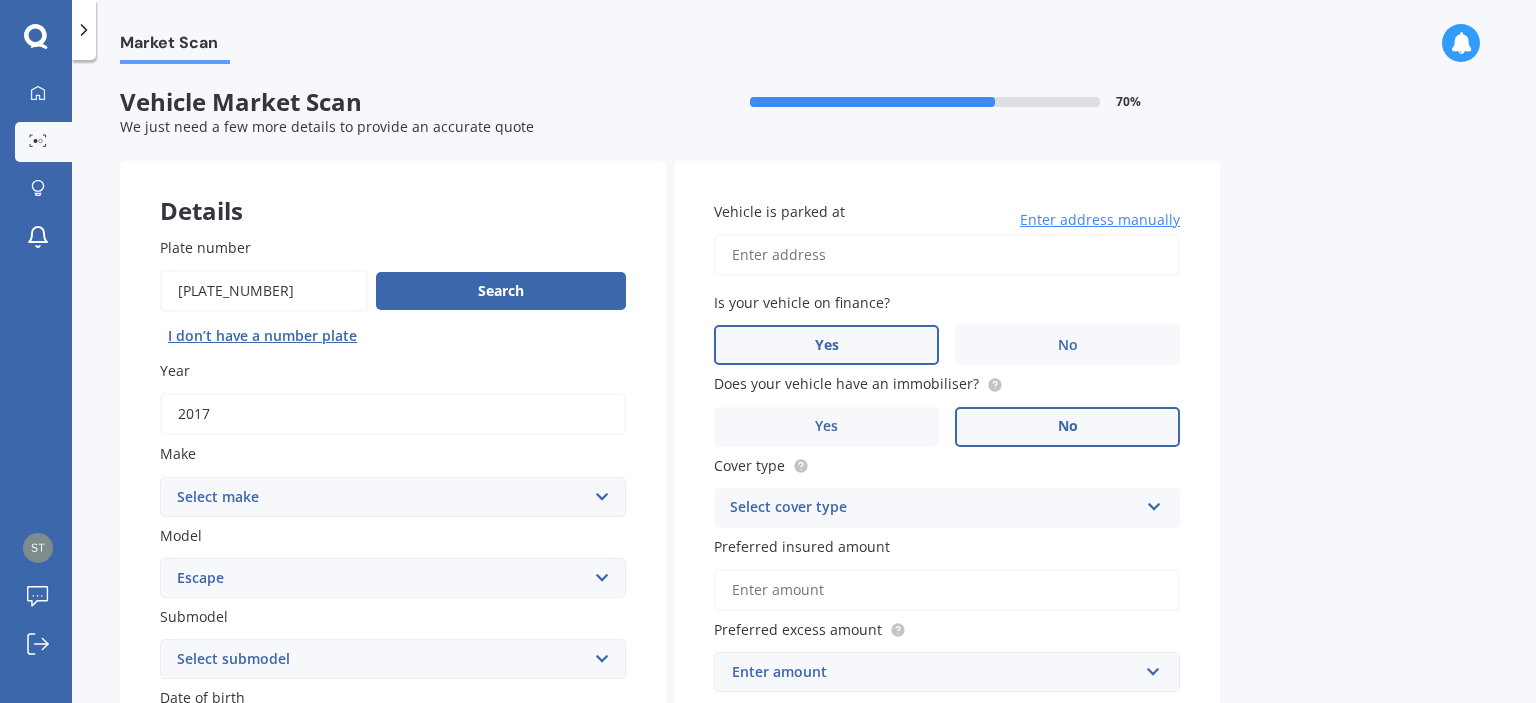 click on "No" at bounding box center (513, 822) 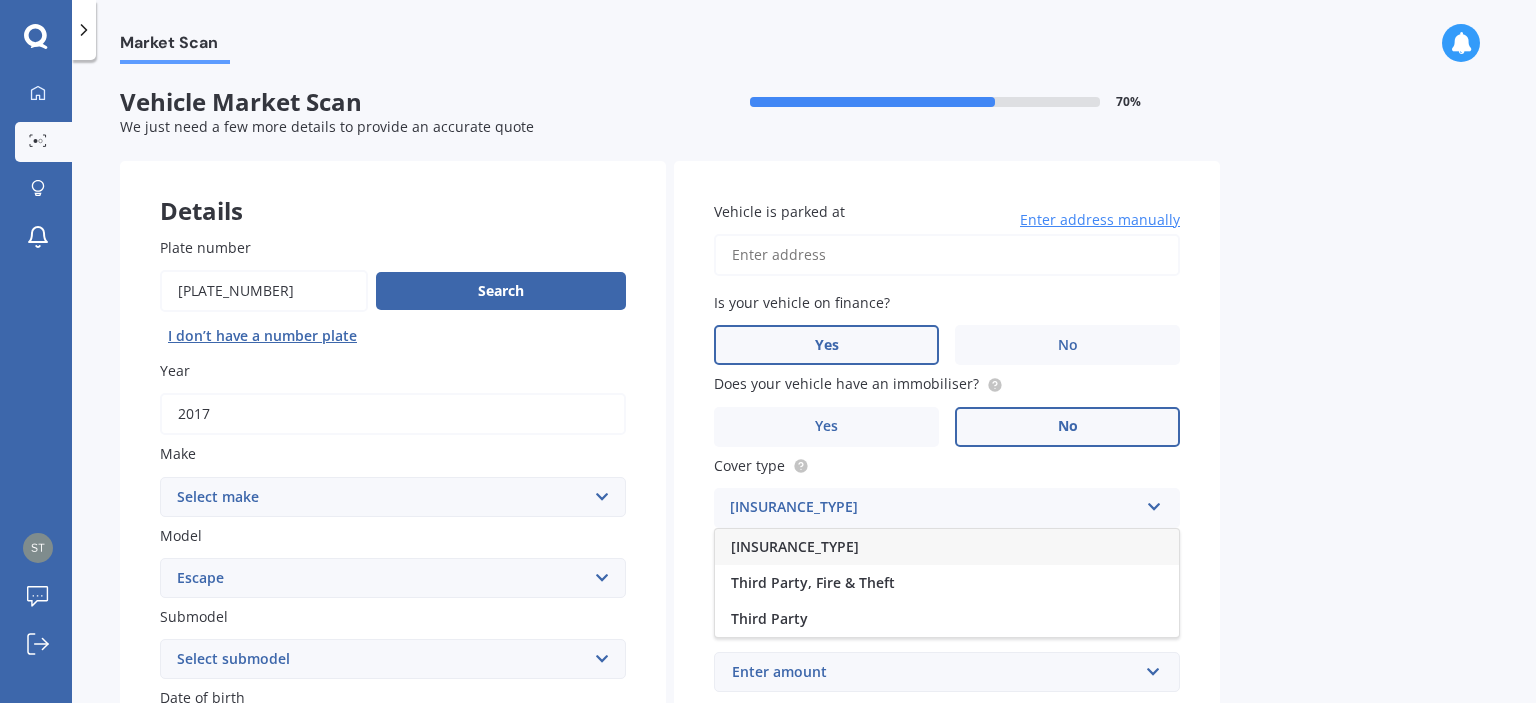click on "[INSURANCE_TYPE]" at bounding box center [795, 546] 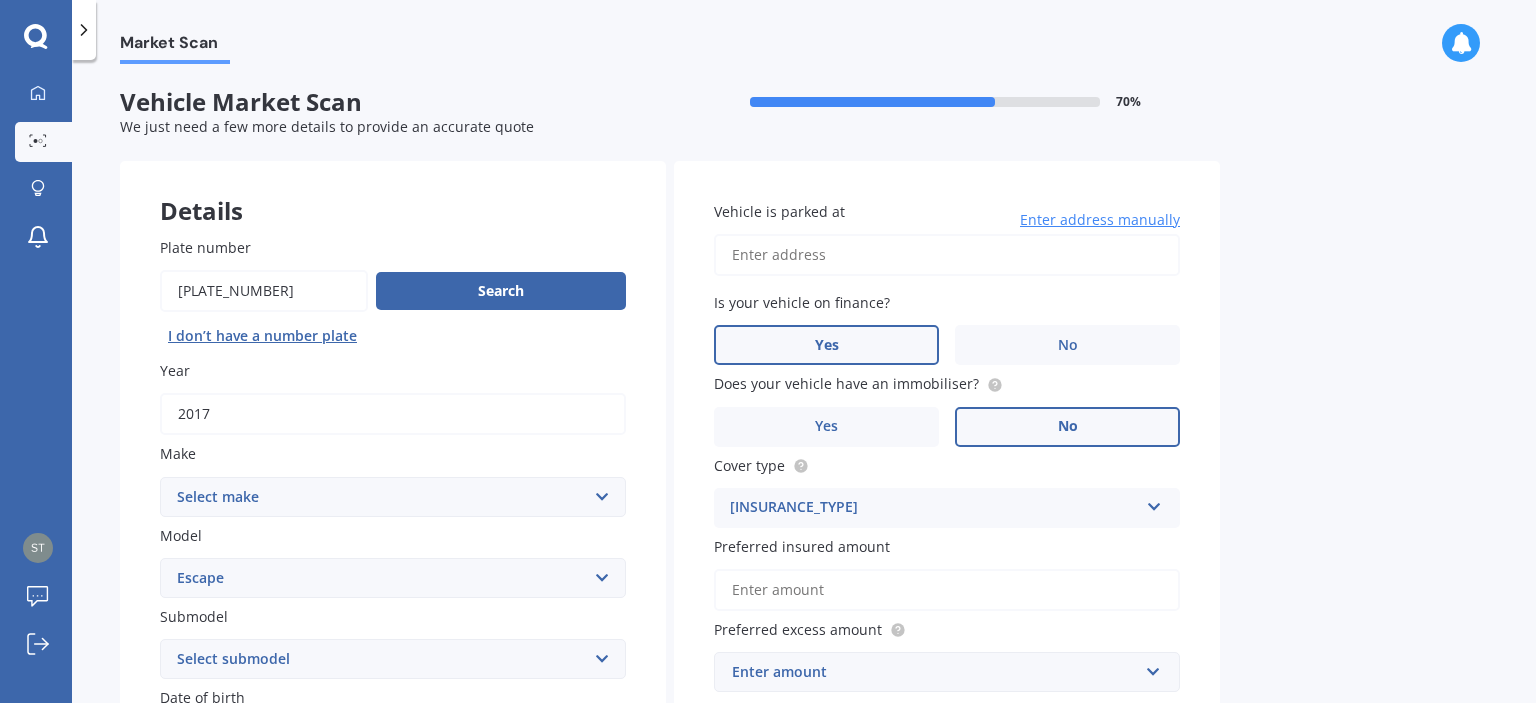 click on "Preferred insured amount" at bounding box center (947, 590) 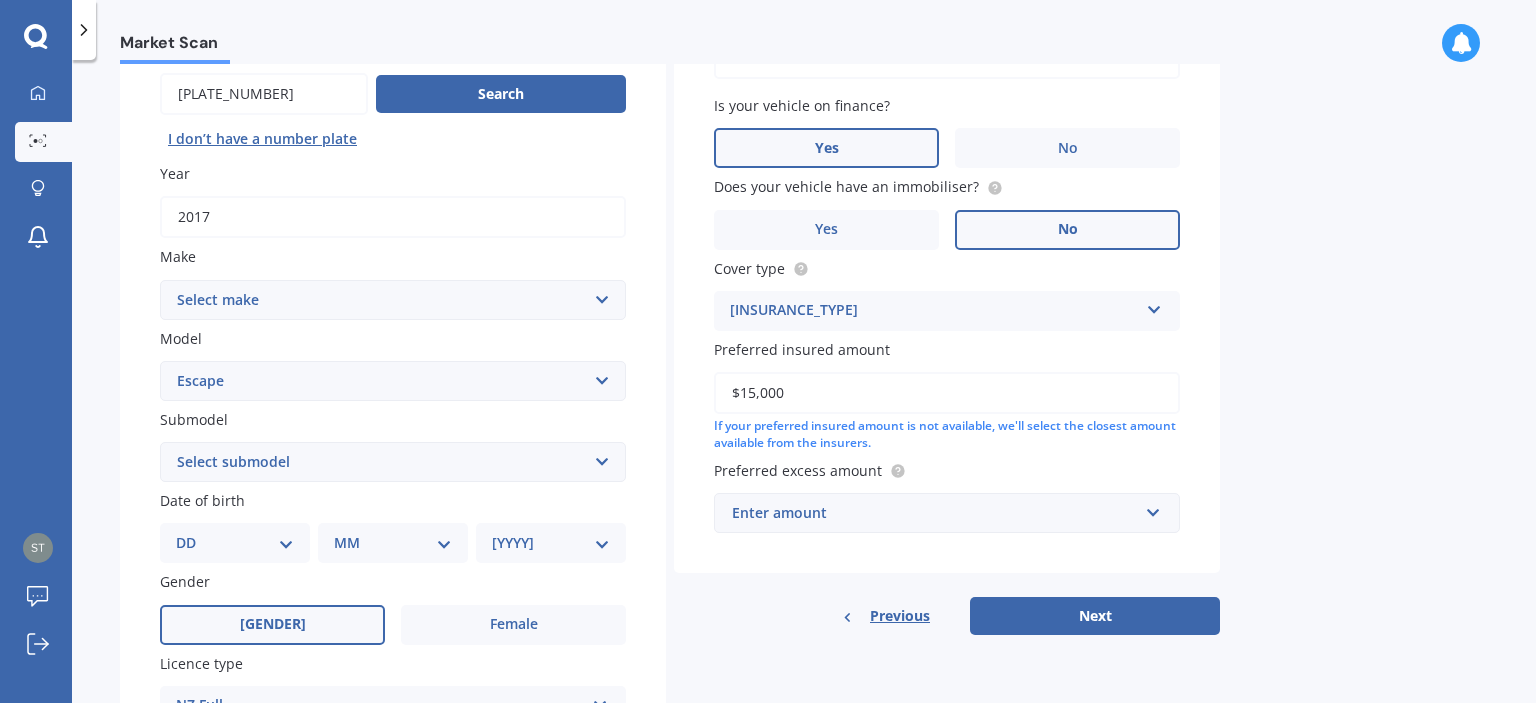 scroll, scrollTop: 200, scrollLeft: 0, axis: vertical 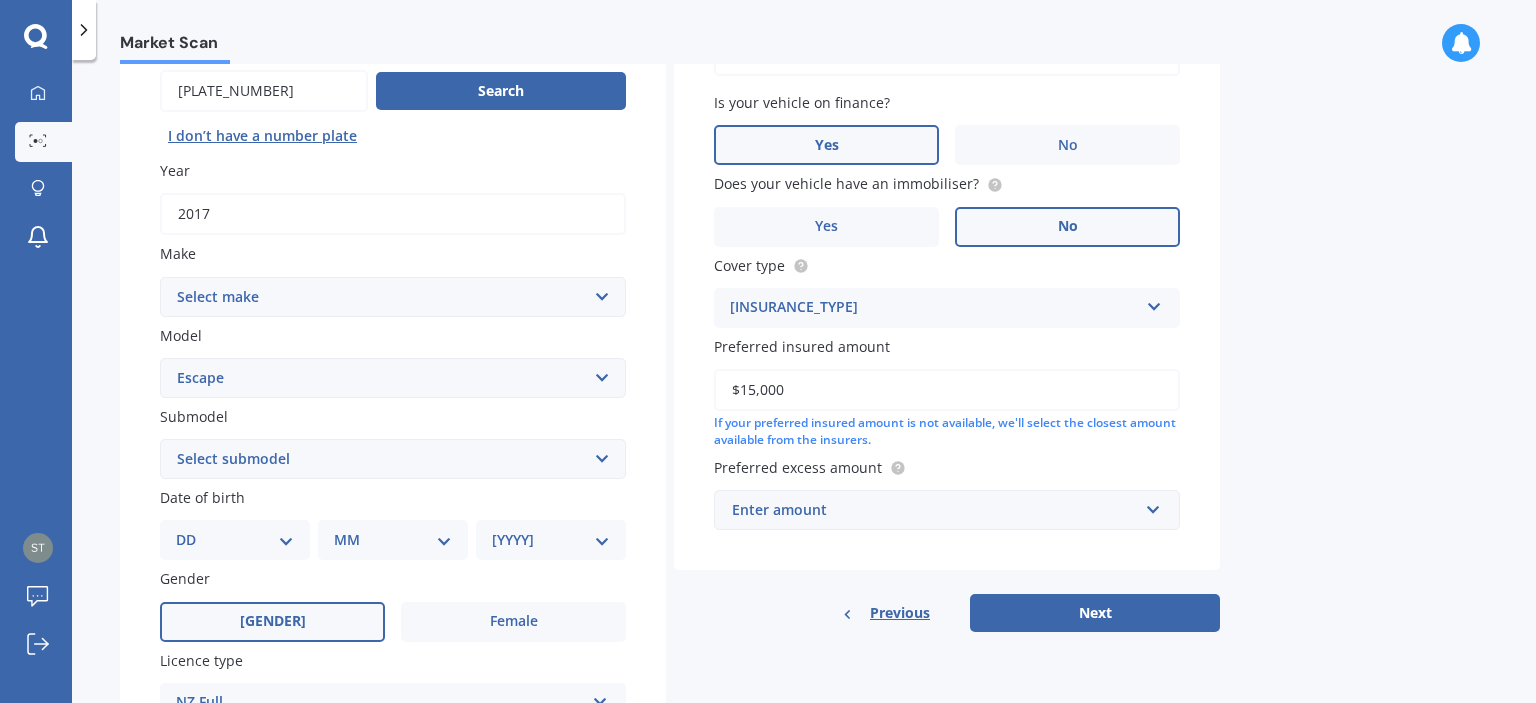 type on "$15,000" 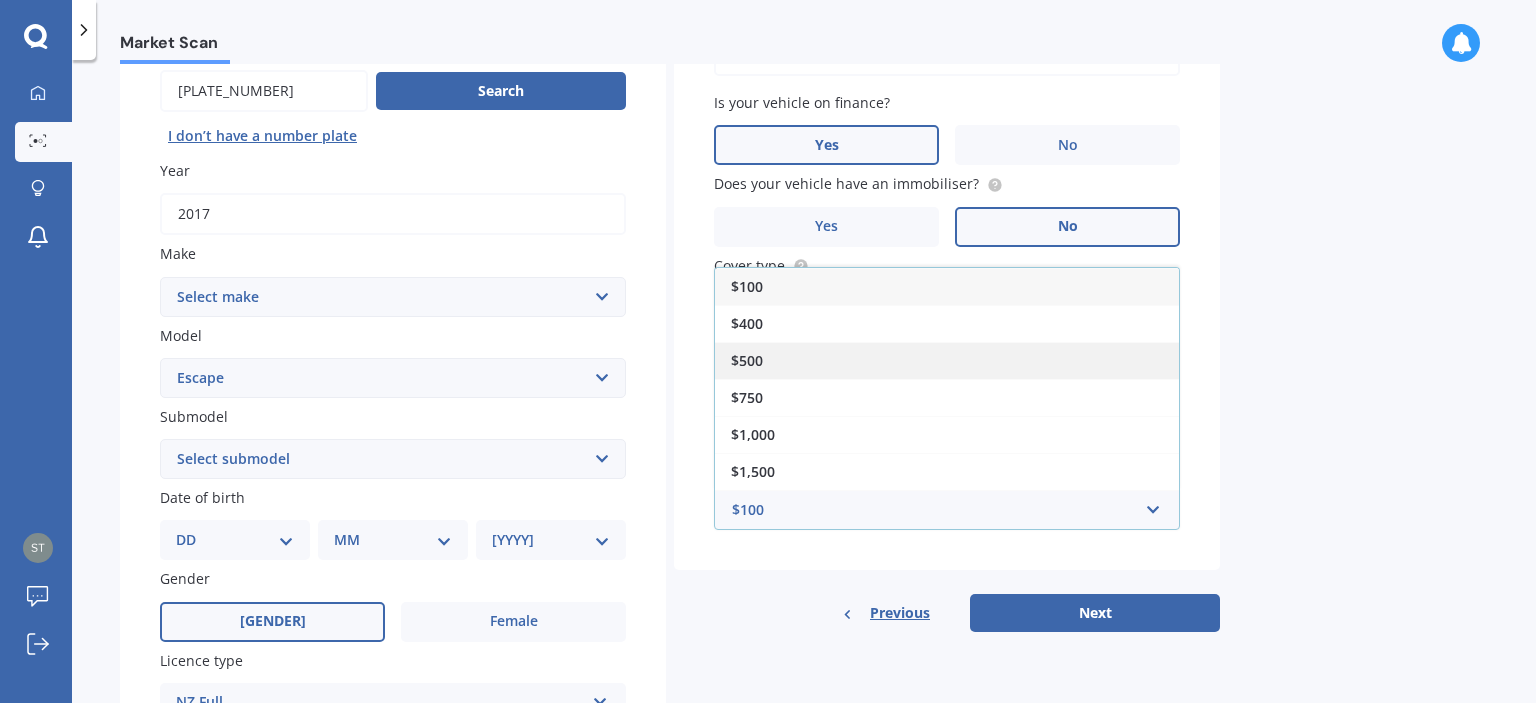 click on "$500" at bounding box center [947, 360] 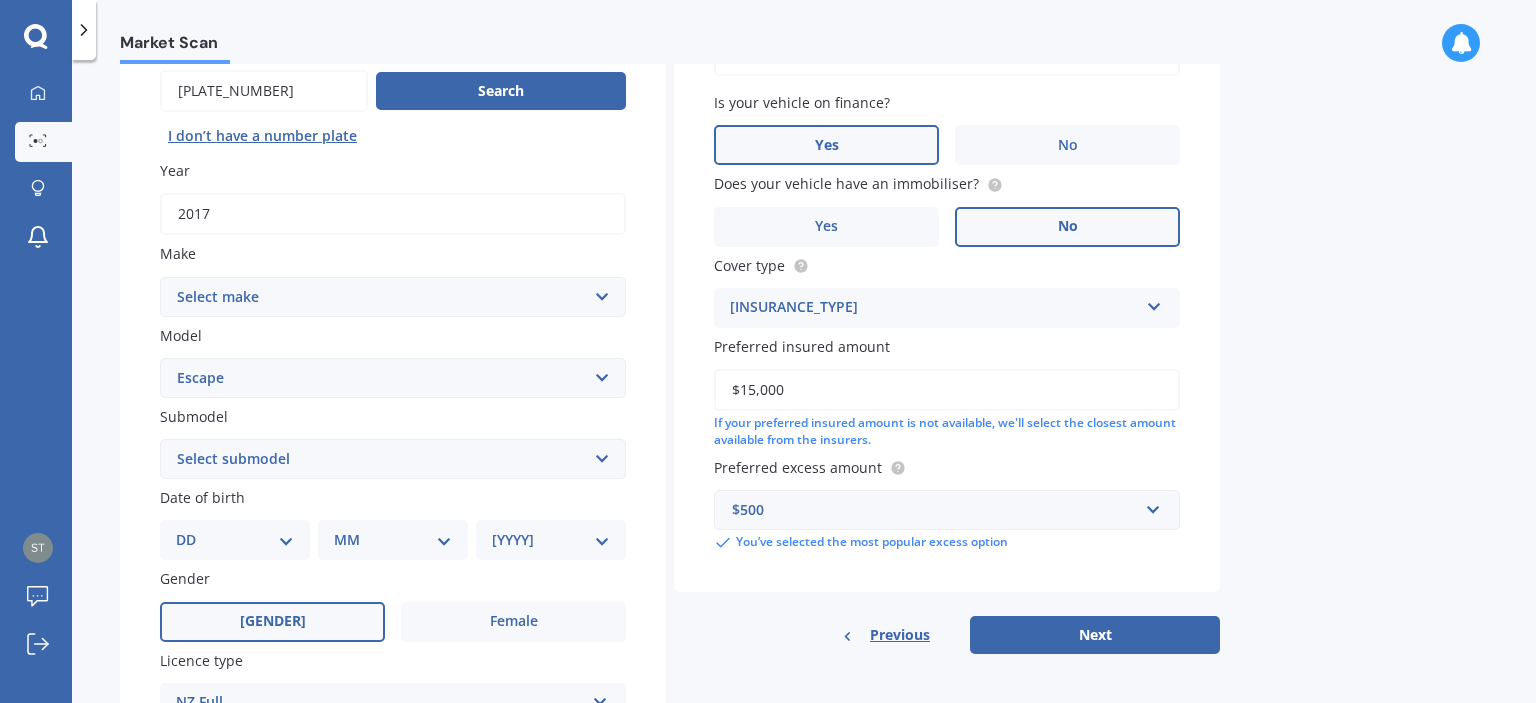 click on "Next" at bounding box center (1095, 635) 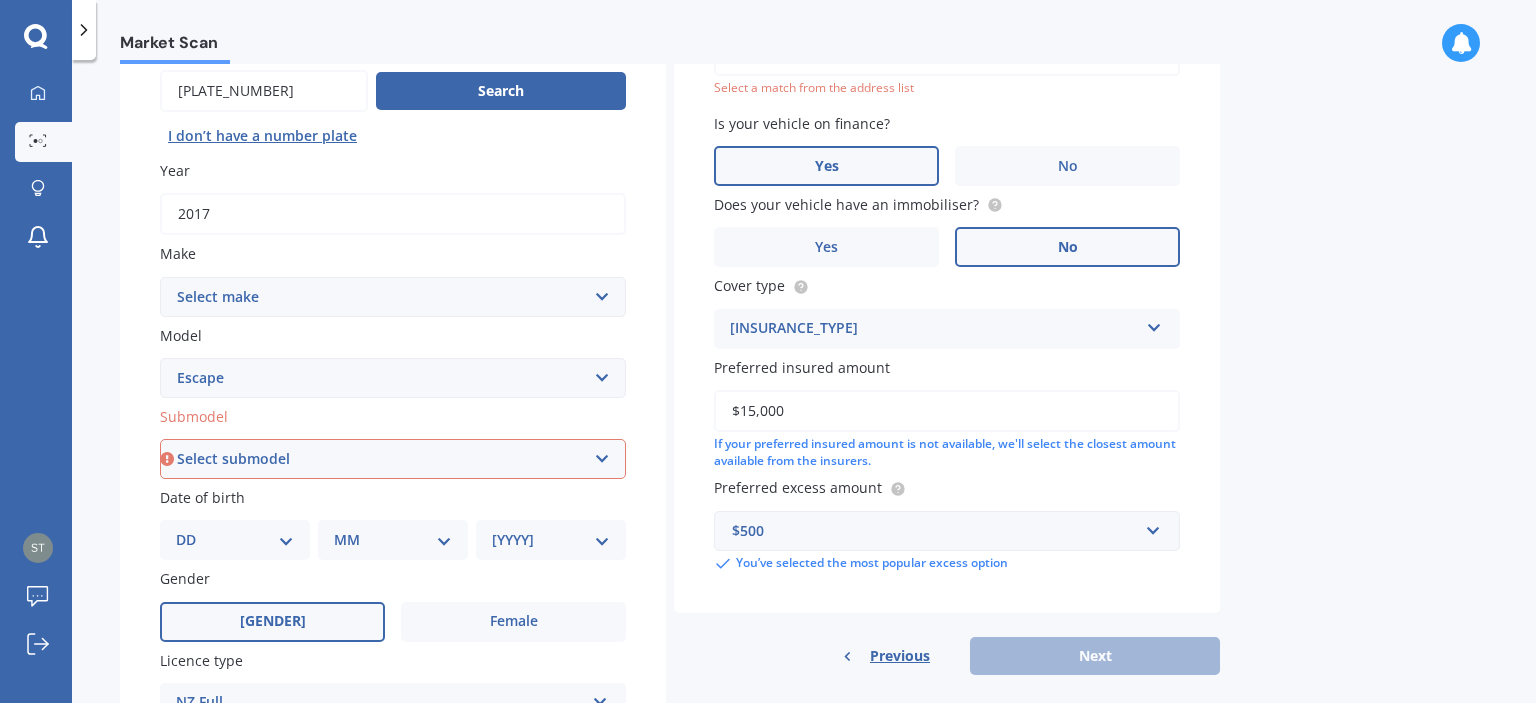 click on "Submodel Select submodel 3.0 V6 4 cyl All others Ambiente EcoBoost Hybrid ST-LINE 2.0P/4WD/6AT Titanium 4WD Petrol Turbo Titanium Diesel Titanium EcoBoost Trend AWD Petrol Turbo Trend Diesel Trend EcoBoost" at bounding box center (393, 442) 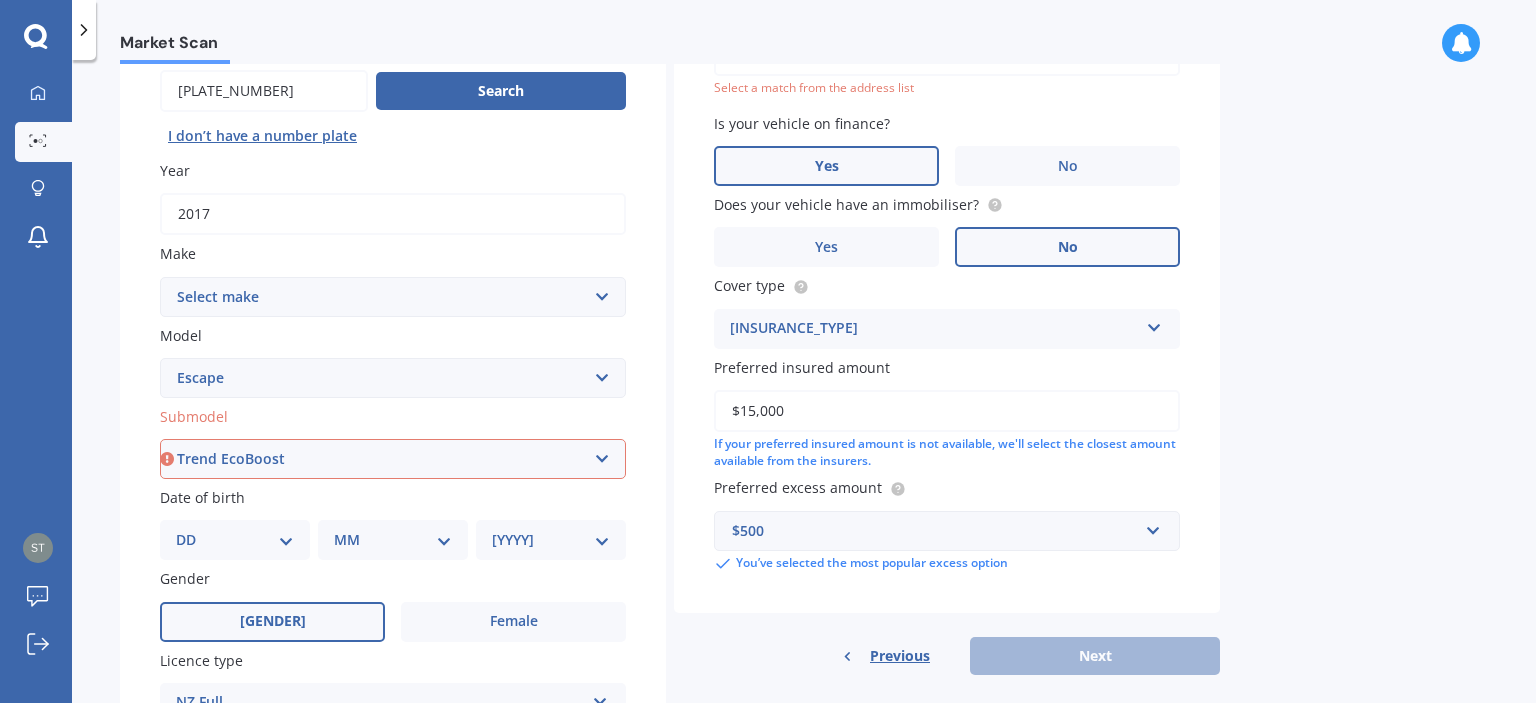 click on "Select submodel 3.0 V6 4 cyl All others Ambiente EcoBoost Hybrid ST-LINE 2.0P/4WD/6AT Titanium 4WD Petrol Turbo Titanium Diesel Titanium EcoBoost Trend AWD Petrol Turbo Trend Diesel Trend EcoBoost" at bounding box center [393, 459] 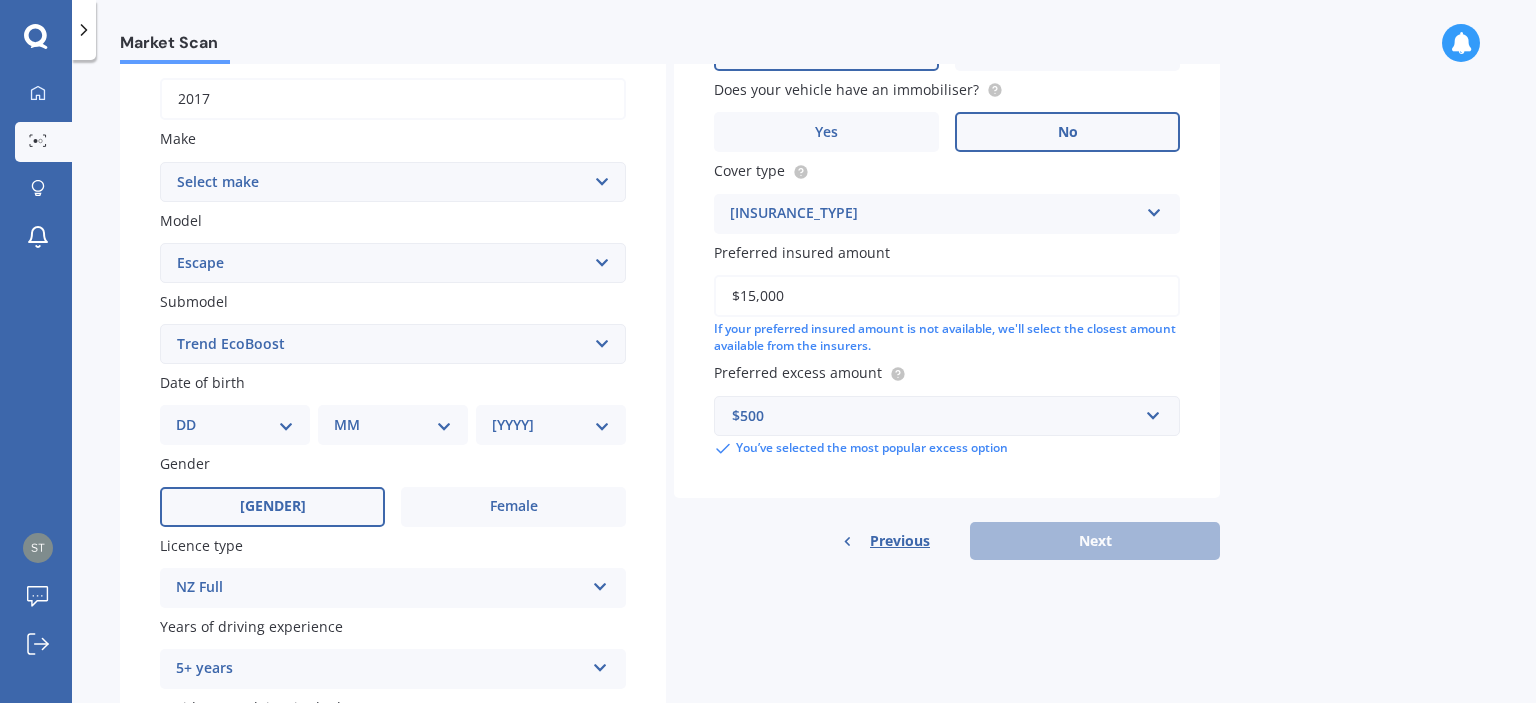 scroll, scrollTop: 474, scrollLeft: 0, axis: vertical 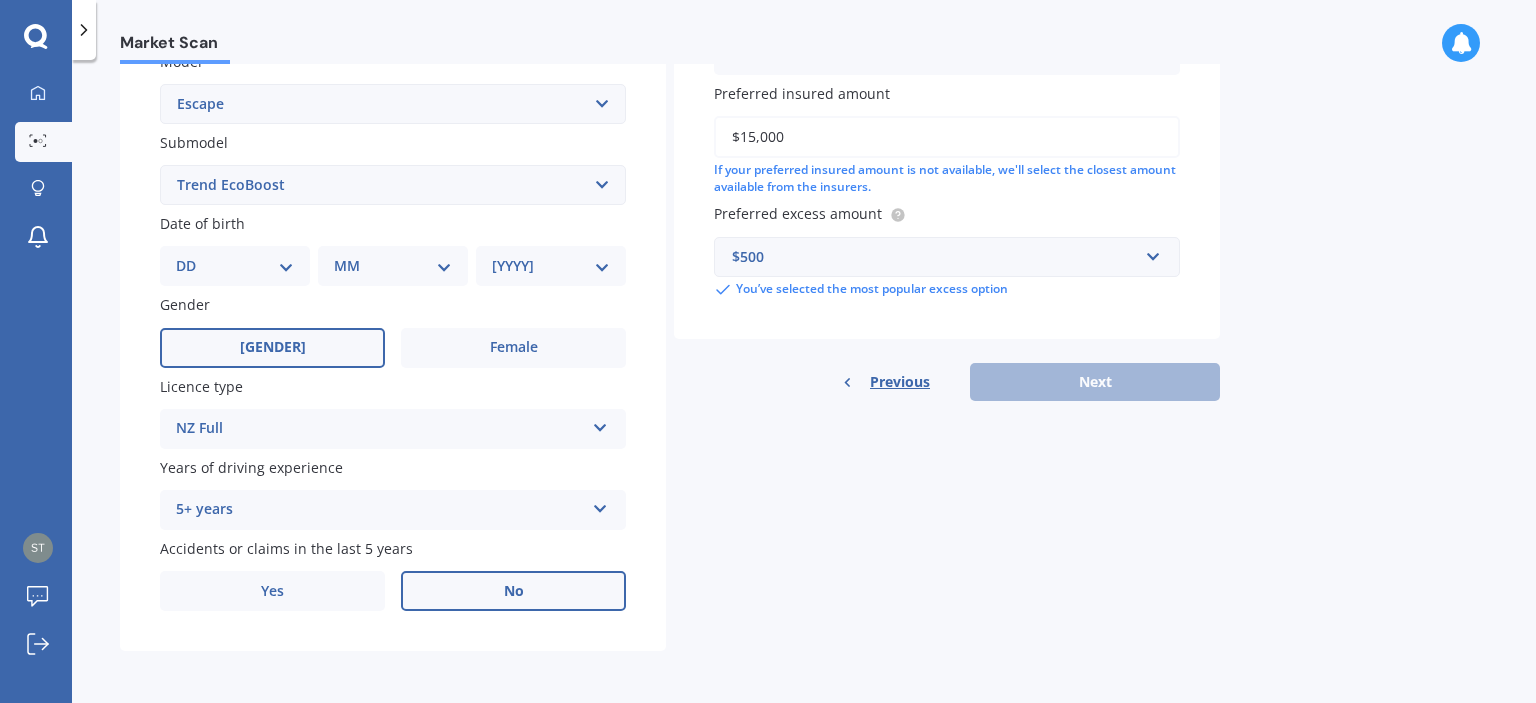 click on "Details Plate number Search I don’t have a number plate Year 2017 Make Select make AC ALFA ROMEO ASTON MARTIN AUDI AUSTIN BEDFORD Bentley BMW BYD CADILLAC CAN-AM CHERY CHEVROLET CHRYSLER Citroen CRUISEAIR CUPRA DAEWOO DAIHATSU DAIMLER DAMON DIAHATSU DODGE EXOCET FACTORY FIVE FERRARI FIAT Fiord FLEETWOOD FORD FOTON FRASER GEELY GENESIS GEORGIE BOY GMC GREAT WALL GWM HAVAL HILLMAN HINO HOLDEN HOLIDAY RAMBLER HONDA HUMMER HYUNDAI INFINITI ISUZU IVECO JAC JAECOO JAGUAR JEEP KGM KIA LADA LAMBORGHINI LANCIA LANDROVER LDV LEXUS LINCOLN LOTUS LUNAR M.G M.G. MAHINDRA MASERATI MAZDA MCLAREN MERCEDES AMG Mercedes Benz MERCEDES-AMG MERCURY MINI MITSUBISHI MORGAN MORRIS NEWMAR NISSAN OMODA OPEL OXFORD PEUGEOT Plymouth Polestar PONTIAC PORSCHE PROTON RAM Range Rover Rayne RENAULT ROLLS ROYCE ROVER SAAB SATURN SEAT SHELBY SKODA SMART SSANGYONG SUBARU SUZUKI TATA TESLA TIFFIN Toyota TRIUMPH TVR Vauxhall VOLKSWAGEN VOLVO WESTFIELD WINNEBAGO ZX Model Select submodel 3.0 V6 4 cyl All others Ambiente EcoBoost Hybrid ST-LINE 2.0P/4WD/6AT Titanium 4WD Petrol Turbo Titanium Diesel Titanium EcoBoost Trend AWD Petrol Turbo Trend Diesel Trend EcoBoost" at bounding box center [670, 169] 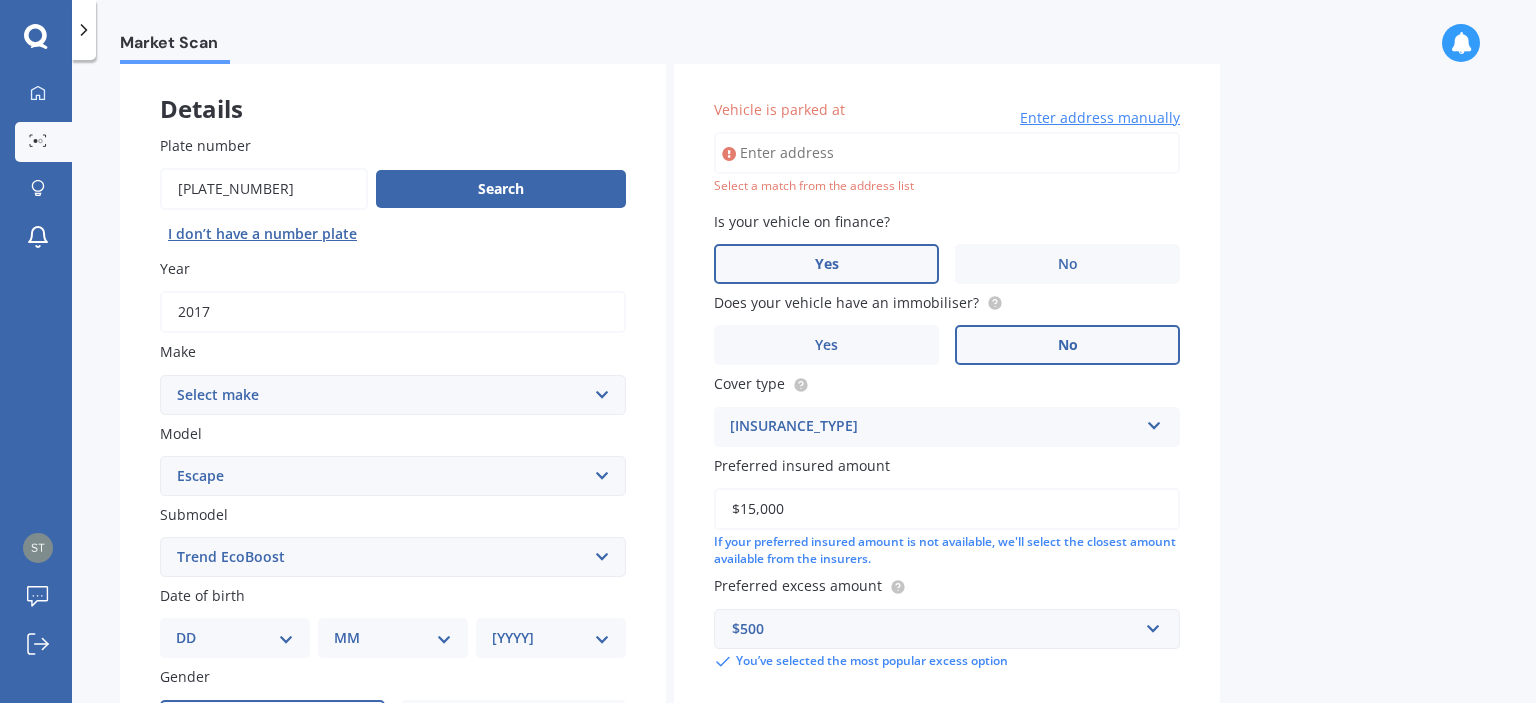 scroll, scrollTop: 74, scrollLeft: 0, axis: vertical 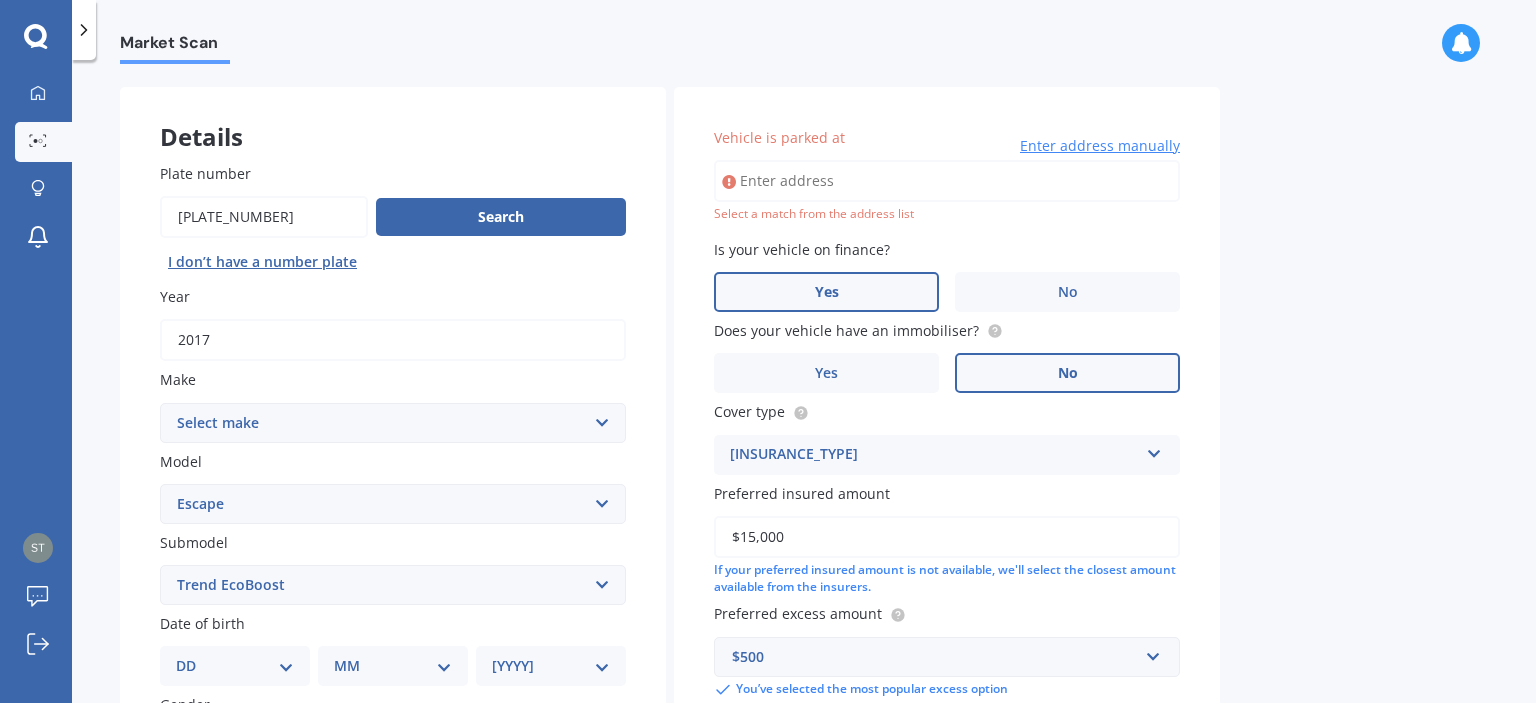 click on "Select a match from the address list" at bounding box center (947, 214) 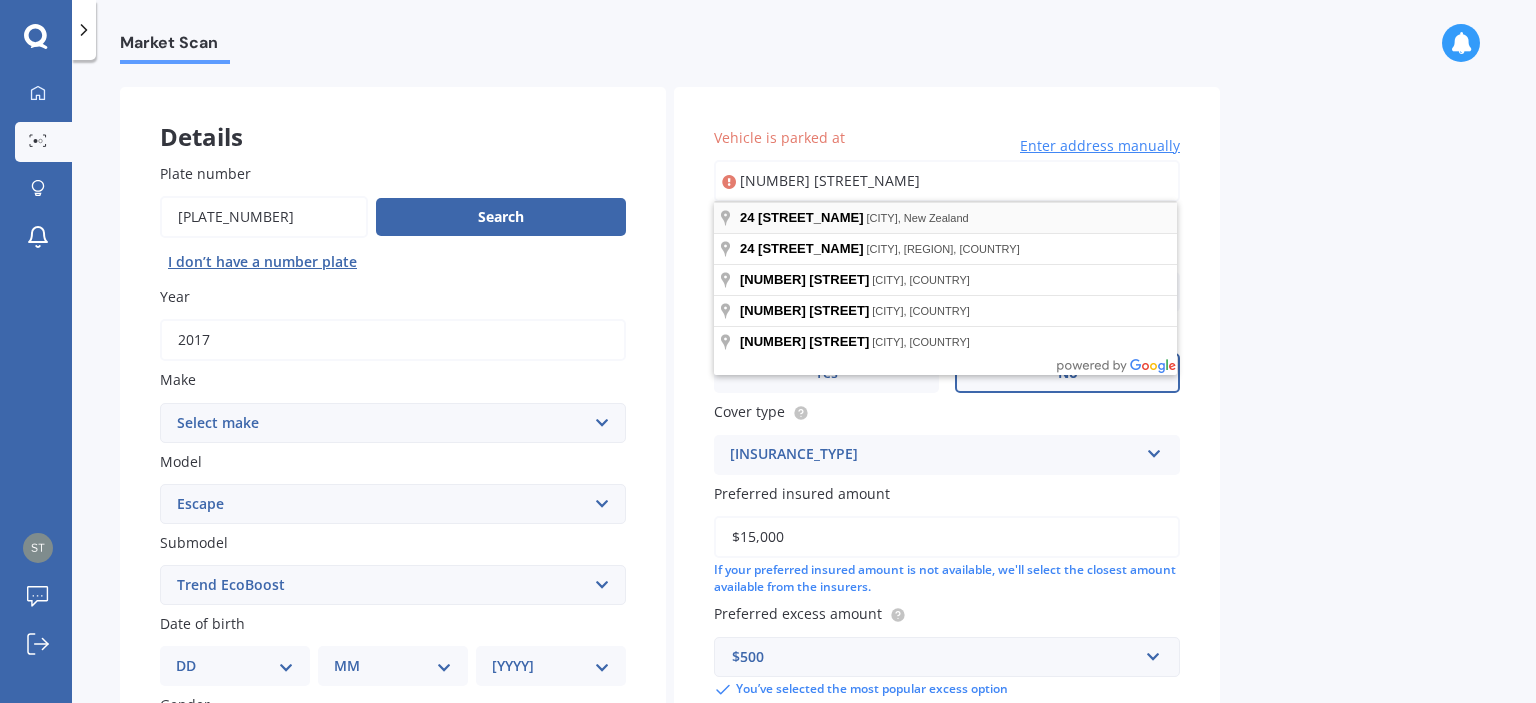 type on "[NUMBER] [STREET_NAME]" 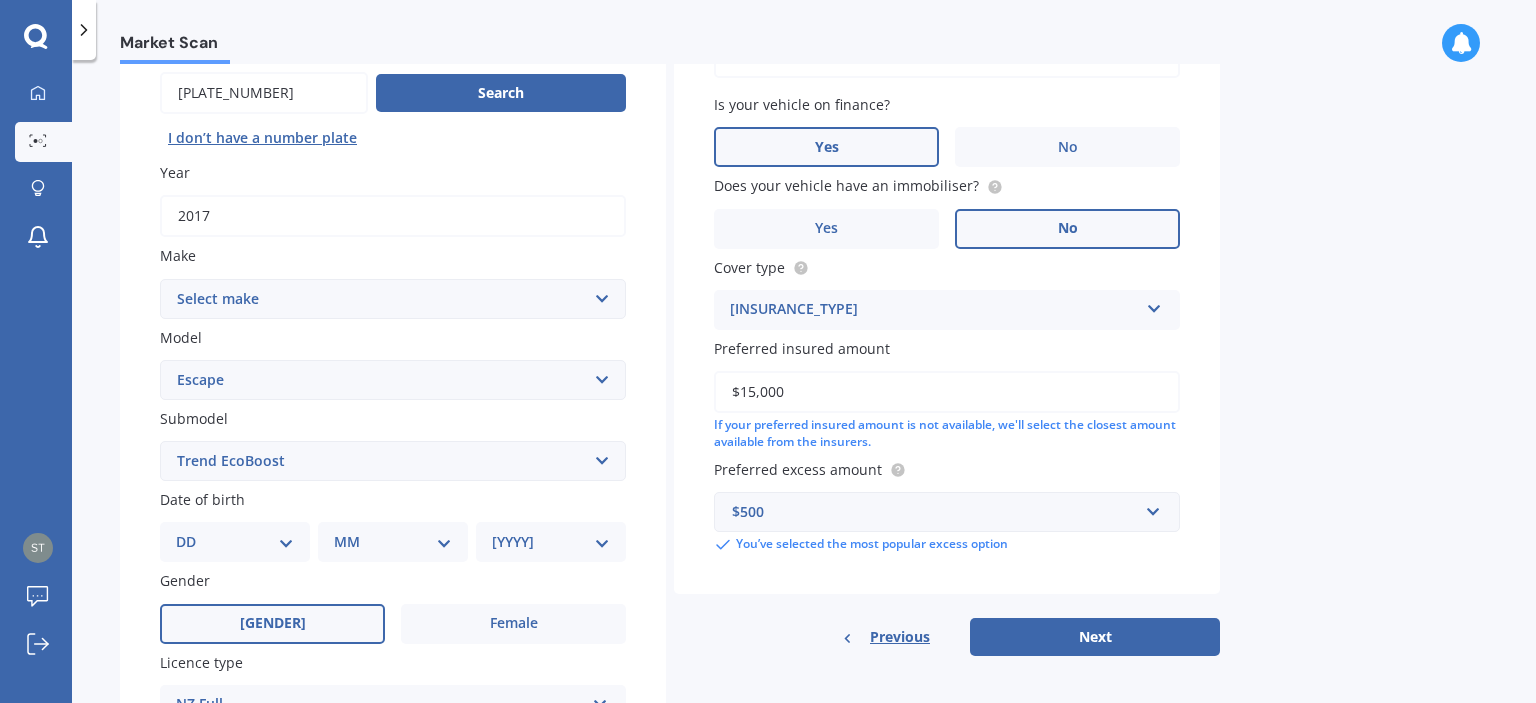 scroll, scrollTop: 474, scrollLeft: 0, axis: vertical 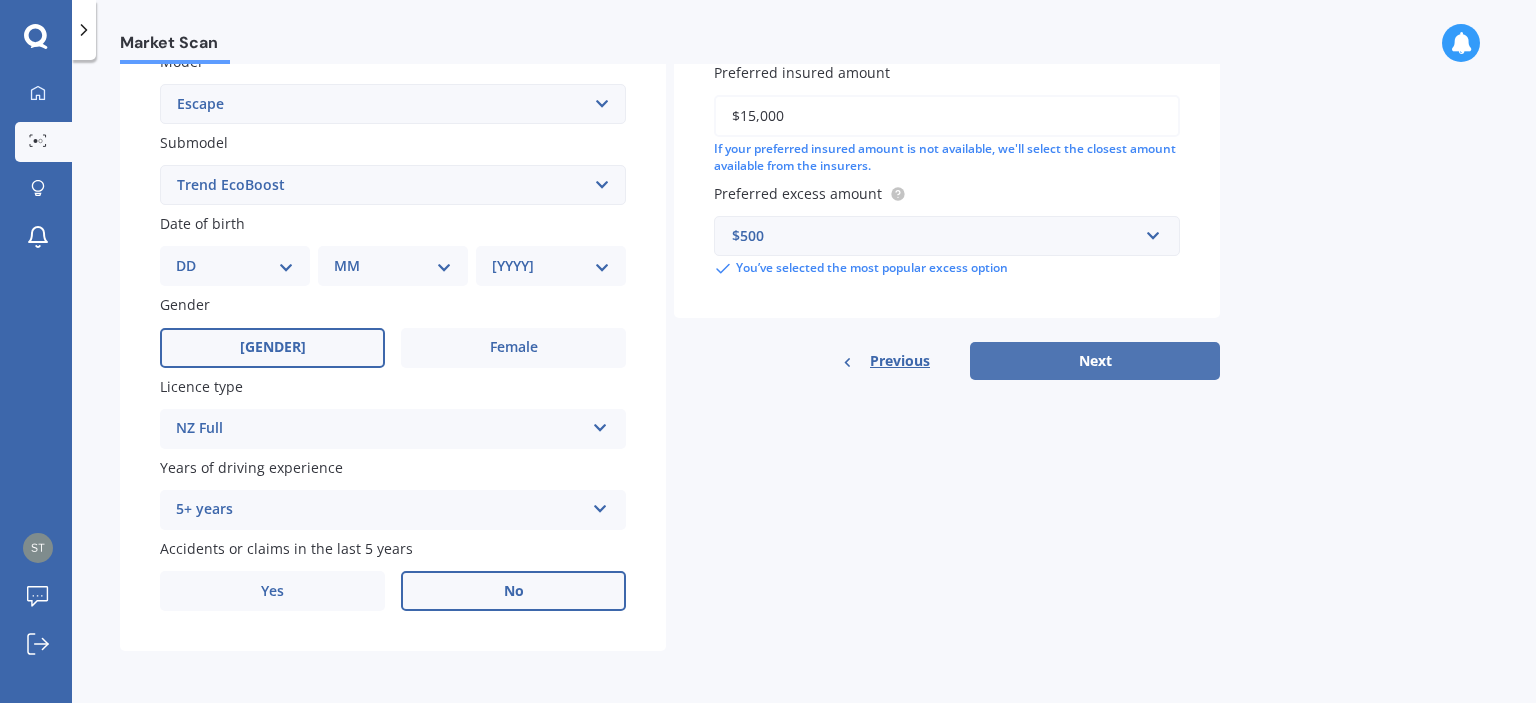 click on "Next" at bounding box center (1095, 361) 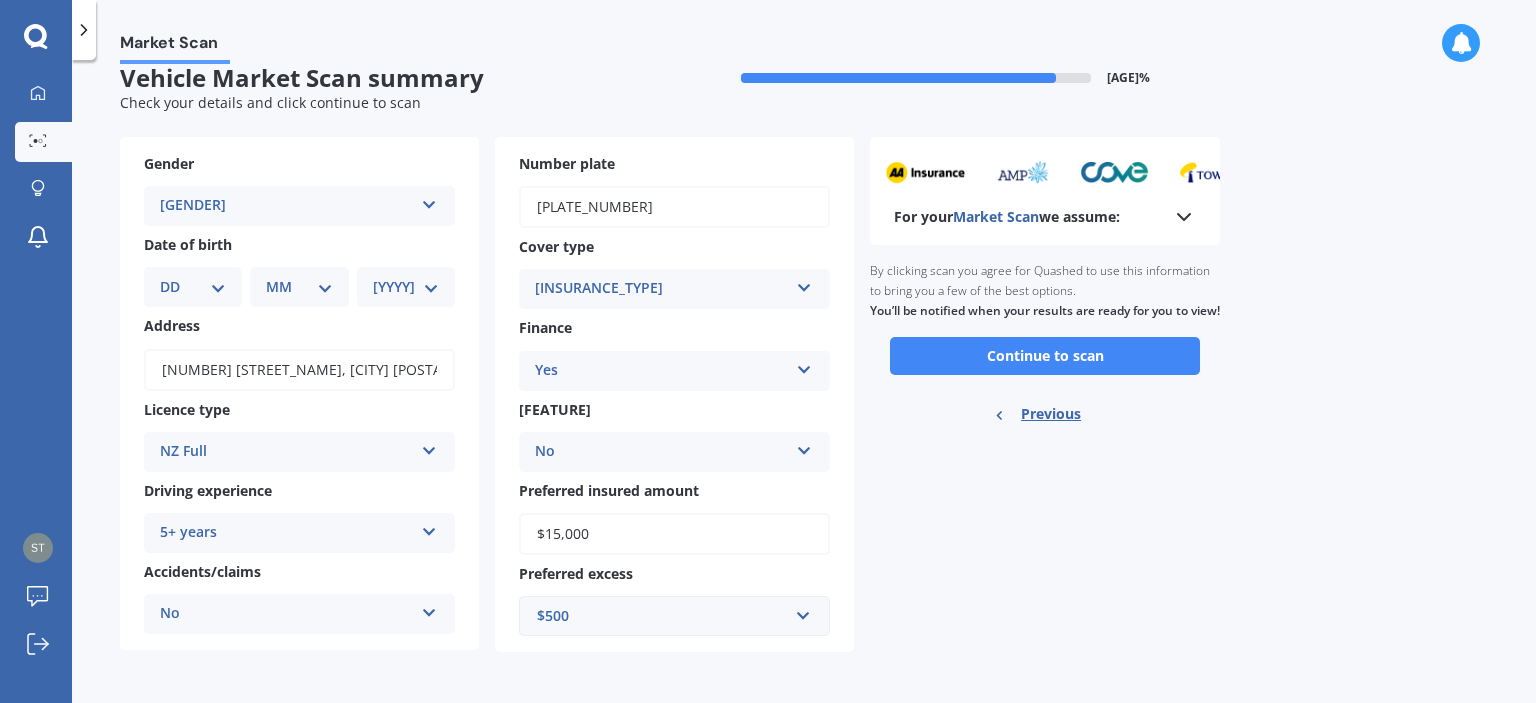 scroll, scrollTop: 0, scrollLeft: 0, axis: both 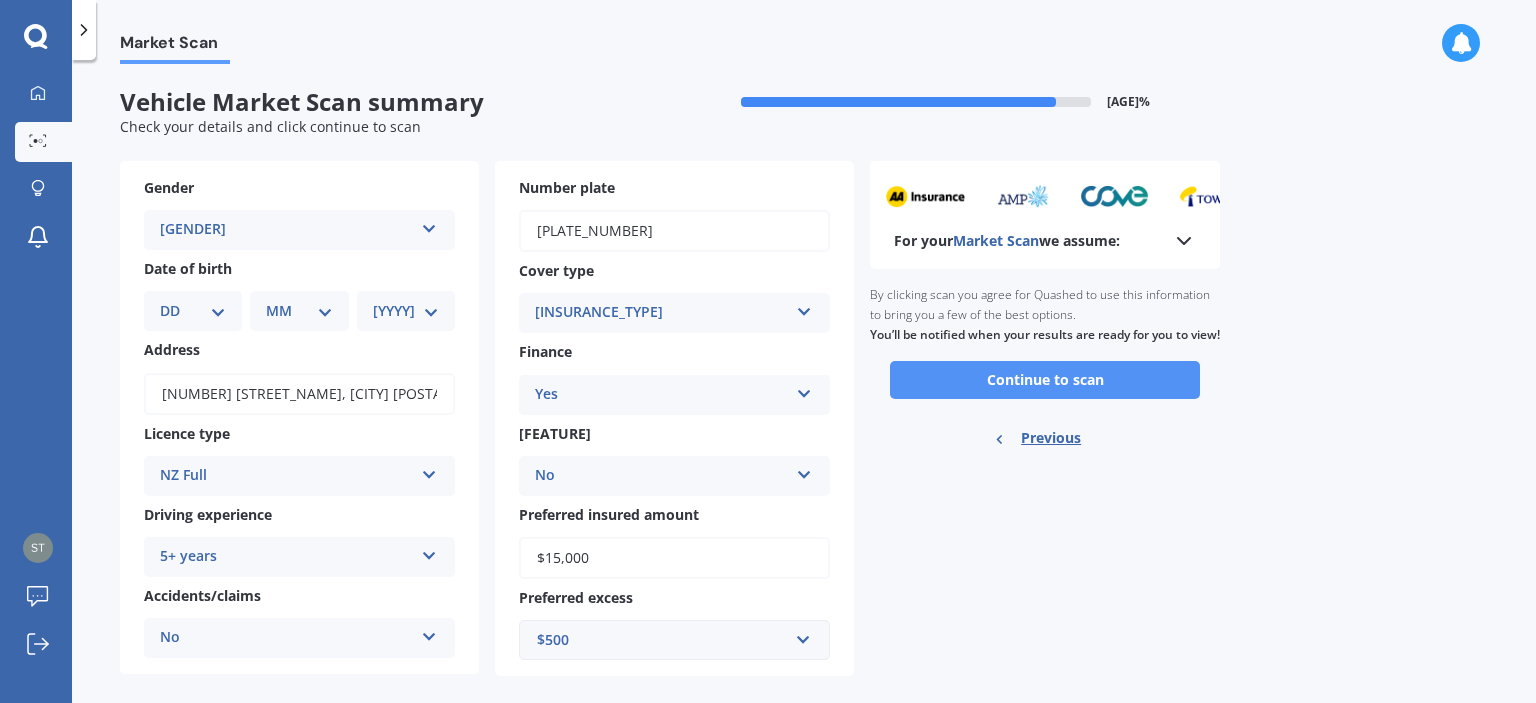 click on "Continue to scan" at bounding box center [1045, 380] 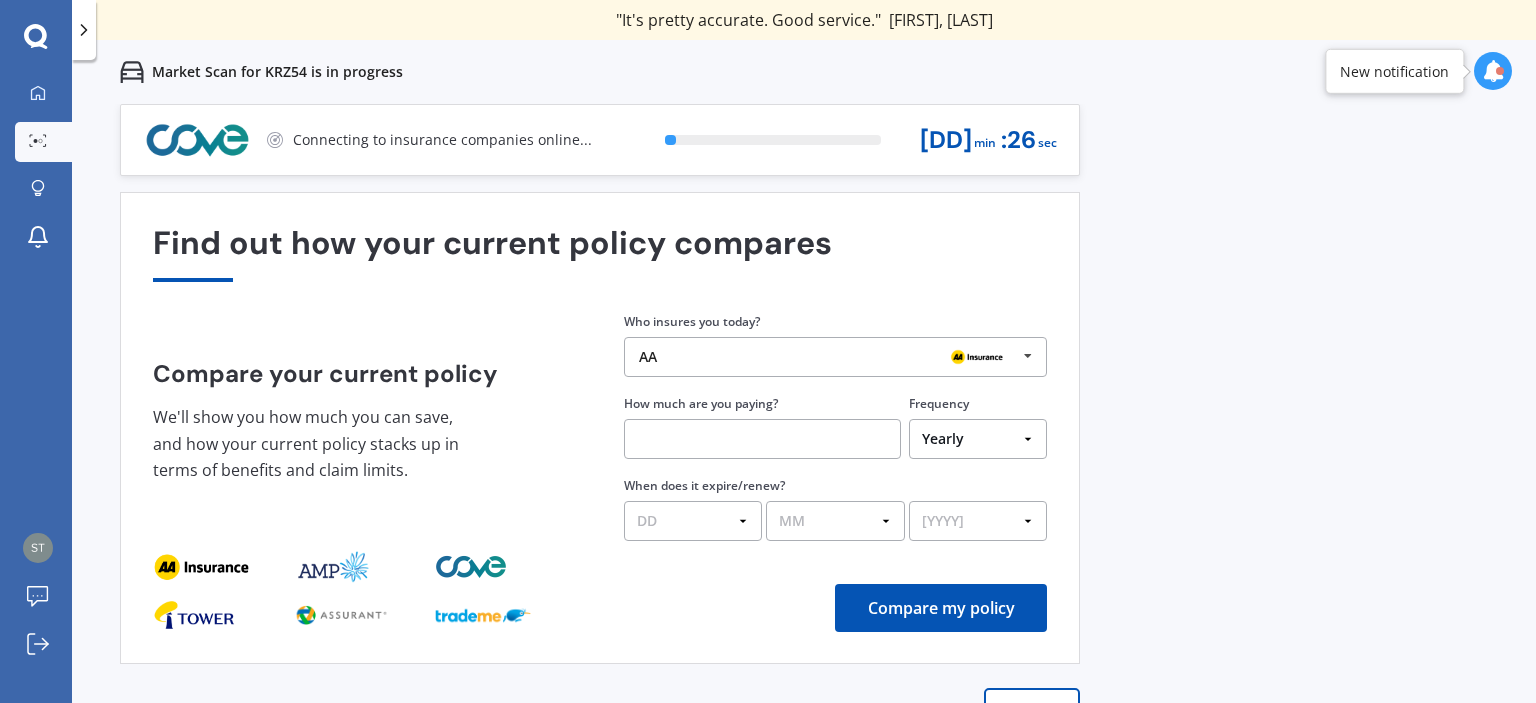 scroll, scrollTop: 20, scrollLeft: 0, axis: vertical 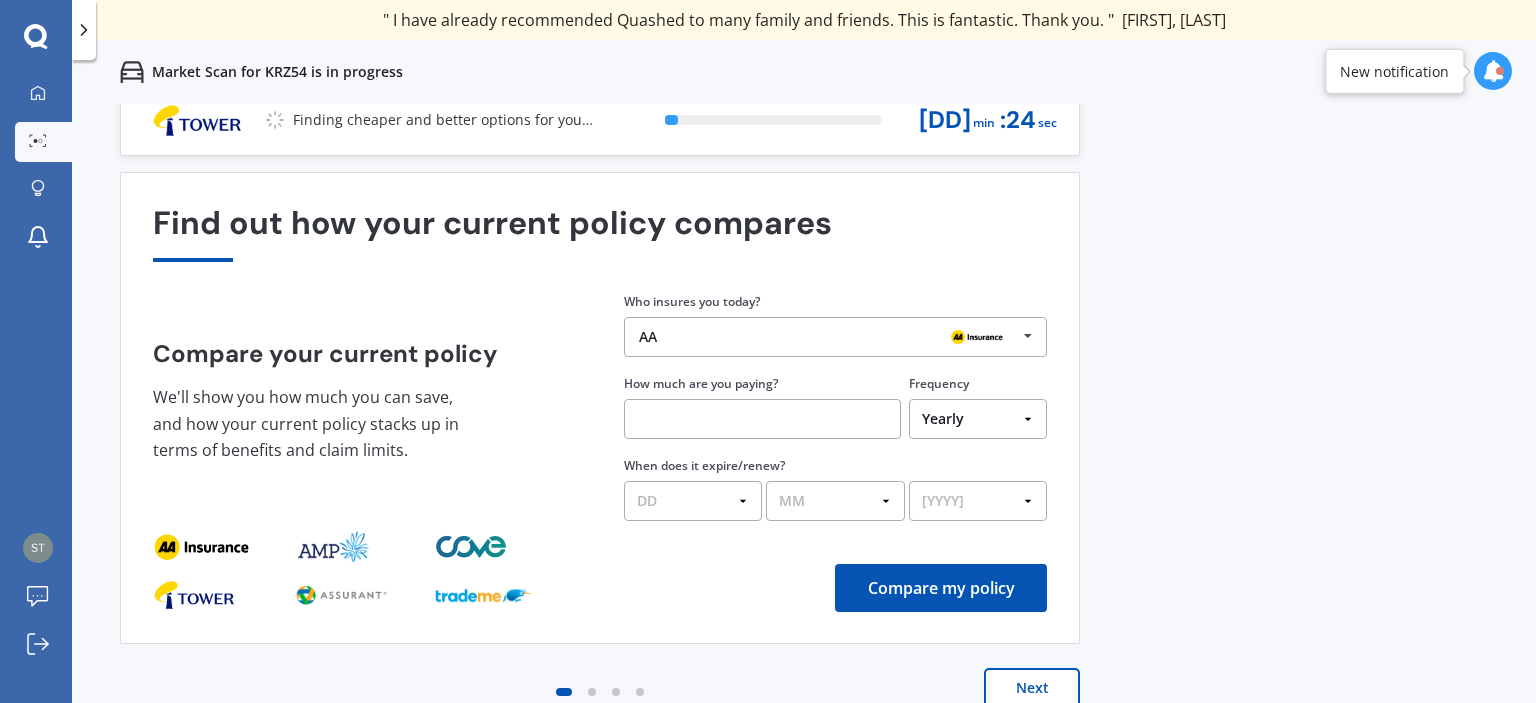 click at bounding box center (1028, 336) 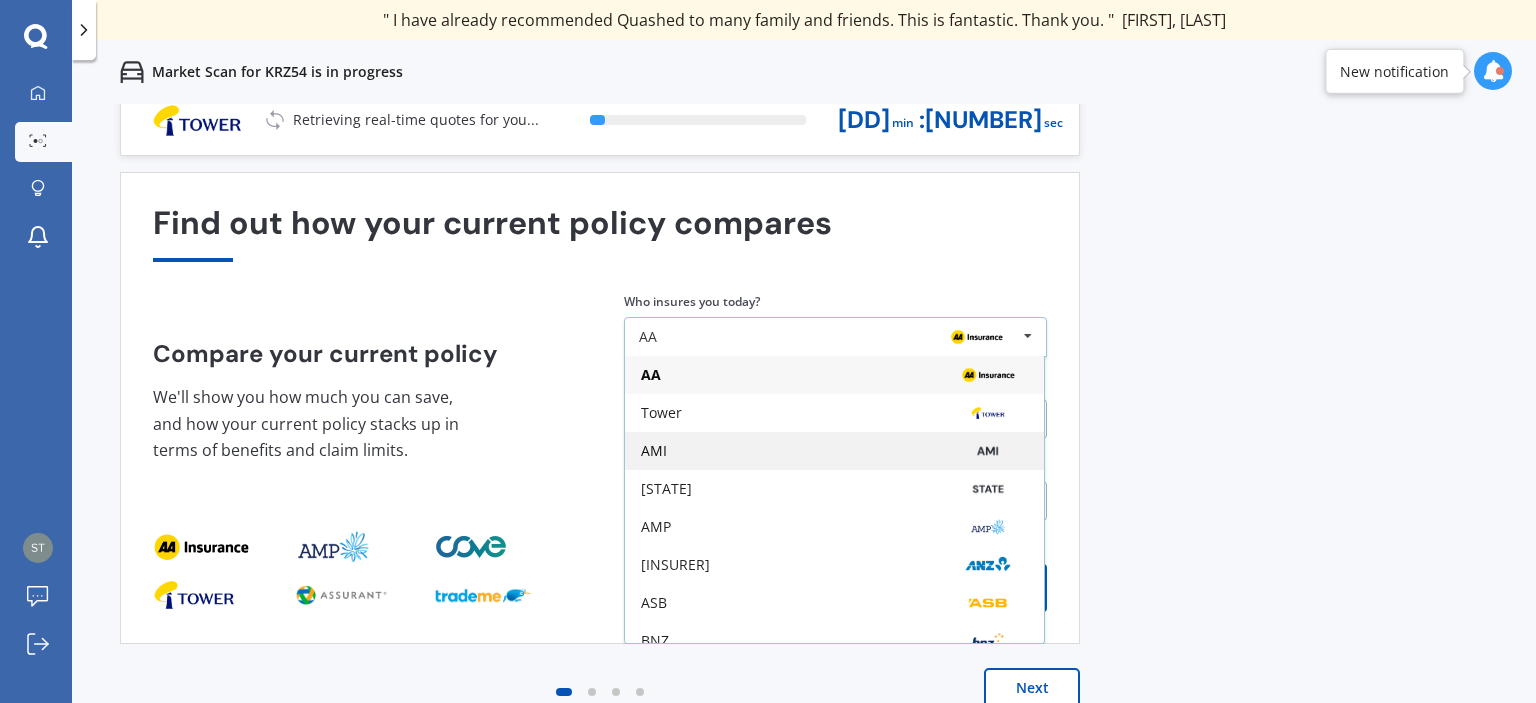 click on "AMI" at bounding box center (834, 375) 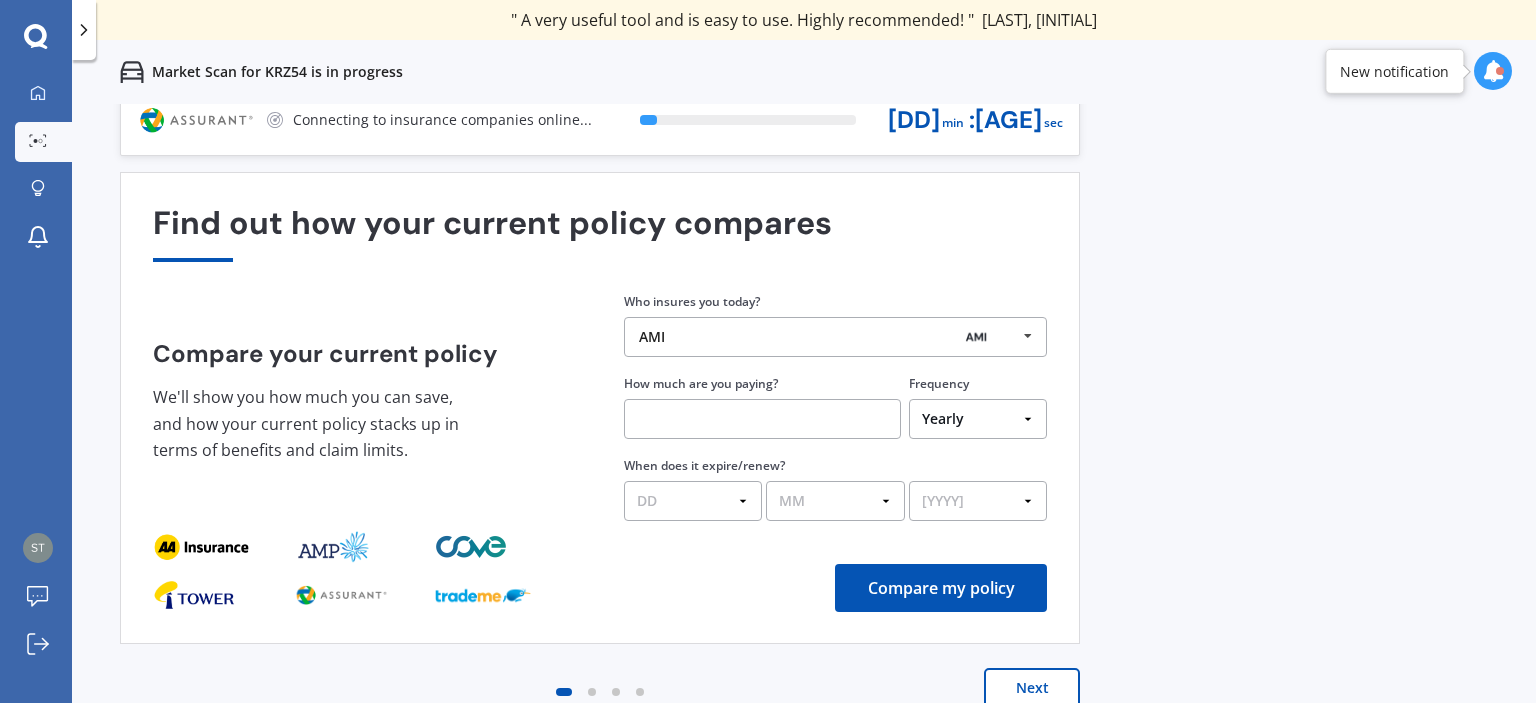 click on "Yearly Six-Monthly Quarterly Monthly Fortnightly Weekly One-Off" at bounding box center (978, 419) 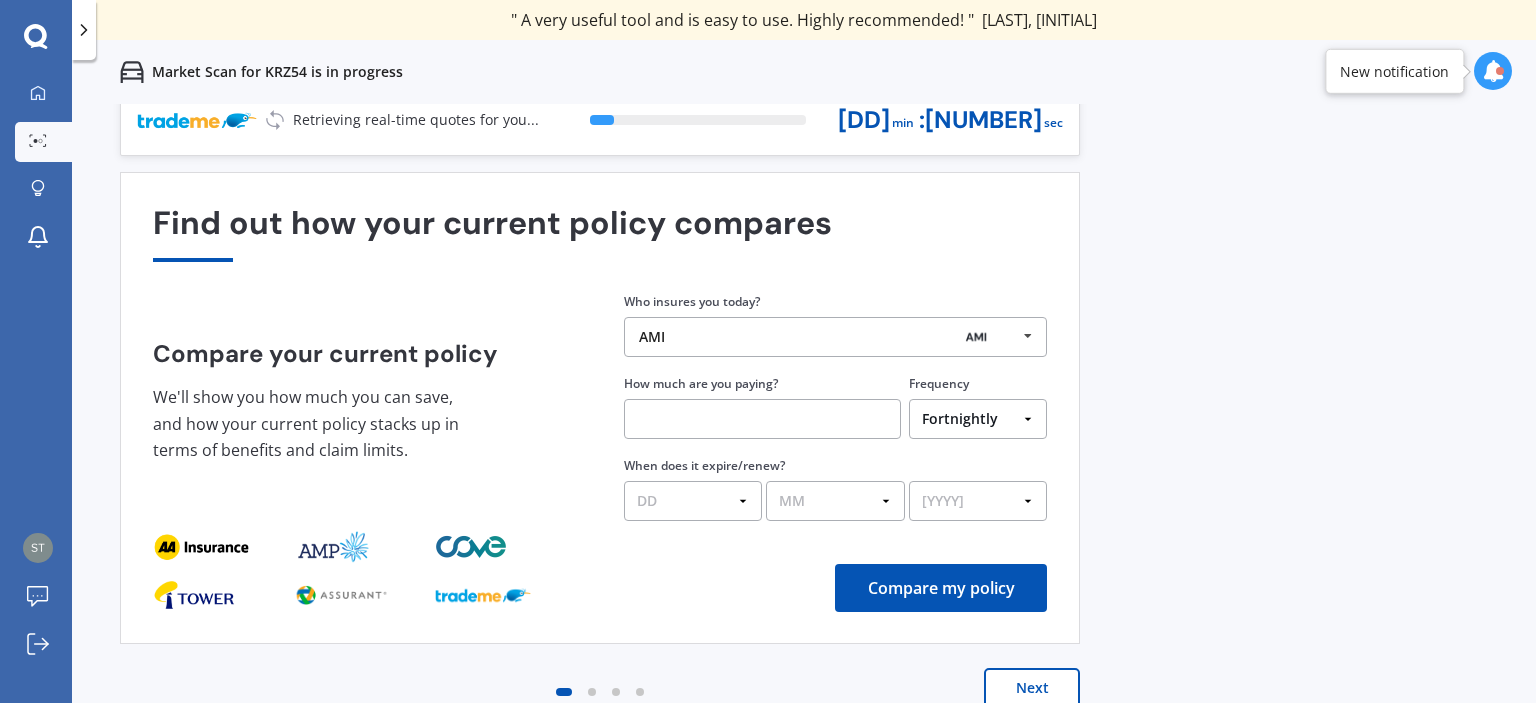 click on "Yearly Six-Monthly Quarterly Monthly Fortnightly Weekly One-Off" at bounding box center [978, 419] 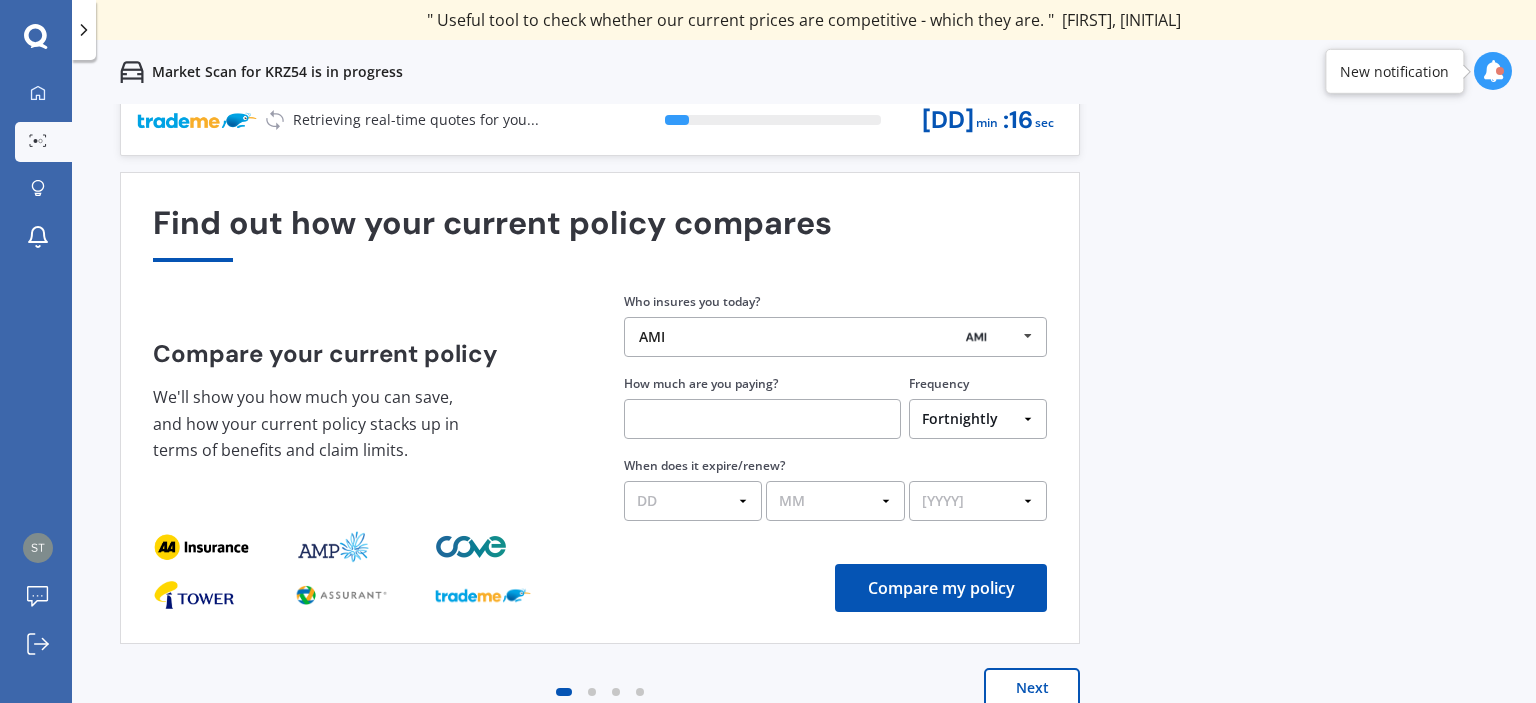 click on "Yearly Six-Monthly Quarterly Monthly Fortnightly Weekly One-Off" at bounding box center (978, 419) 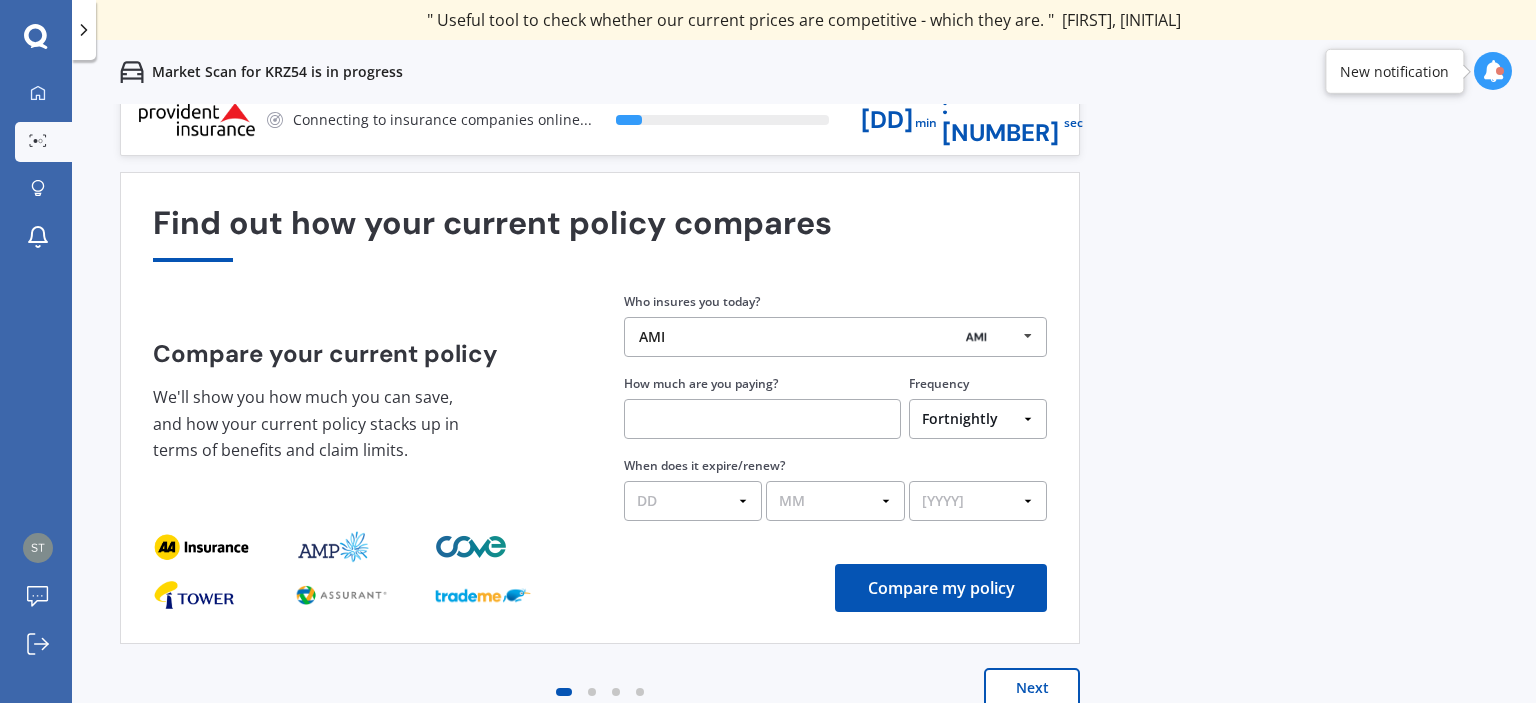 select on "[FREQUENCY]" 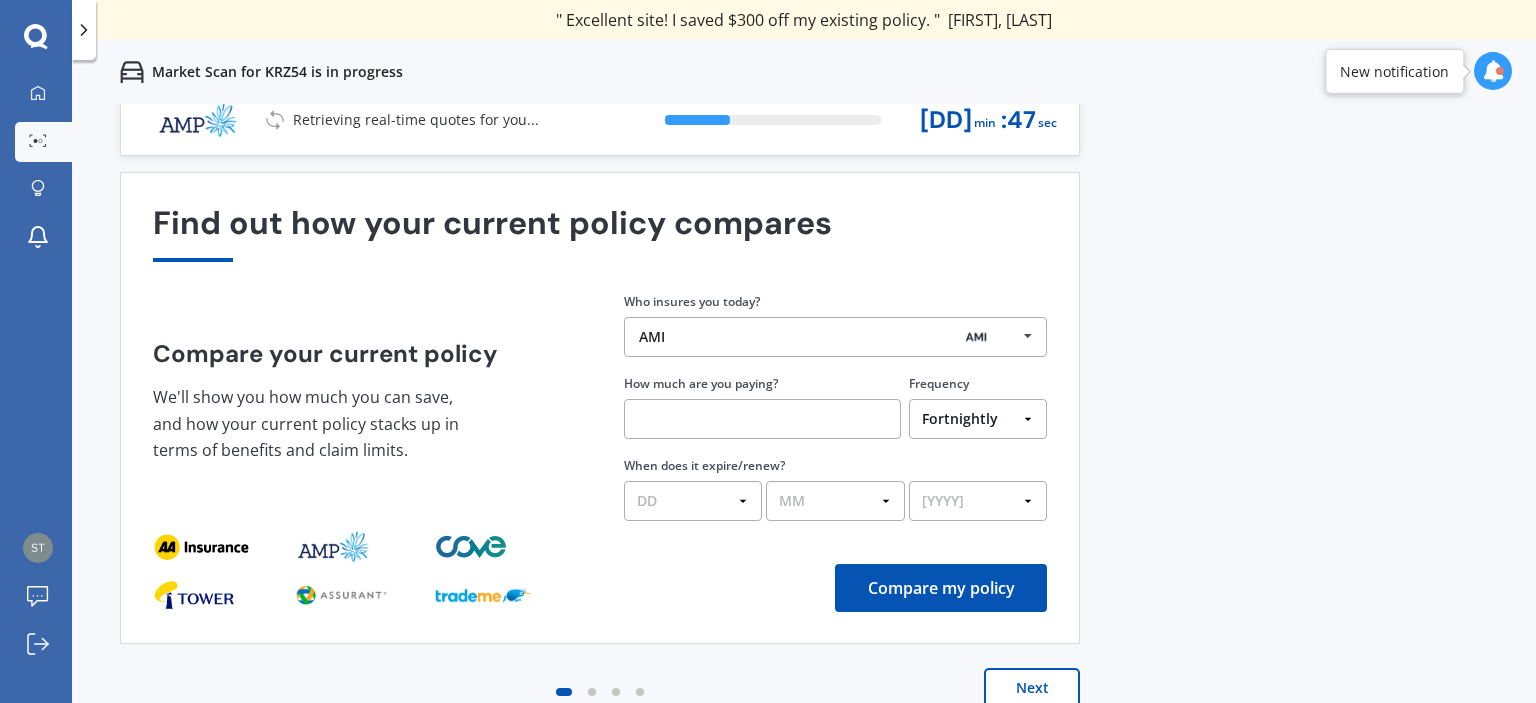 click at bounding box center (762, 419) 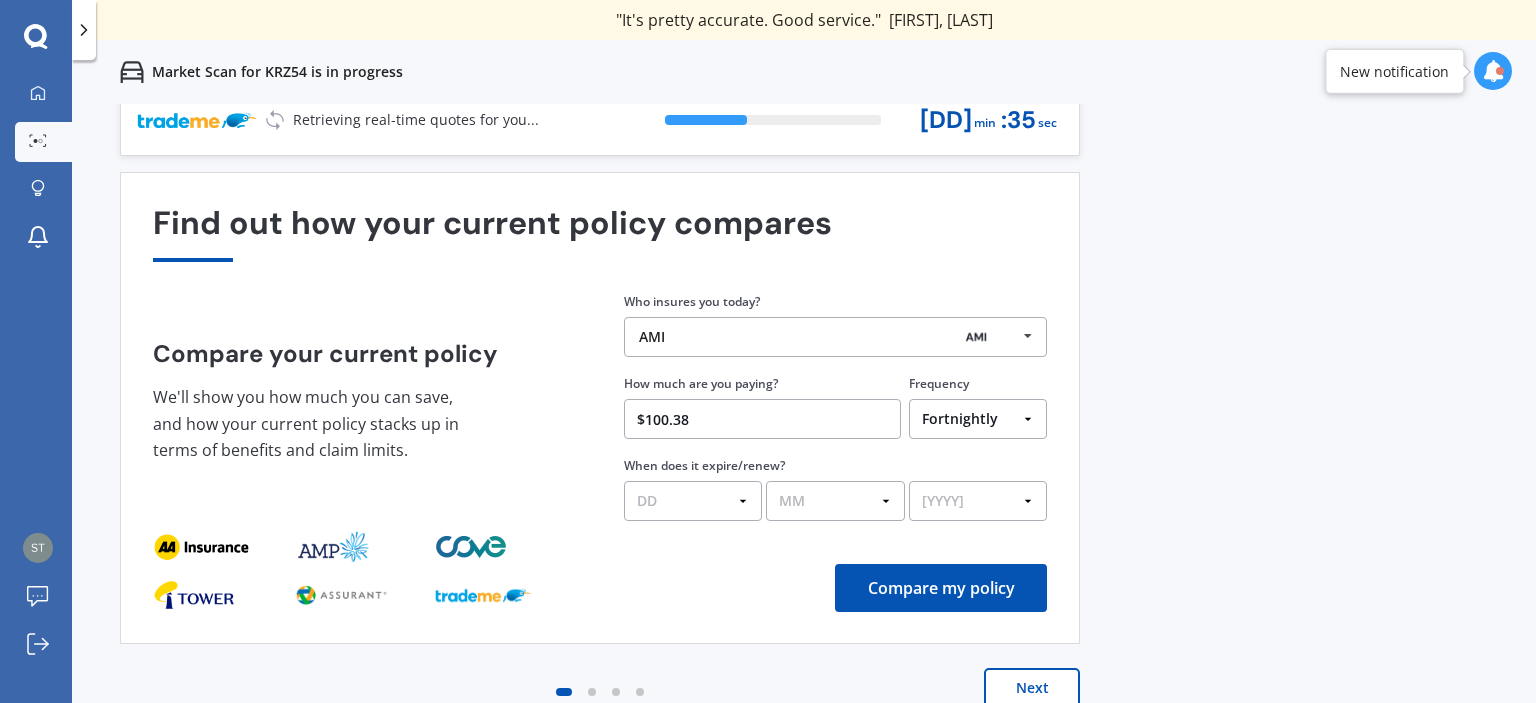 type on "$100.38" 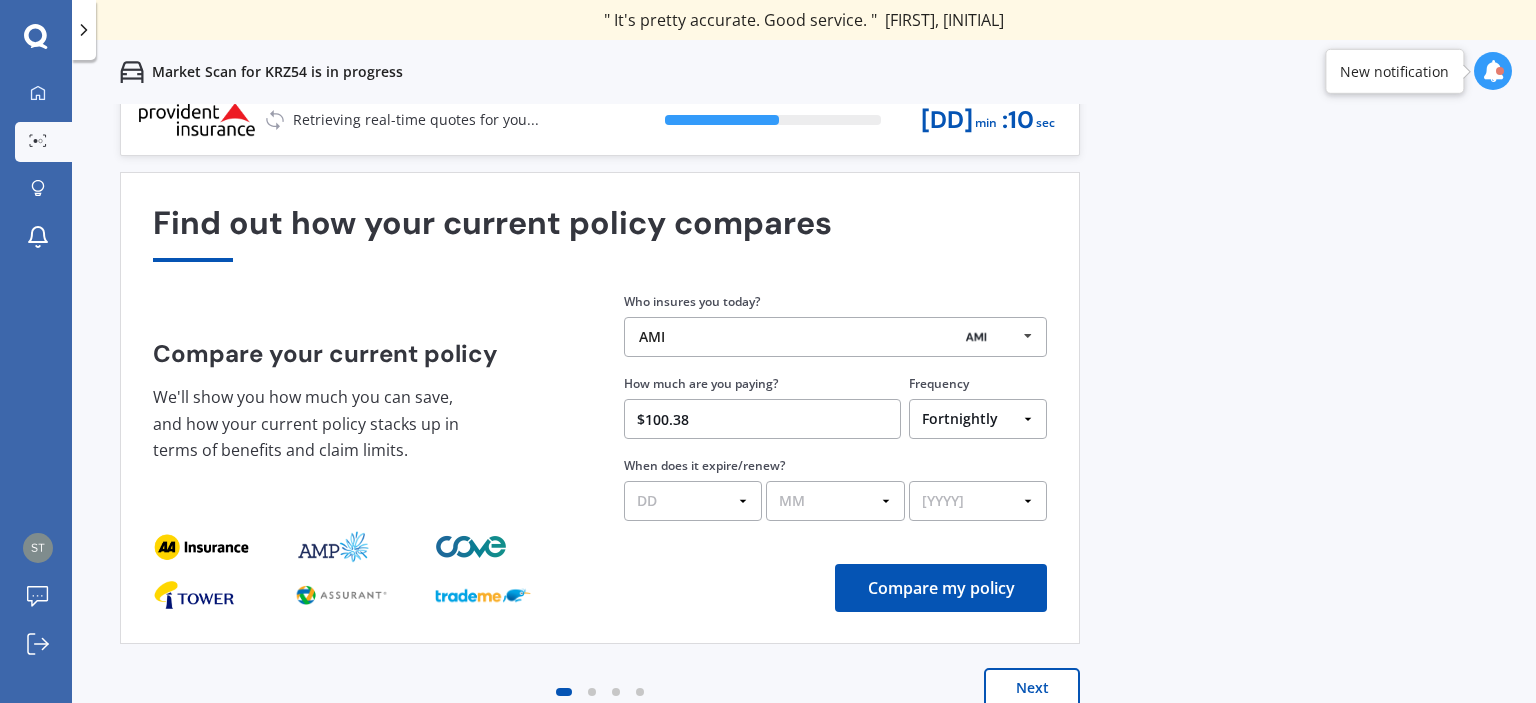 select on "[AGE]" 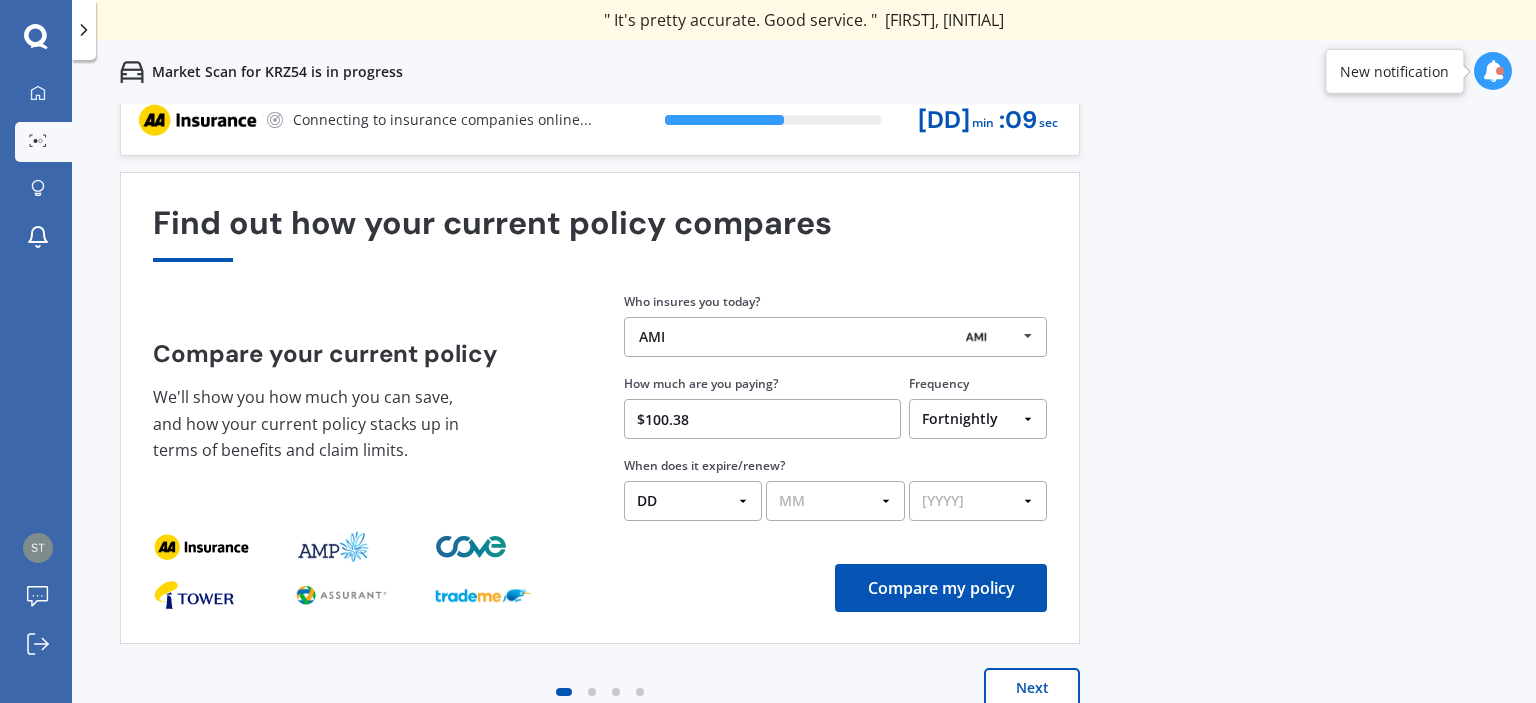 click on "[MONTH] [MONTH] [MONTH] [MONTH] [MONTH] [MONTH] [MONTH] [MONTH] [MONTH] [MONTH] [MONTH] [MONTH]" at bounding box center [835, 501] 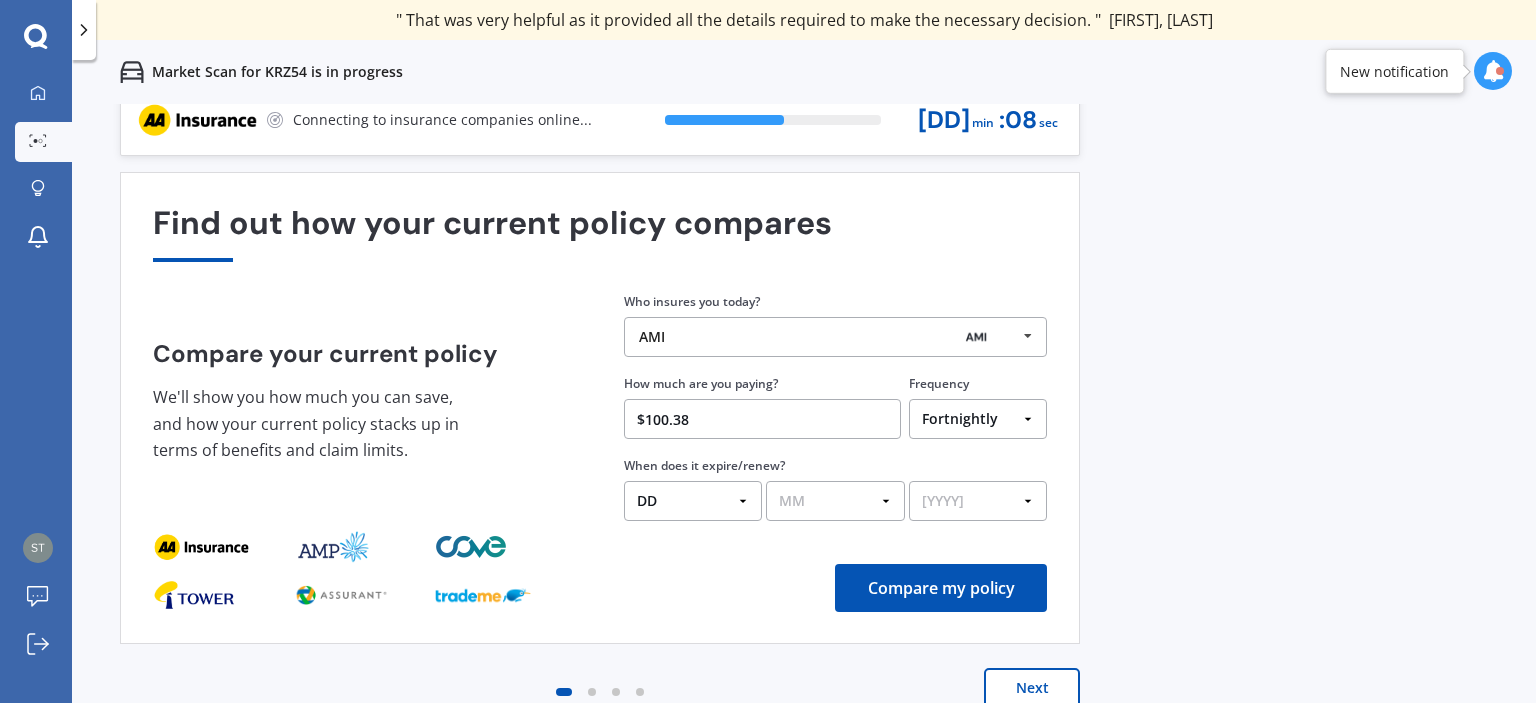 select on "04" 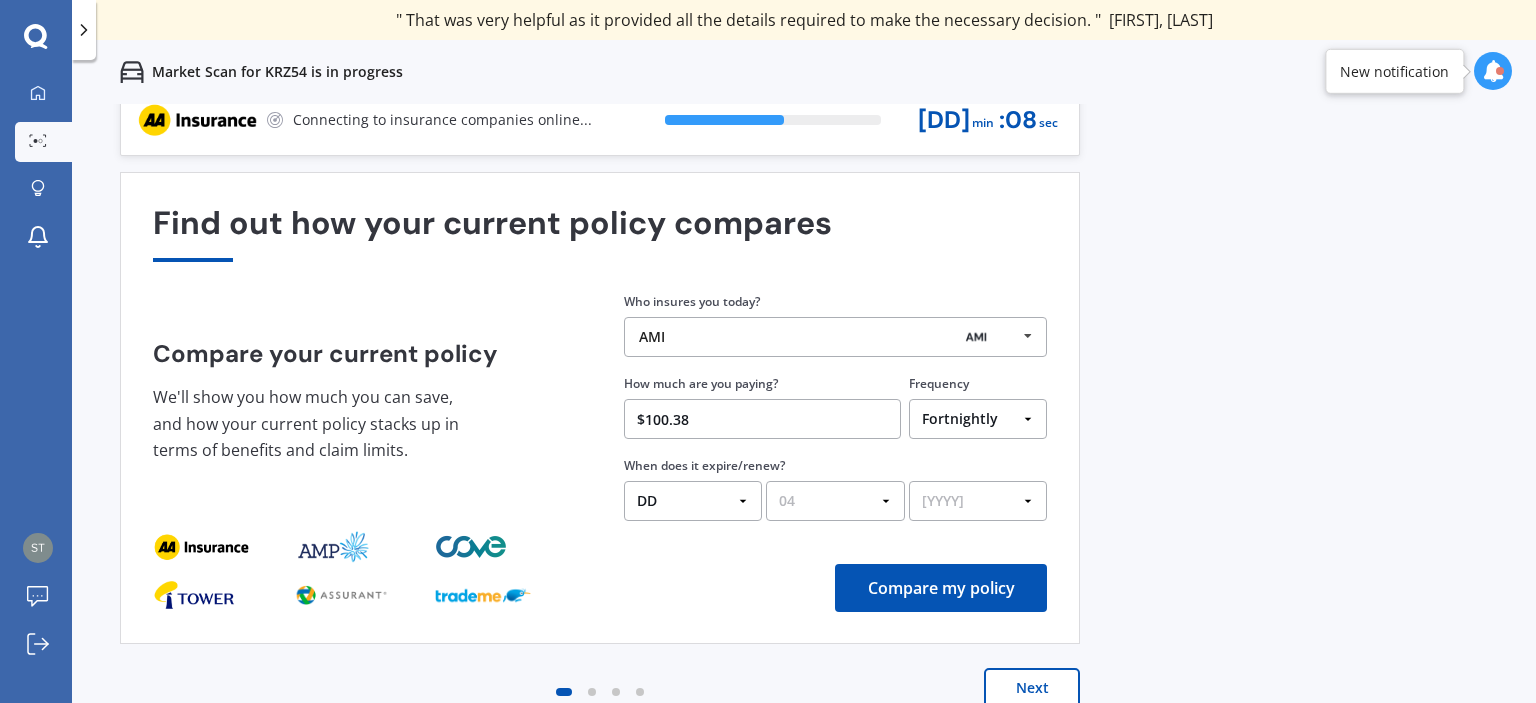 click on "[MONTH] [MONTH] [MONTH] [MONTH] [MONTH] [MONTH] [MONTH] [MONTH] [MONTH] [MONTH] [MONTH] [MONTH]" at bounding box center (835, 501) 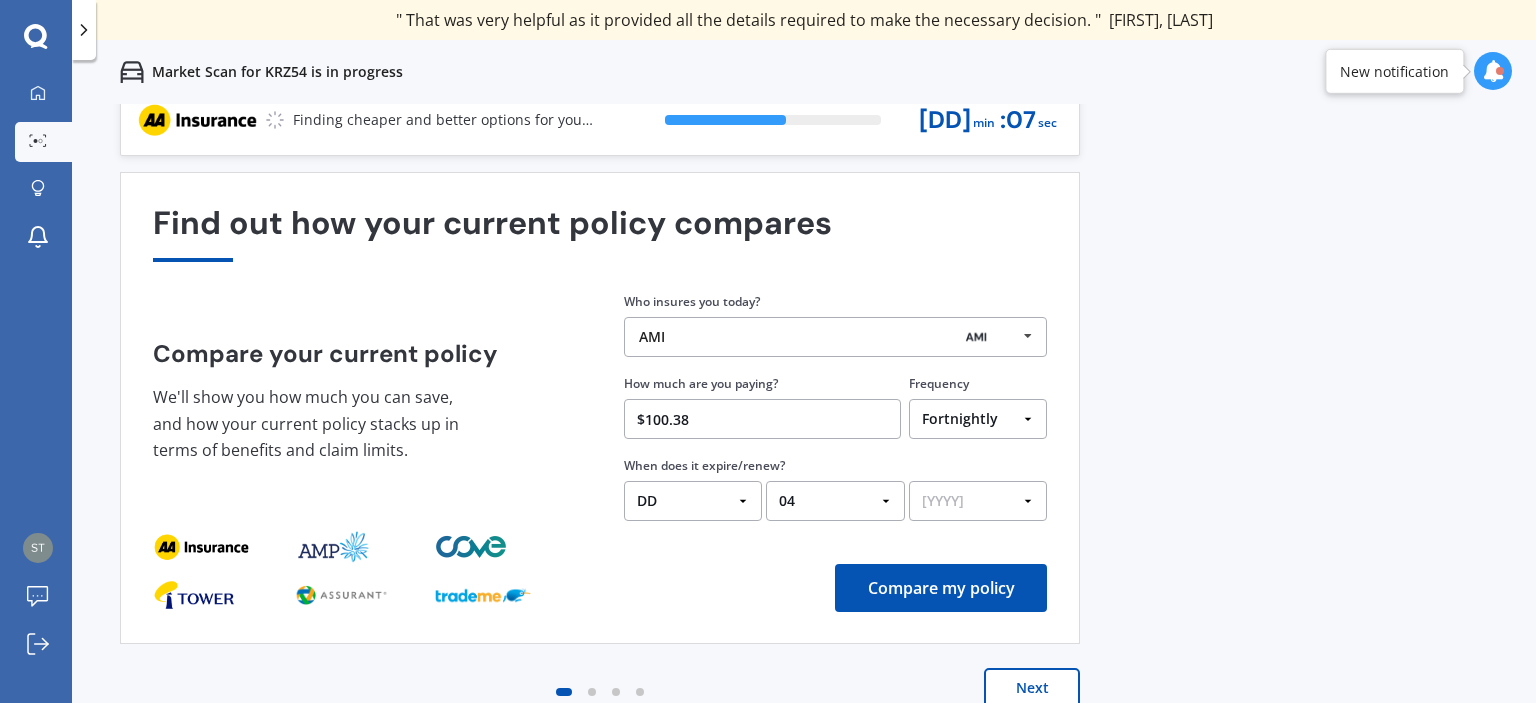 click on "[YYYY] [YEAR] [YEAR] [YEAR]" at bounding box center (978, 501) 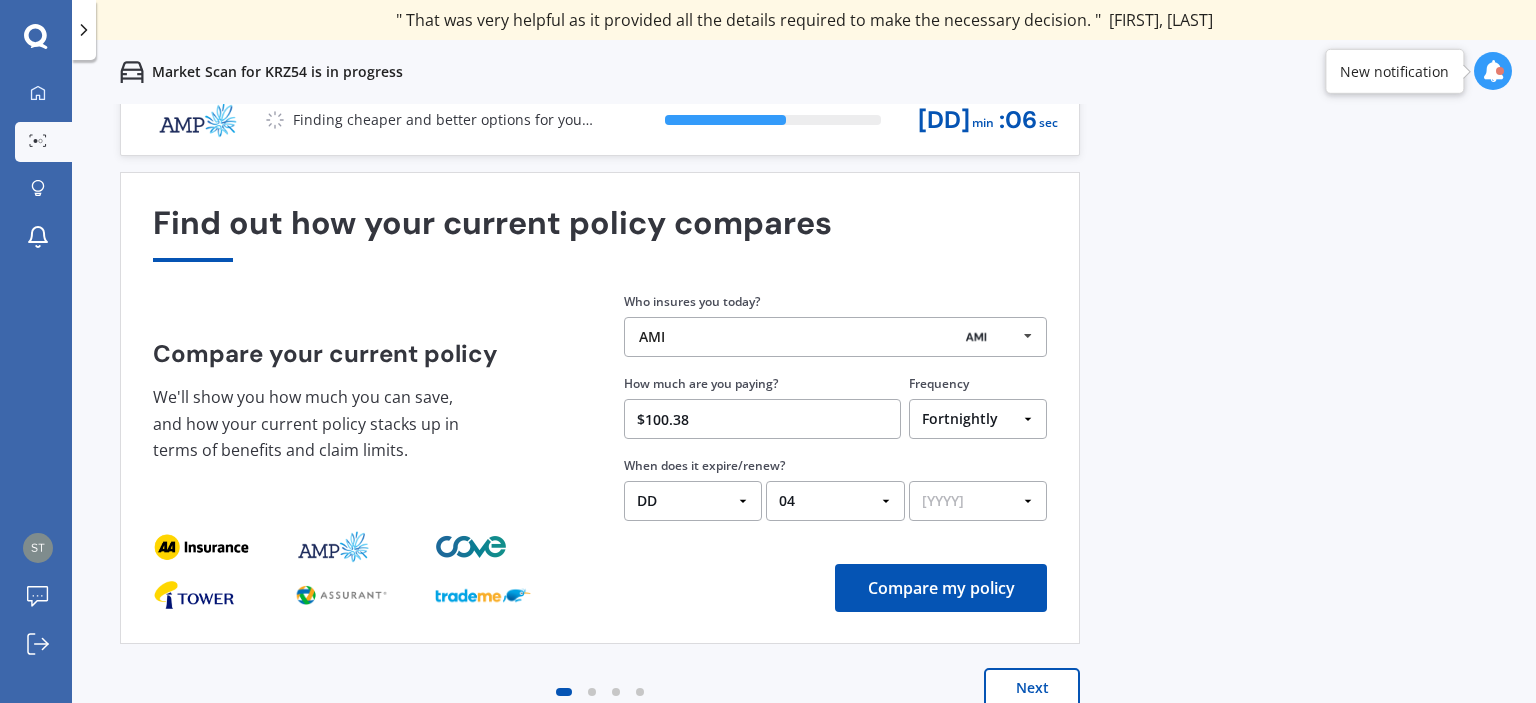 select on "[YEAR]" 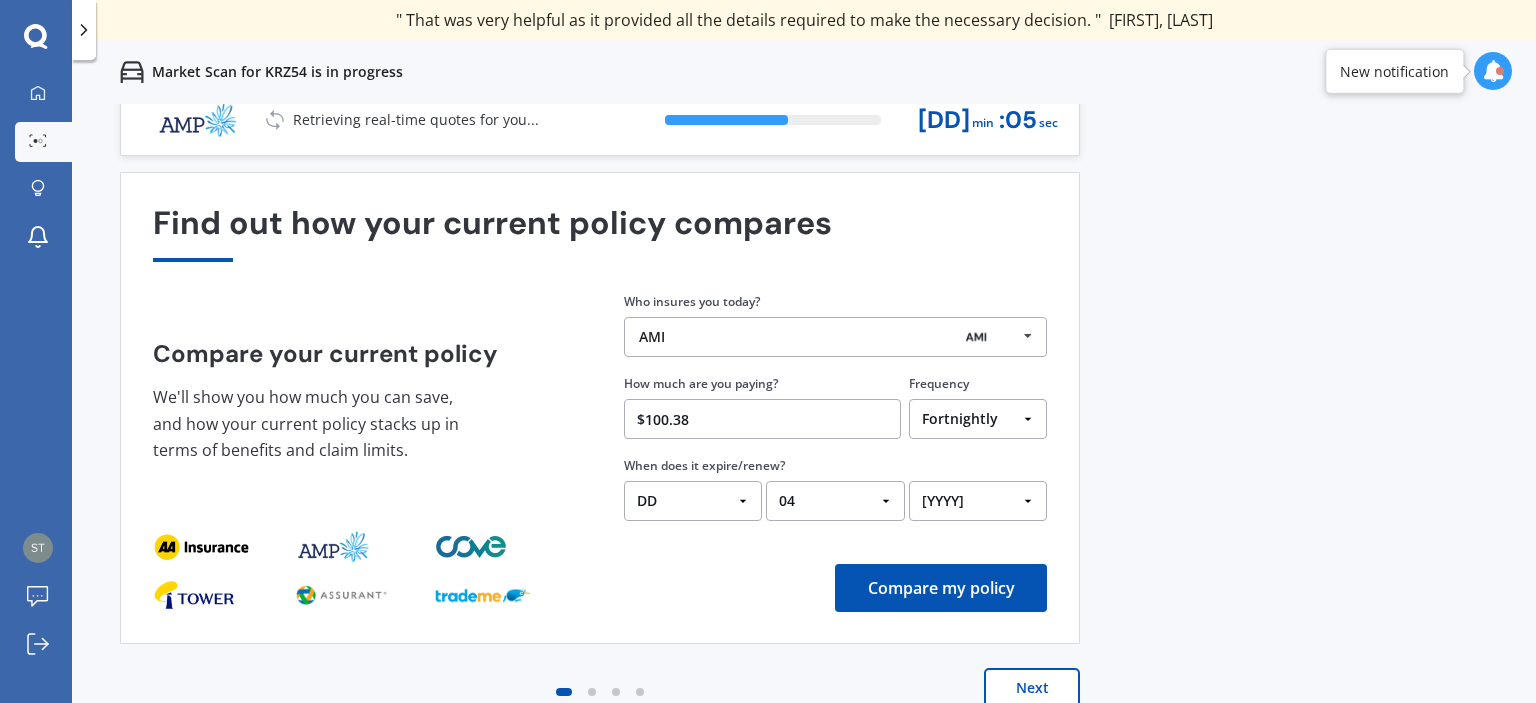 click on "Compare my policy" at bounding box center (941, 588) 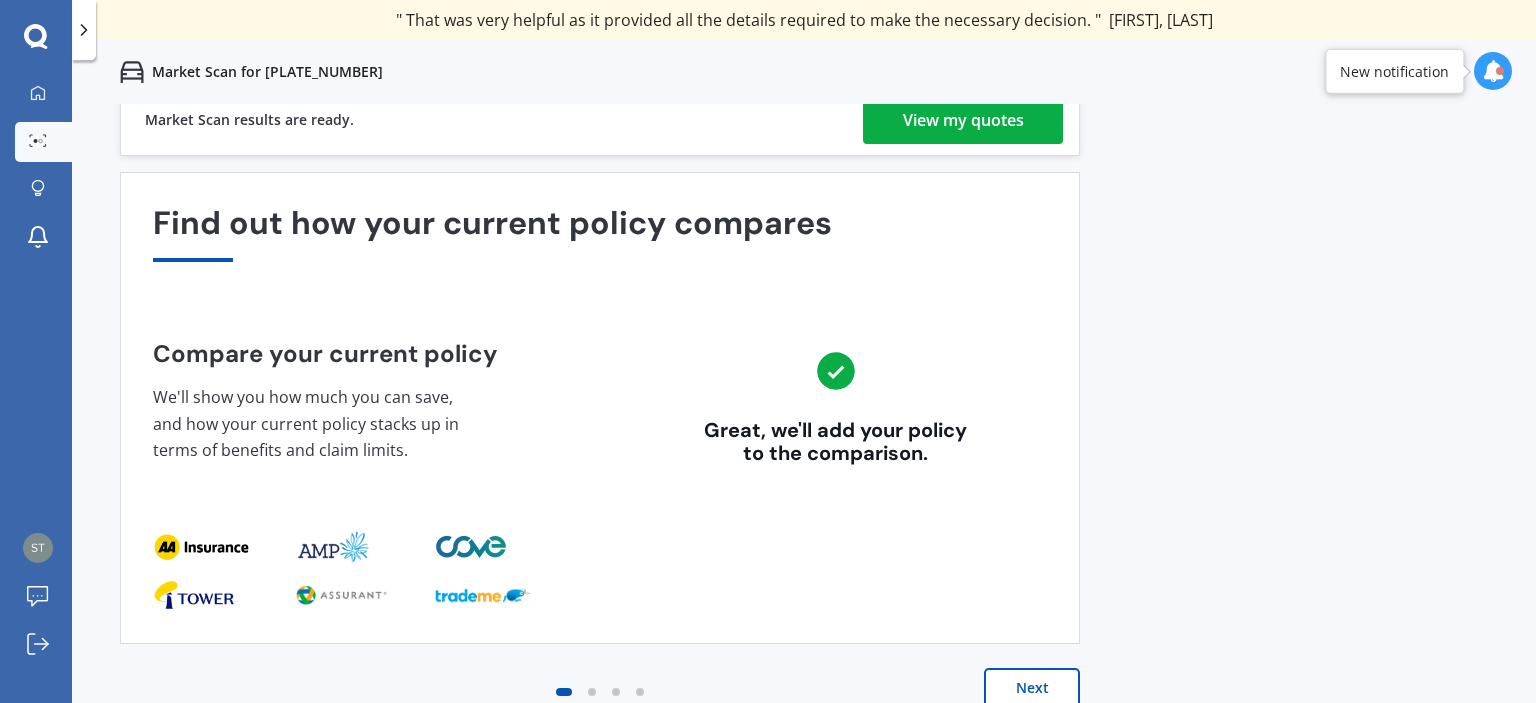 click on "View my quotes" at bounding box center [963, 120] 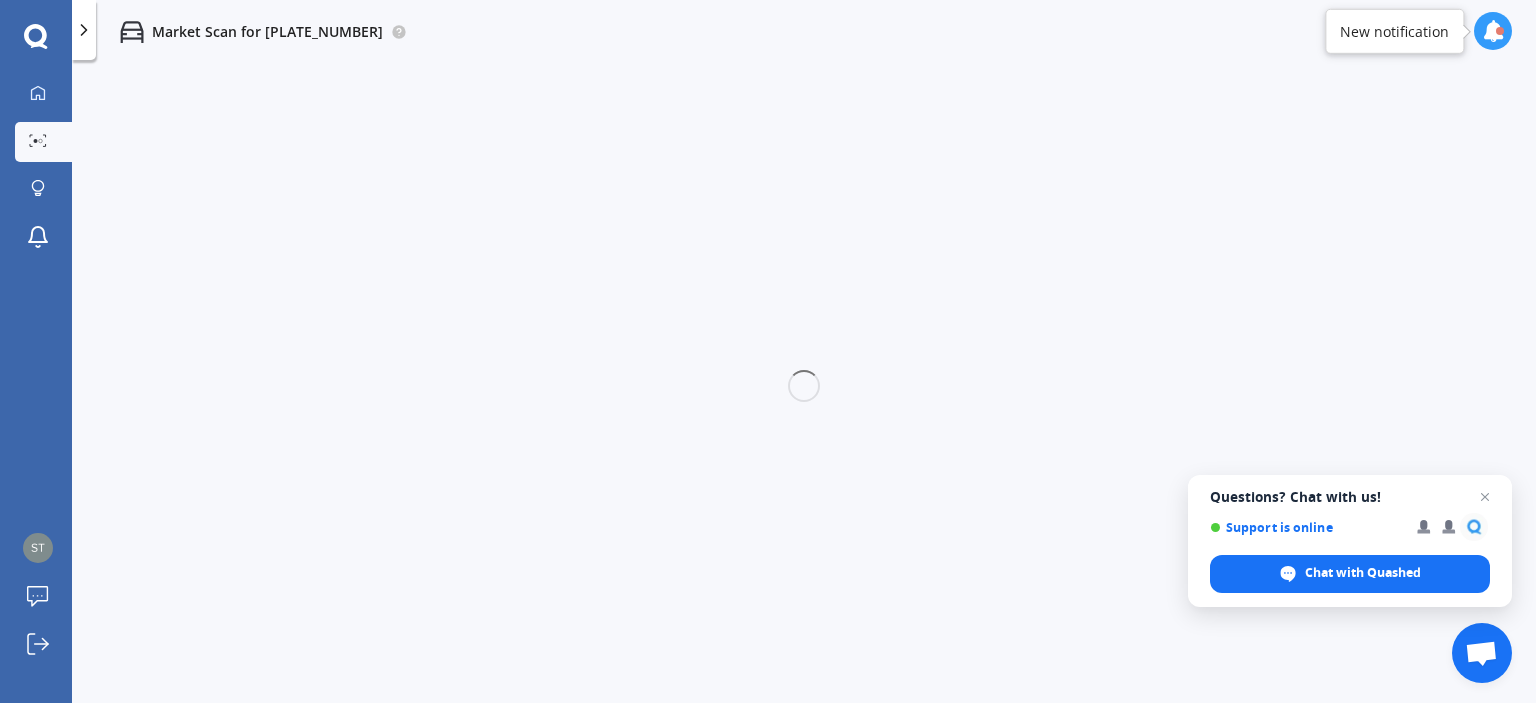 scroll, scrollTop: 0, scrollLeft: 0, axis: both 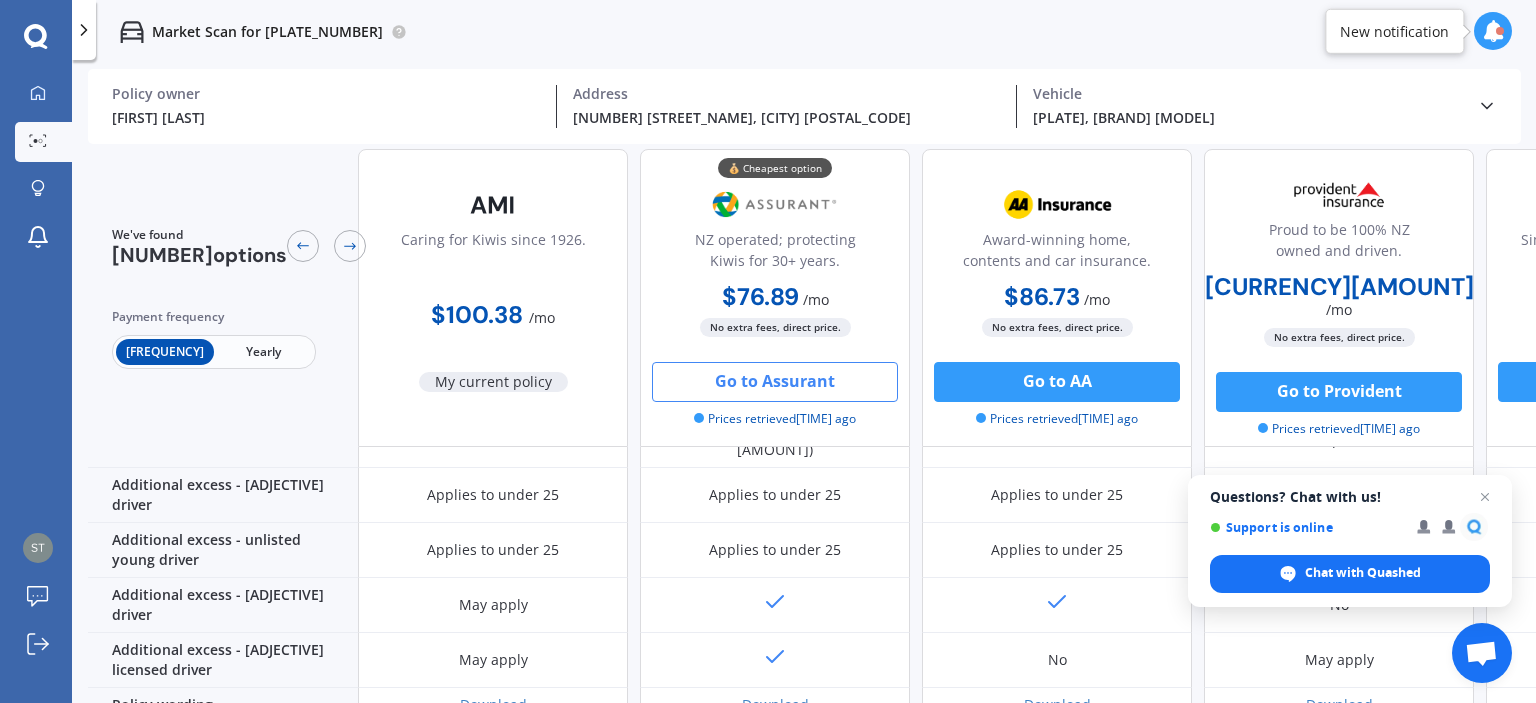 click on "Go to Assurant" at bounding box center (775, 382) 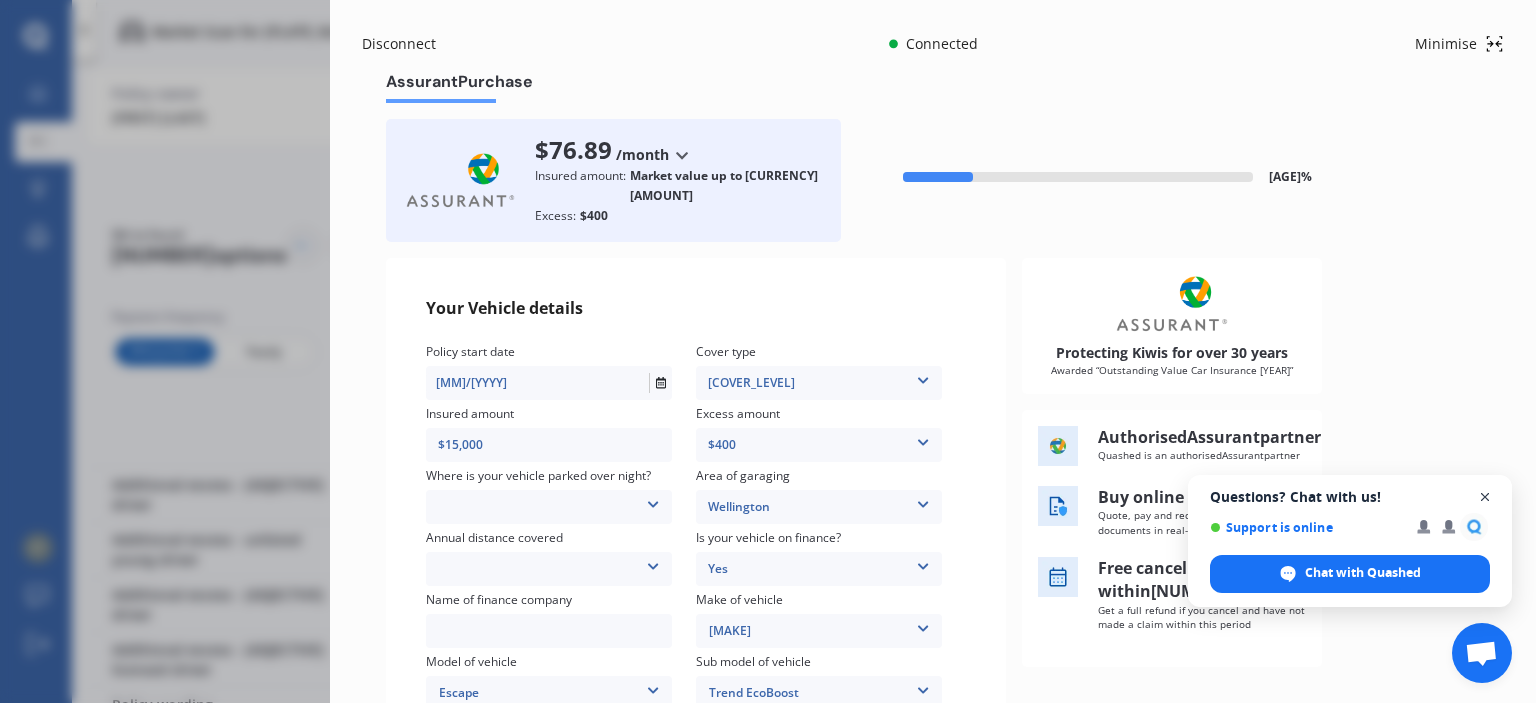click at bounding box center (1485, 497) 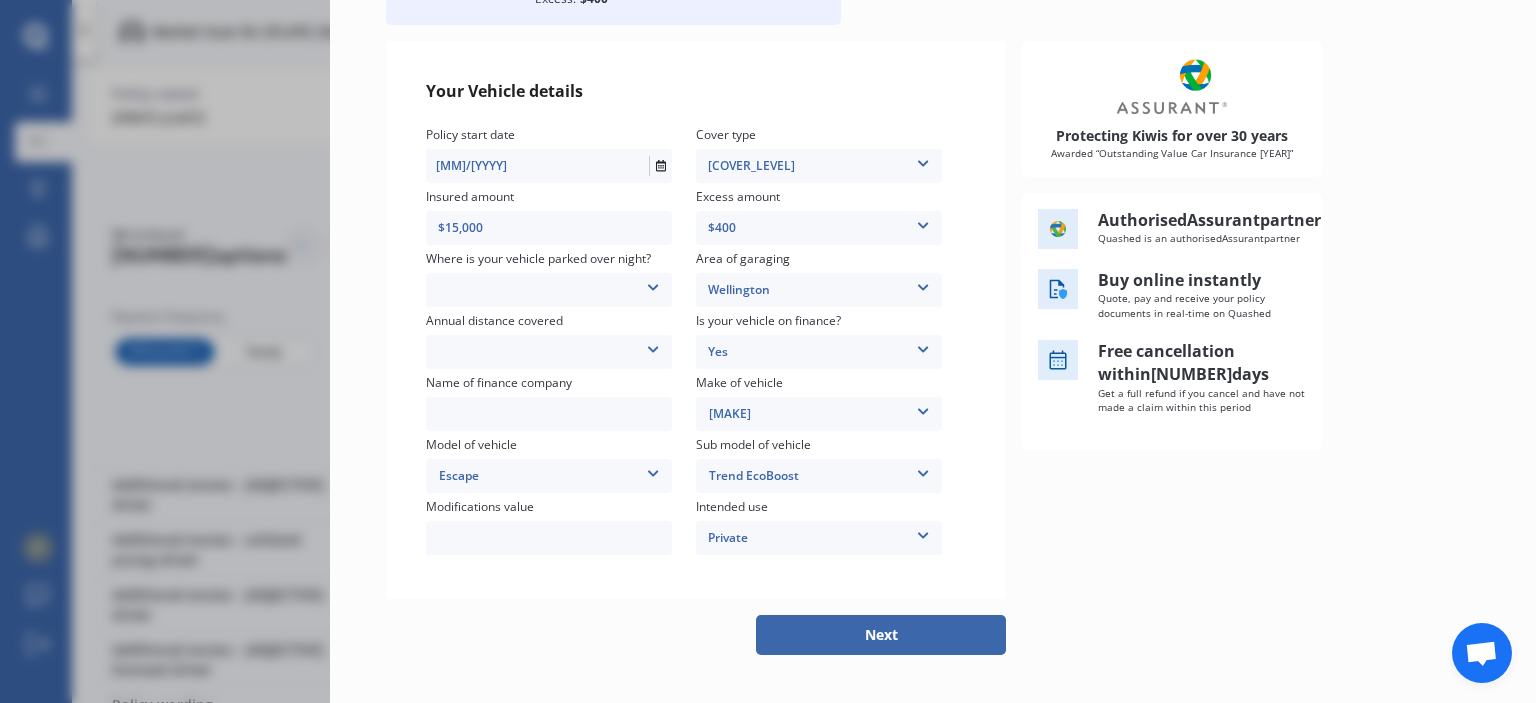 scroll, scrollTop: 228, scrollLeft: 0, axis: vertical 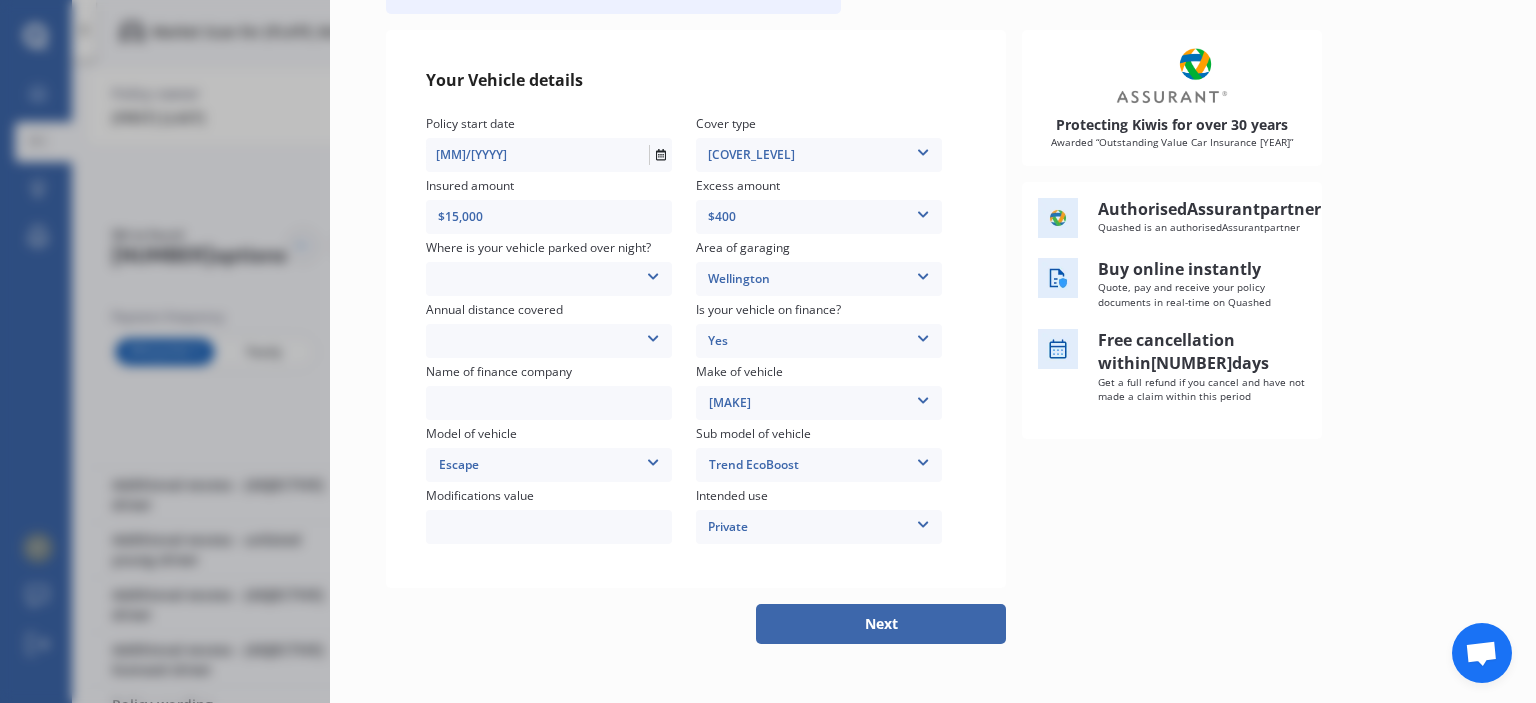 click at bounding box center [923, 149] 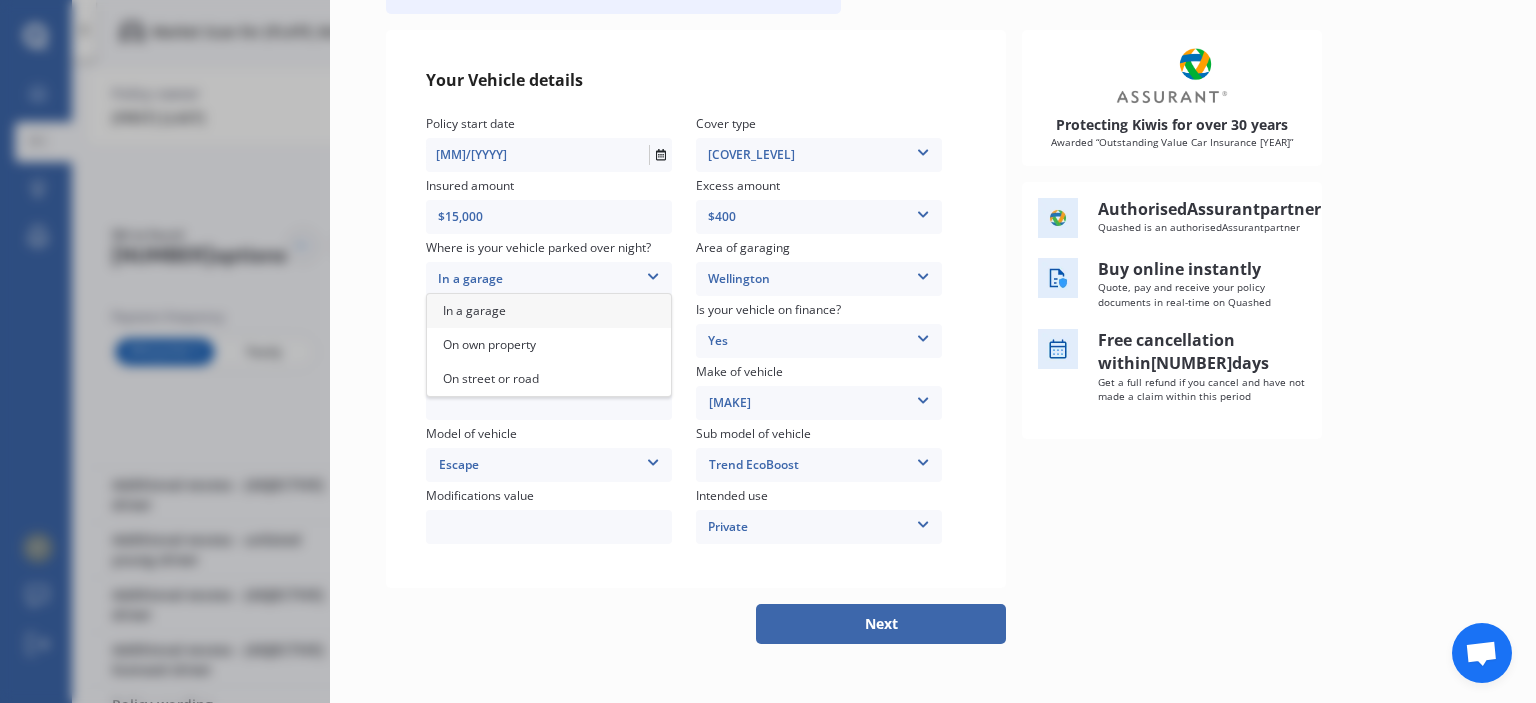 click on "On own property" at bounding box center (549, 345) 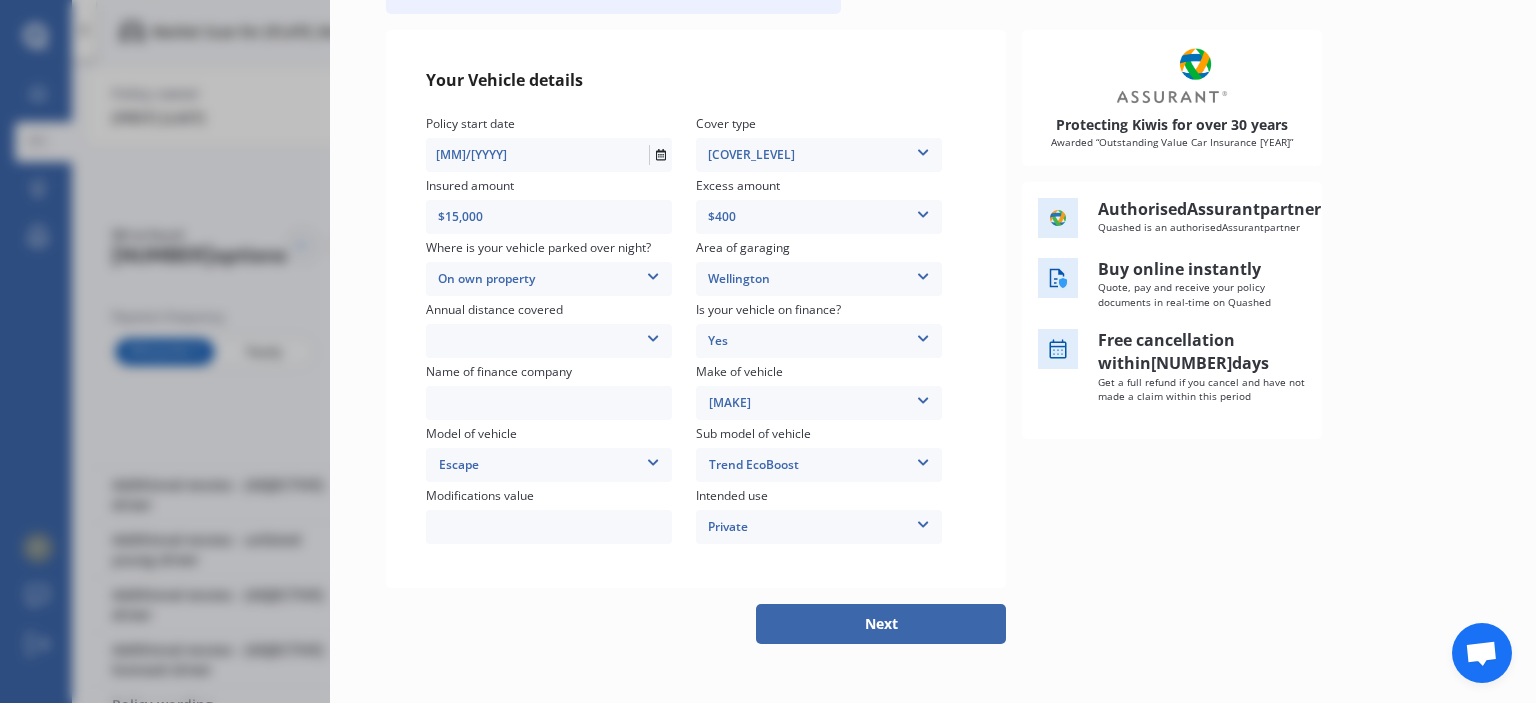 click on "Low (less than [NUMBER]km per year) Average ([NUMBER]-[NUMBER]km per year) High ([NUMBER]+km per year)" at bounding box center (819, 155) 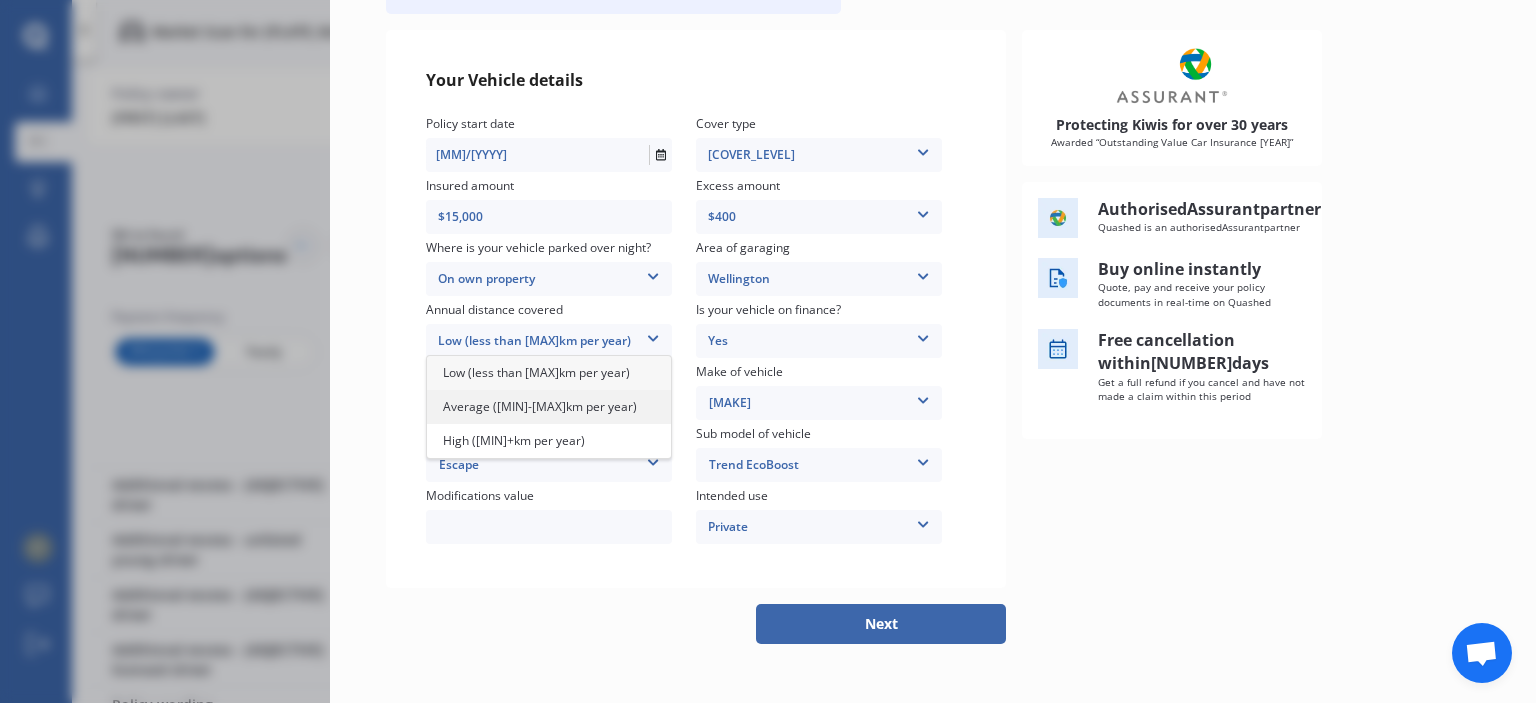 click on "Average ([MIN]-[MAX]km per year)" at bounding box center [536, 372] 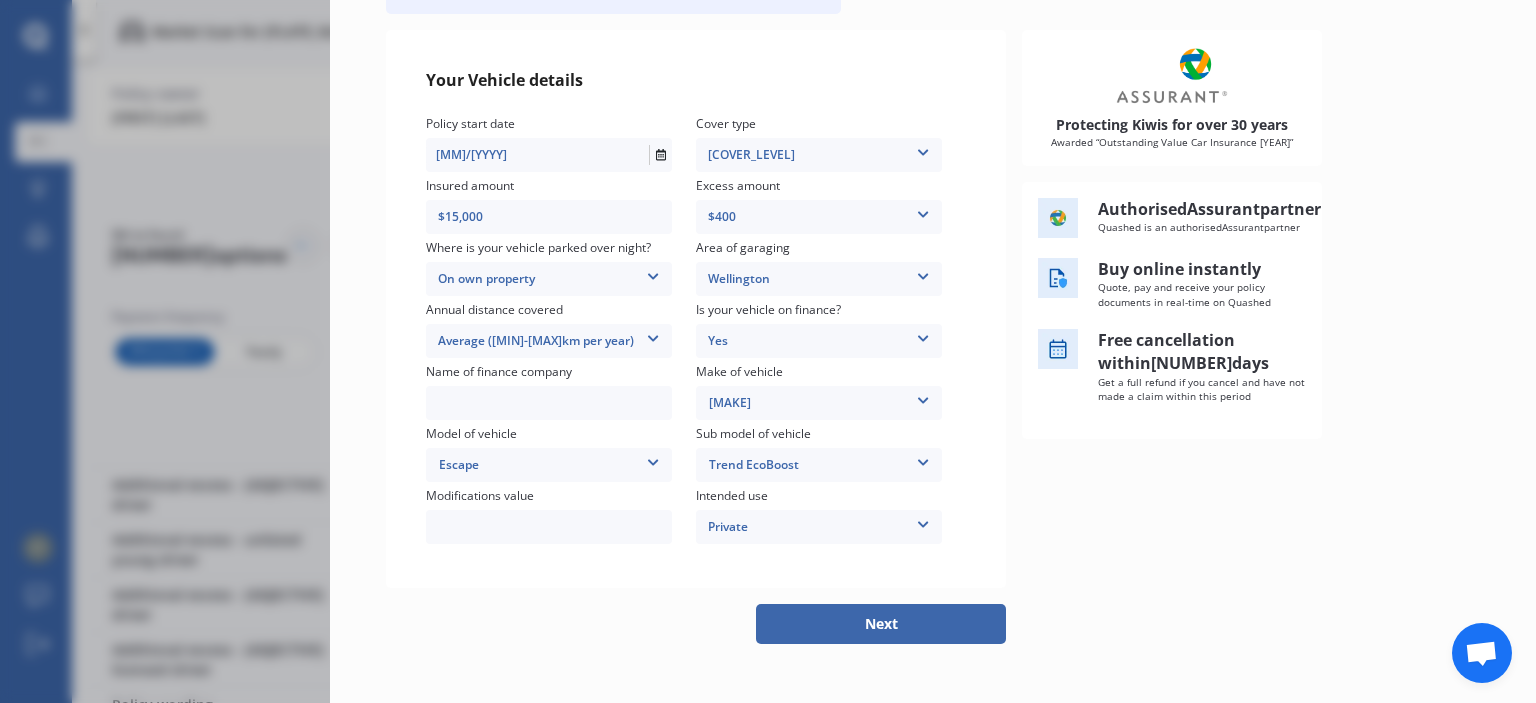 click at bounding box center [549, 403] 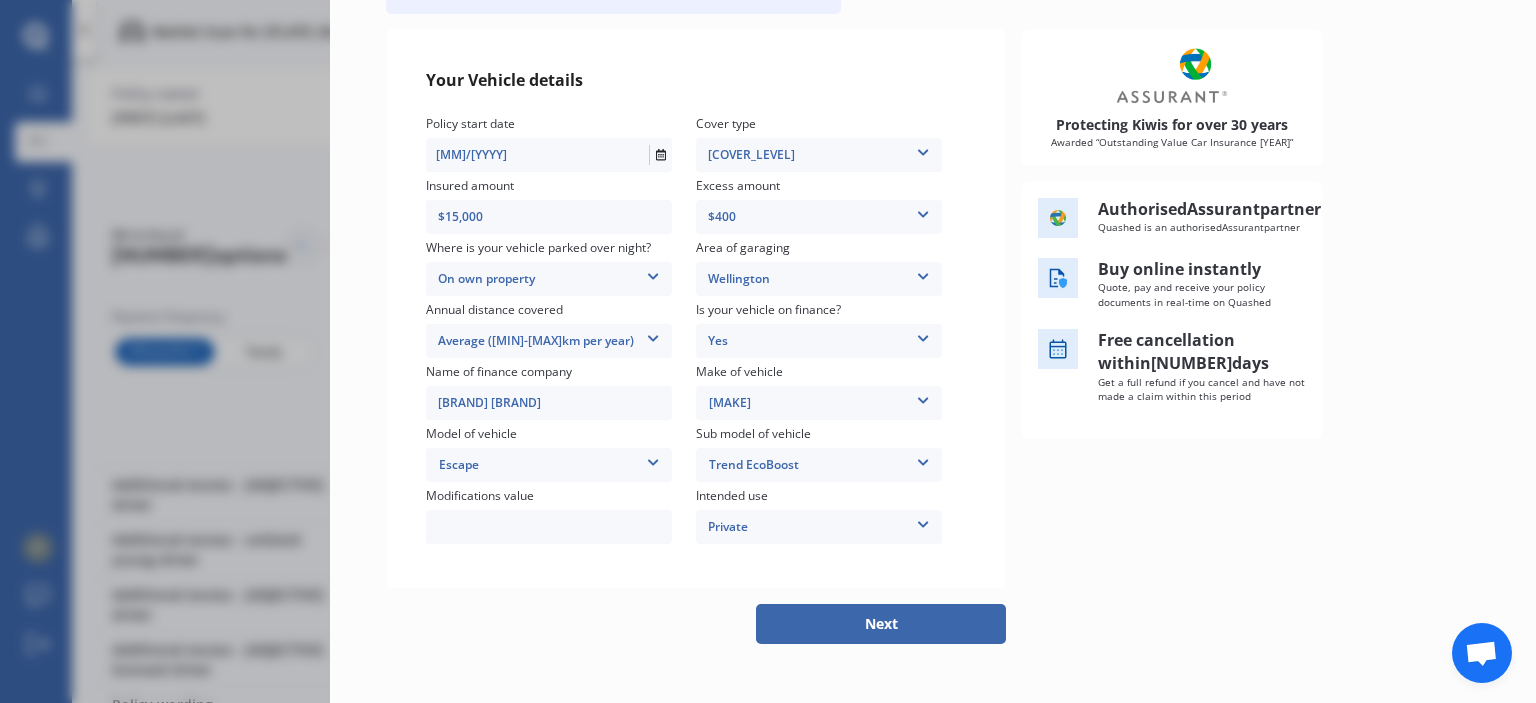 click on "[BRAND] [BRAND]" at bounding box center (549, 403) 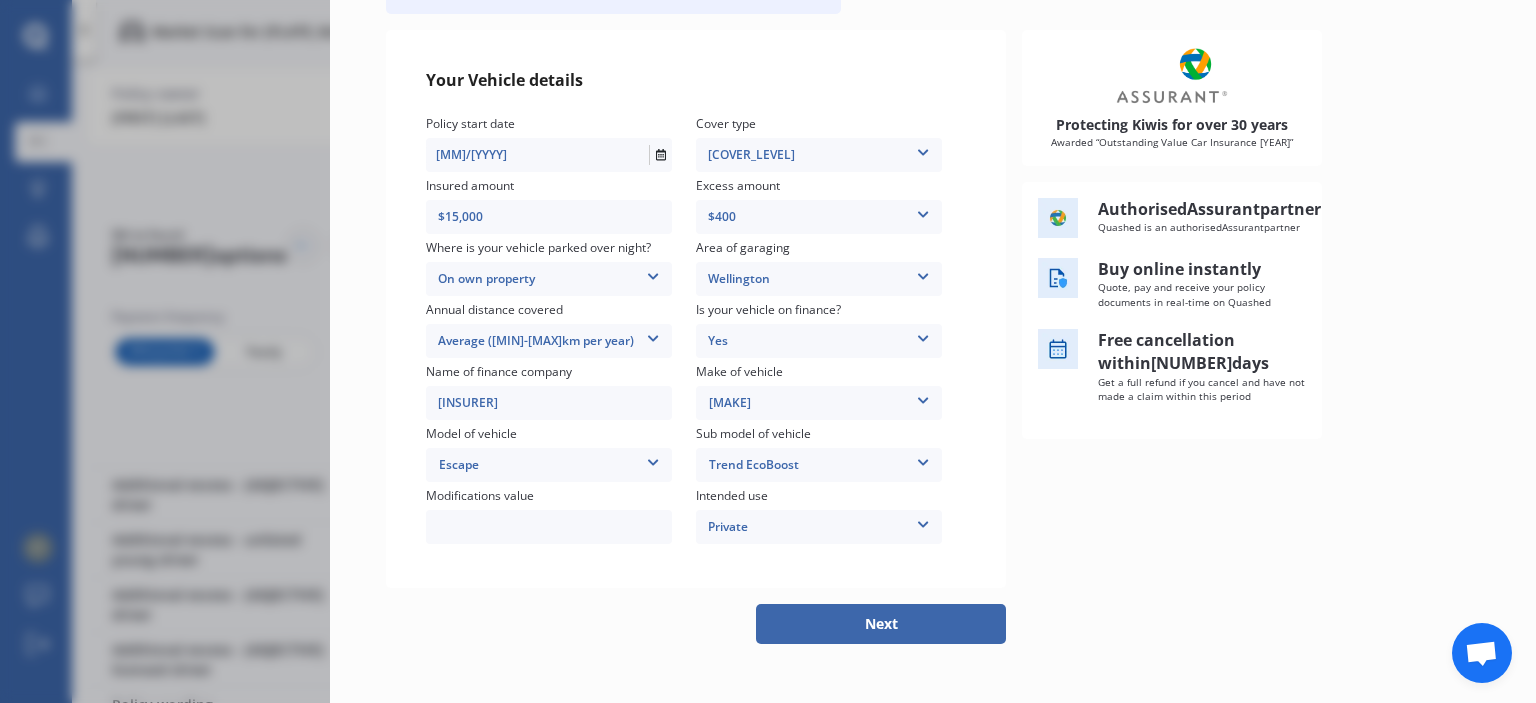 type on "[INSURER]" 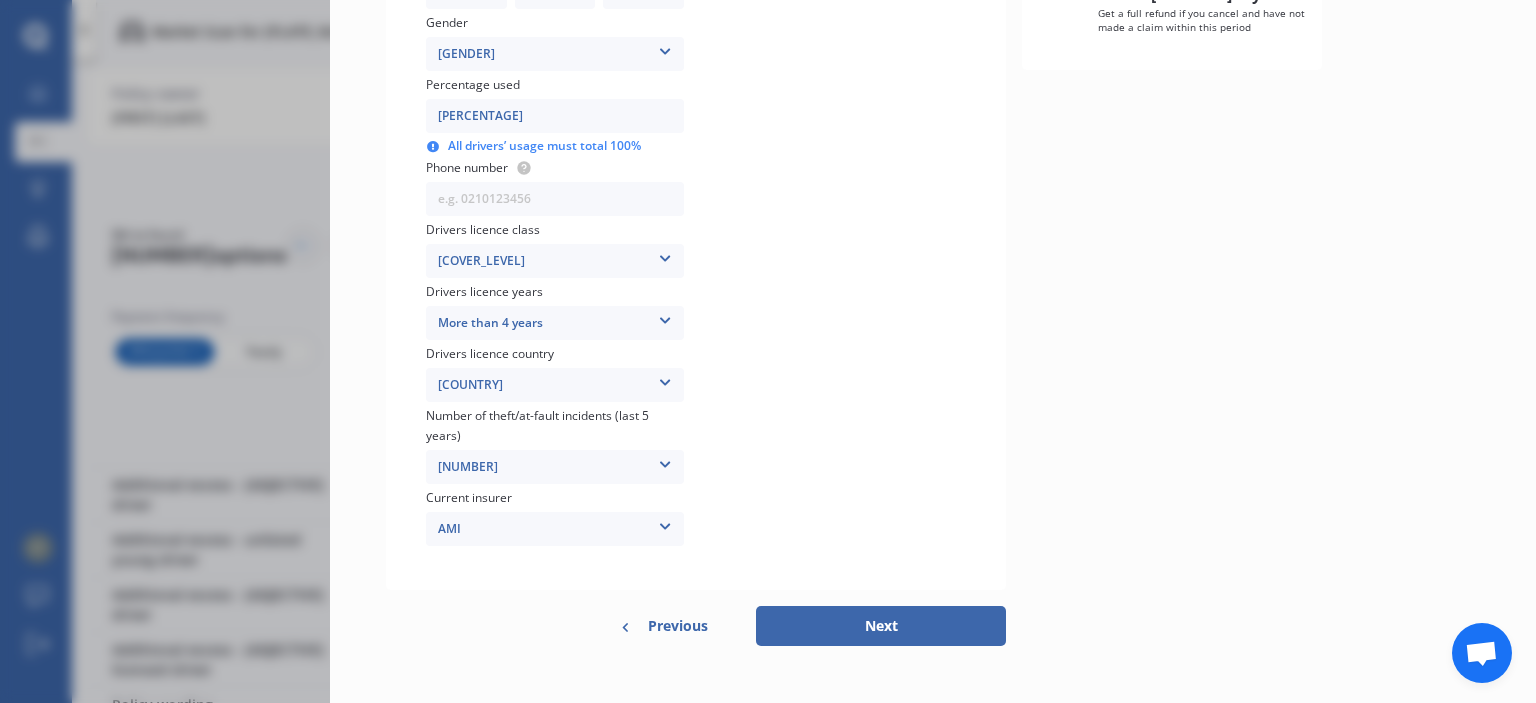 scroll, scrollTop: 600, scrollLeft: 0, axis: vertical 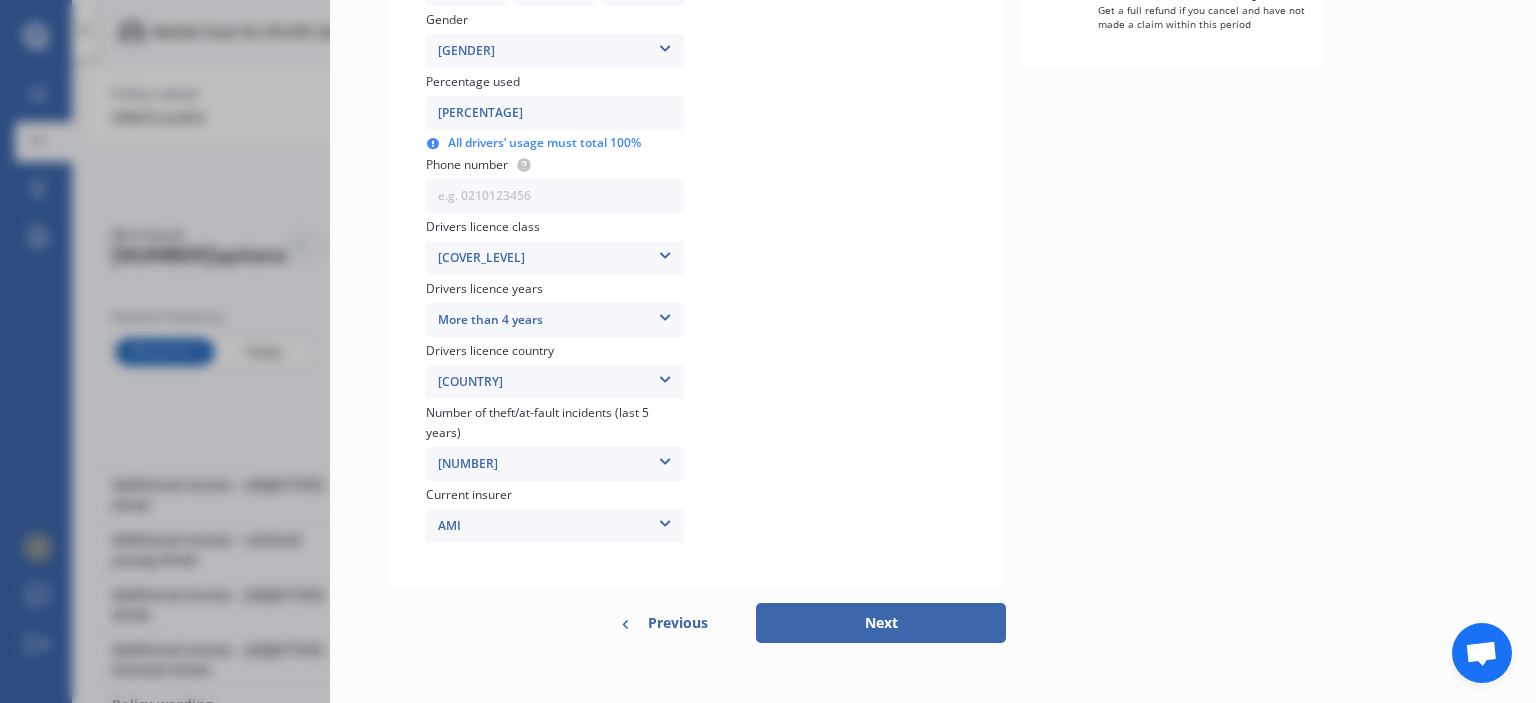 click on "Next" at bounding box center (881, 623) 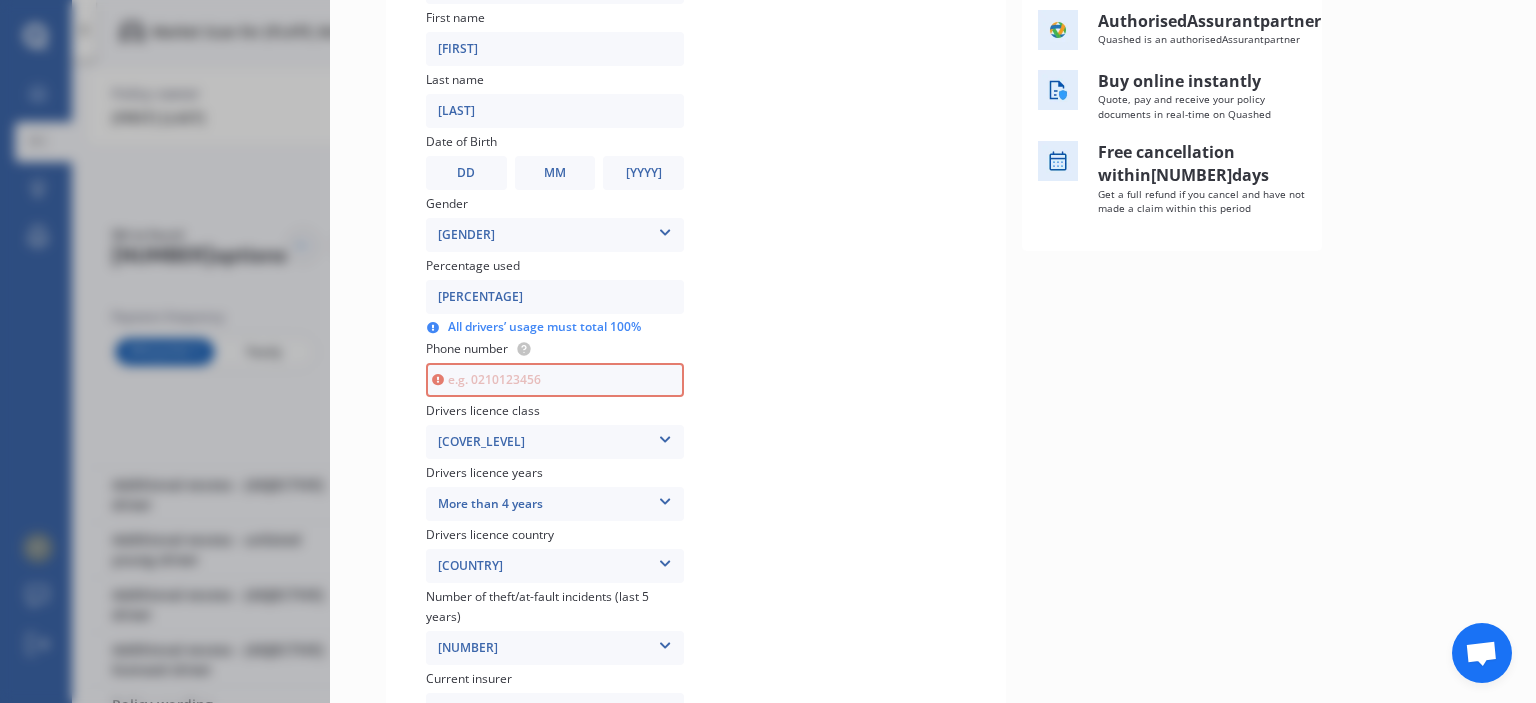scroll, scrollTop: 414, scrollLeft: 0, axis: vertical 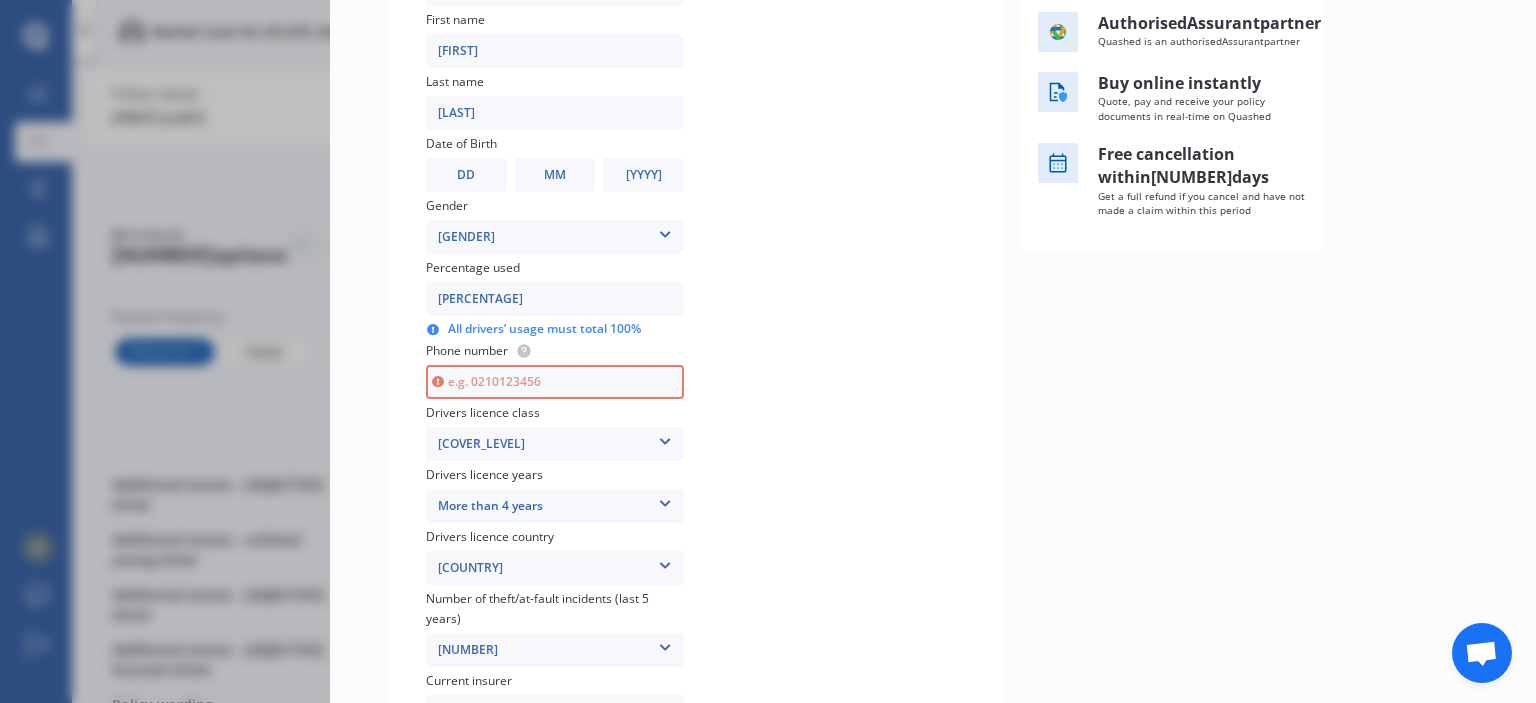 click at bounding box center [555, 382] 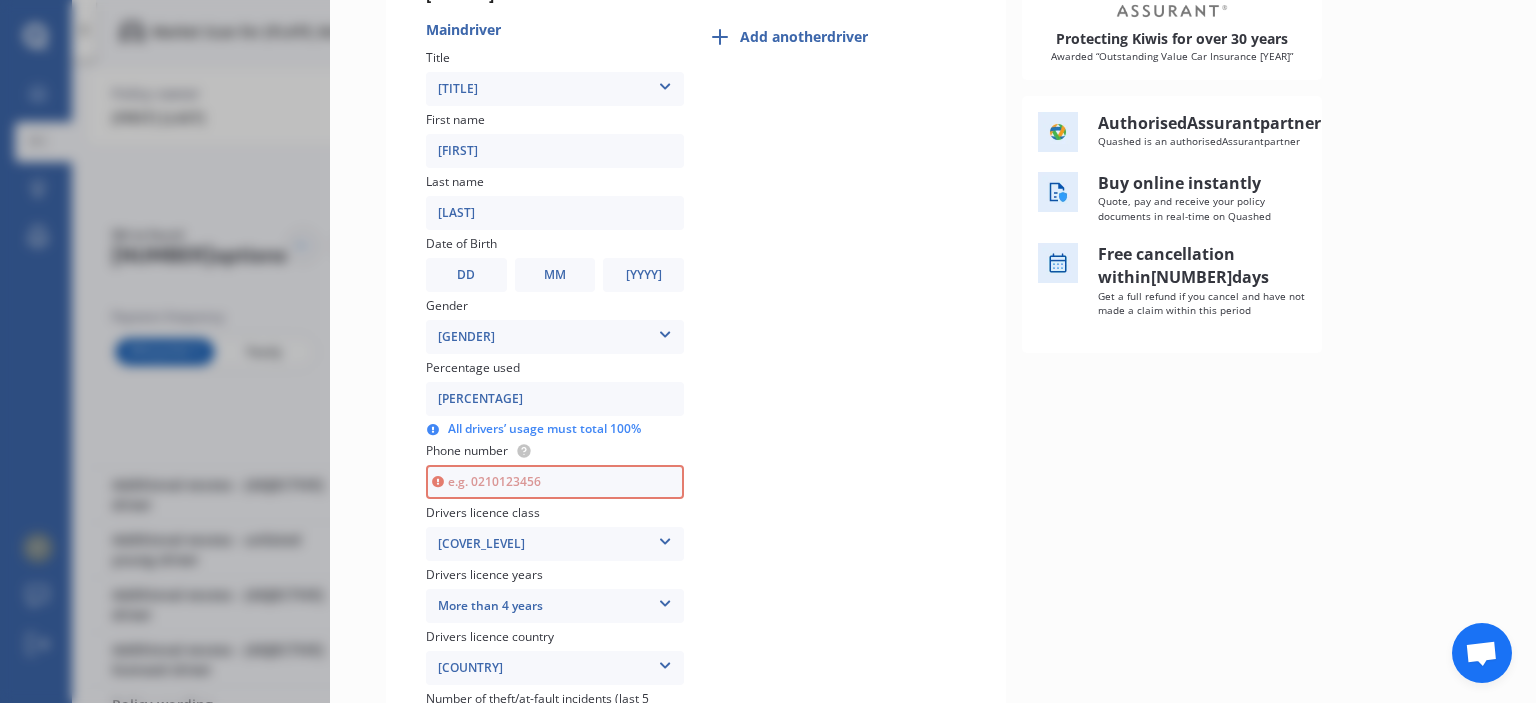 type on "[PHONE]" 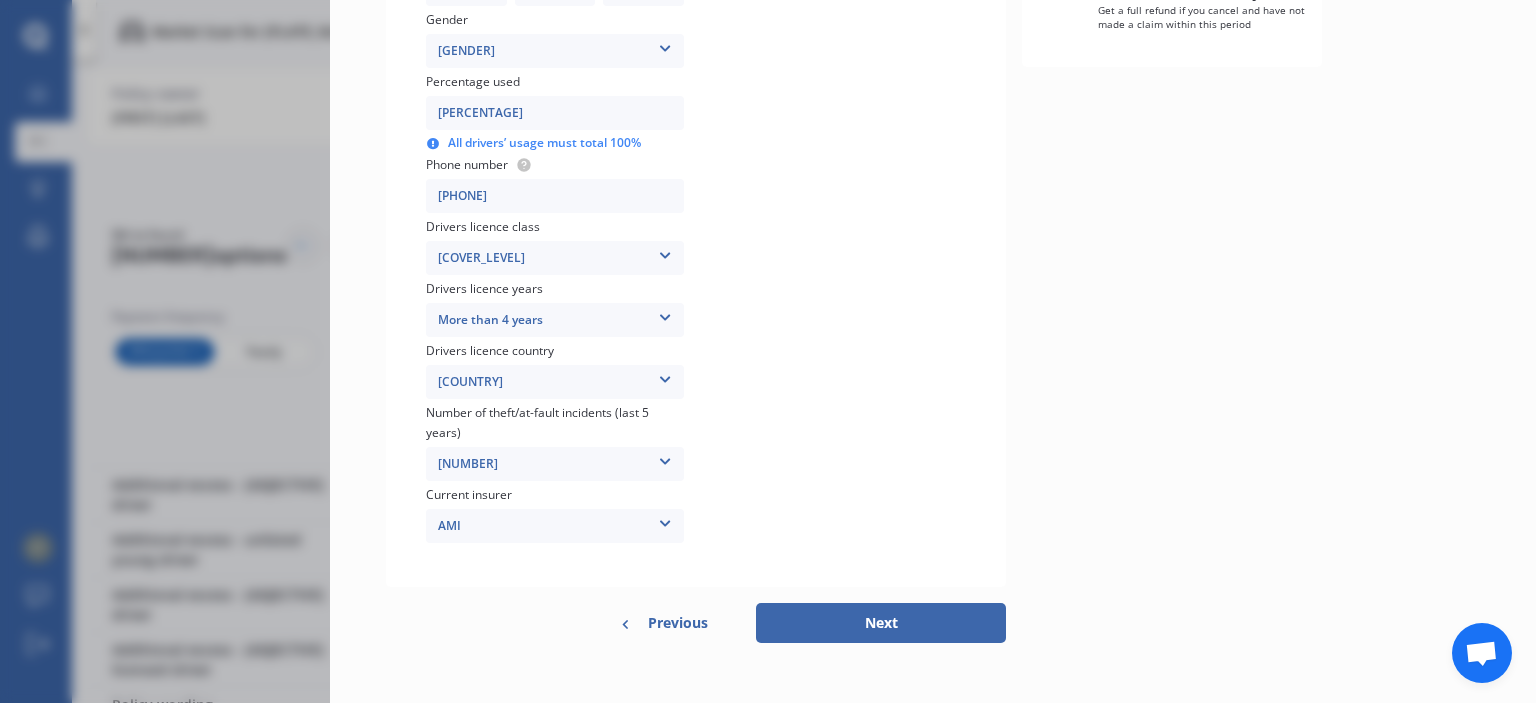 click on "Next" at bounding box center (881, 623) 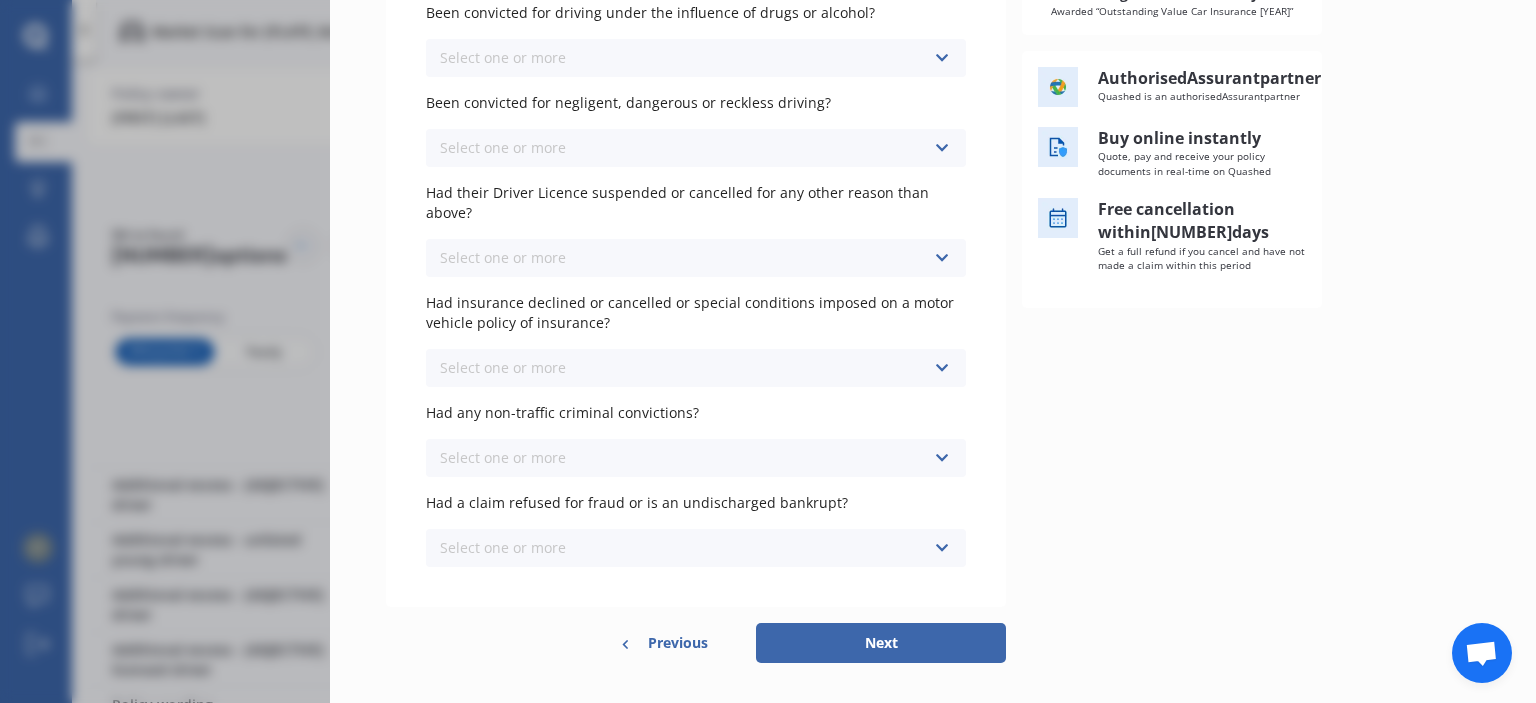 scroll, scrollTop: 0, scrollLeft: 0, axis: both 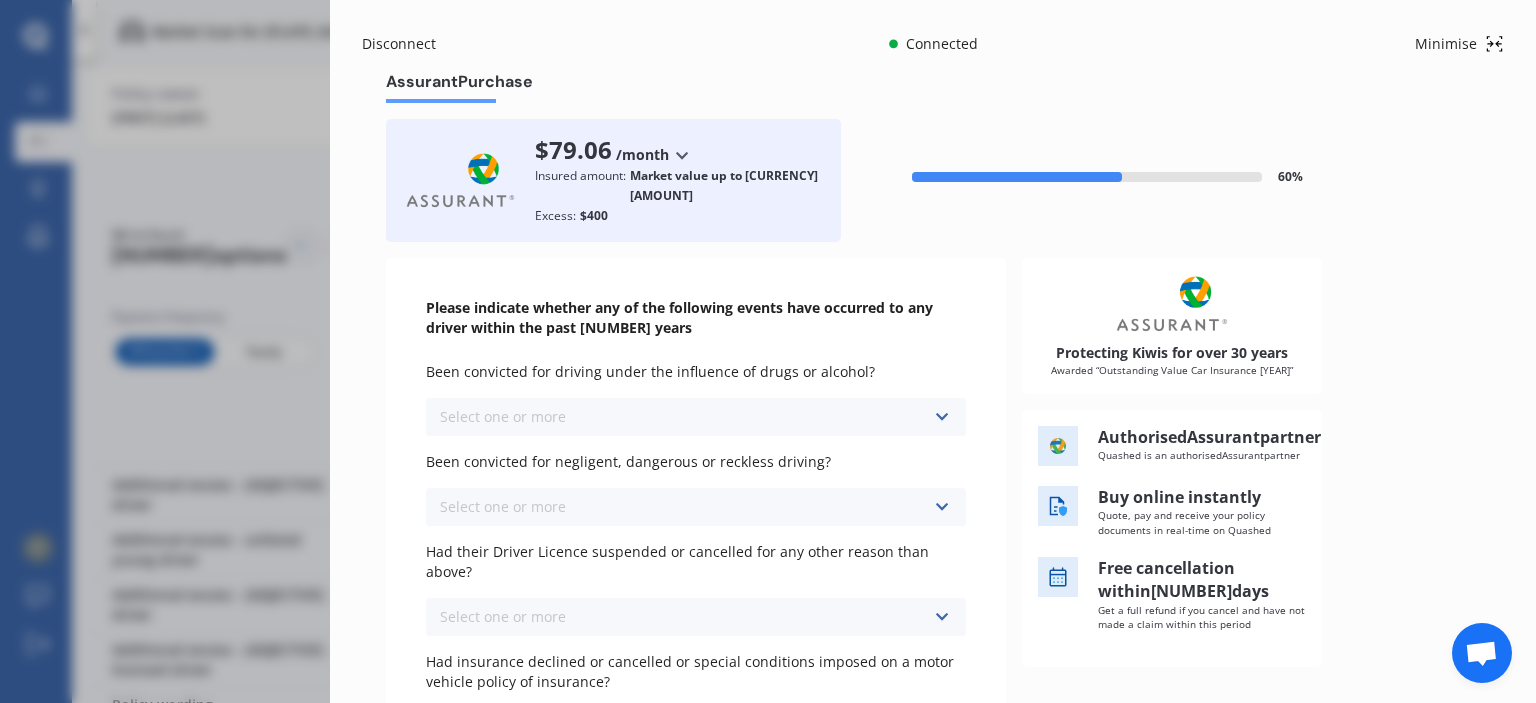 click on "Select one or more Never, or over [NUMBER] years ago Last year [NUMBER] to [NUMBER] years ago [NUMBER] to [NUMBER] years ago [NUMBER] to [NUMBER] years ago" at bounding box center [696, 417] 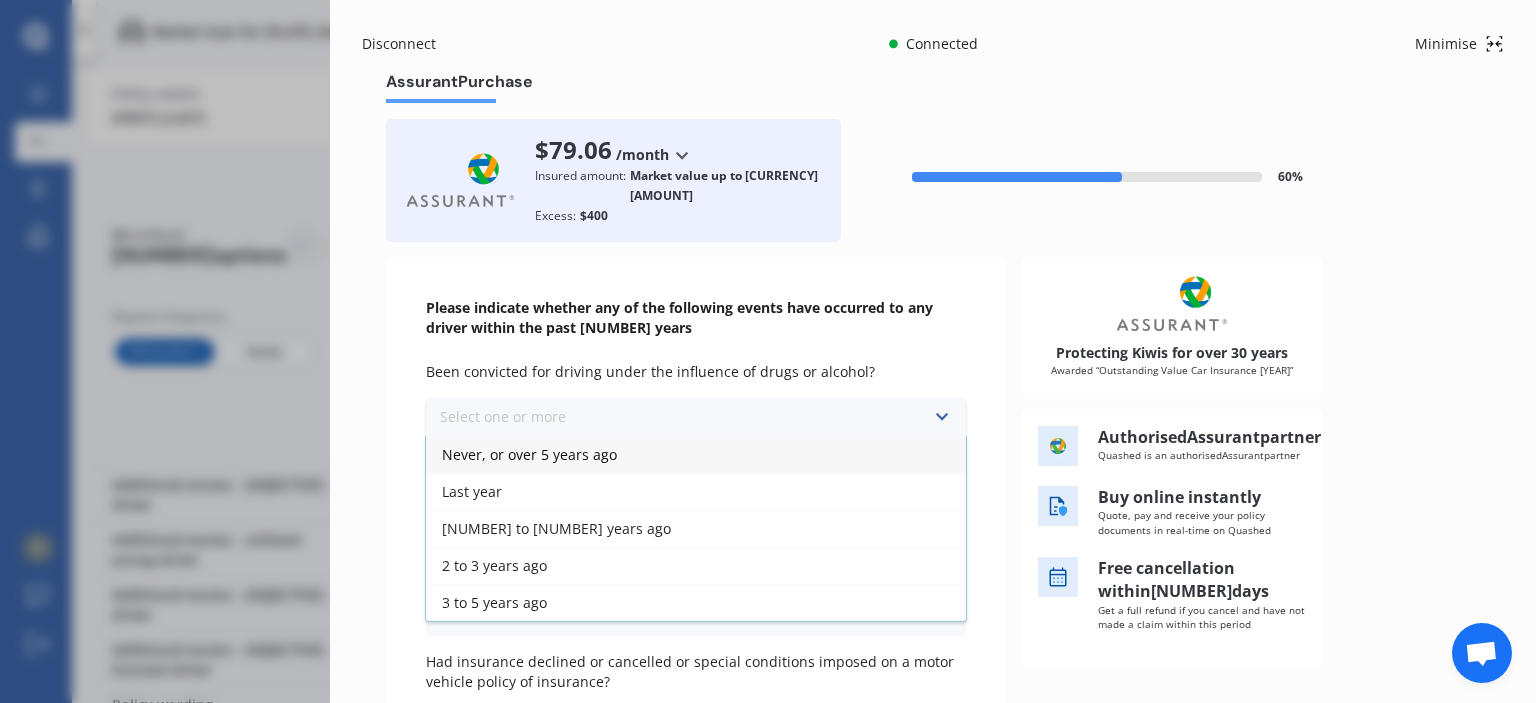 click on "Never, or over 5 years ago" at bounding box center [529, 454] 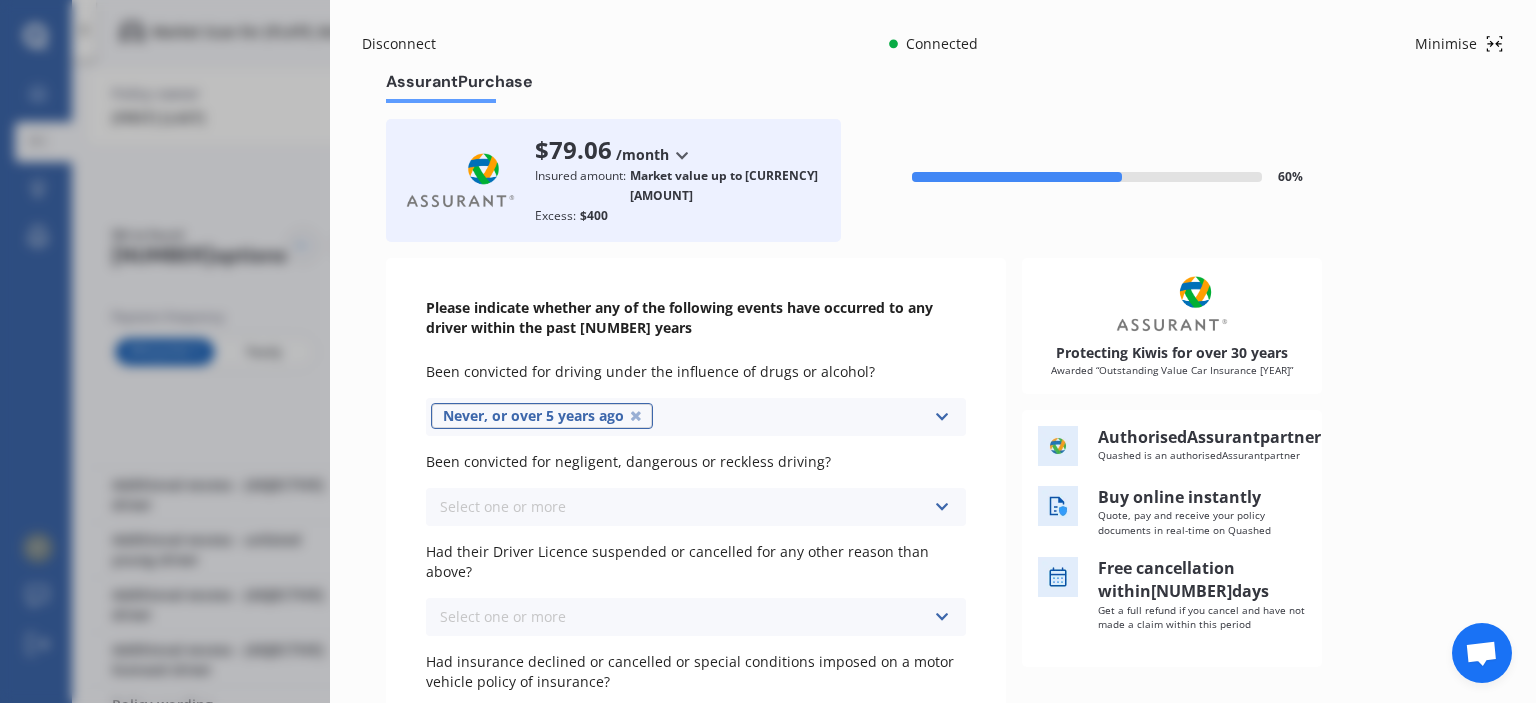 click on "Select one or more Never, or over [NUMBER] years ago Last year [NUMBER] to [NUMBER] years ago [NUMBER] to [NUMBER] years ago [NUMBER] to [NUMBER] years ago" at bounding box center [696, 417] 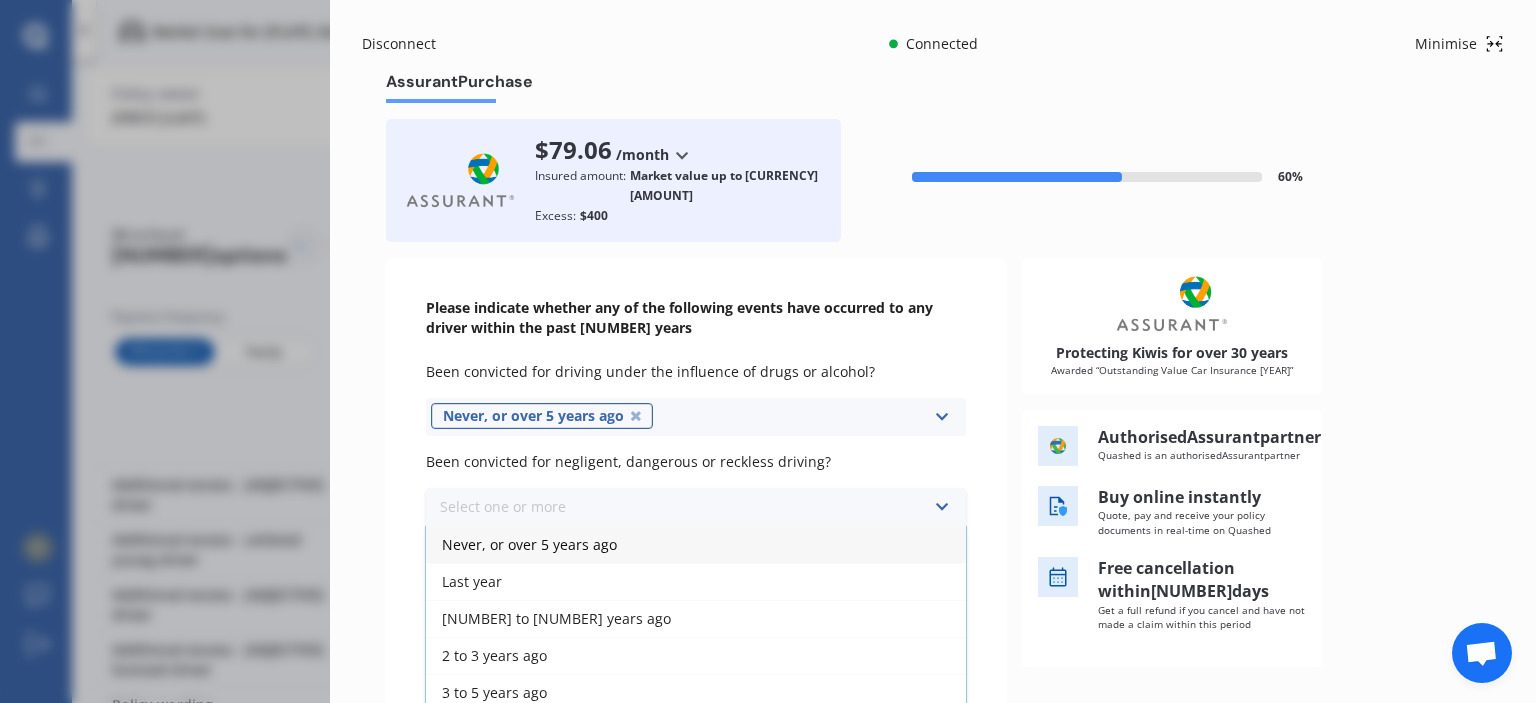 click on "Never, or over 5 years ago" at bounding box center [696, 544] 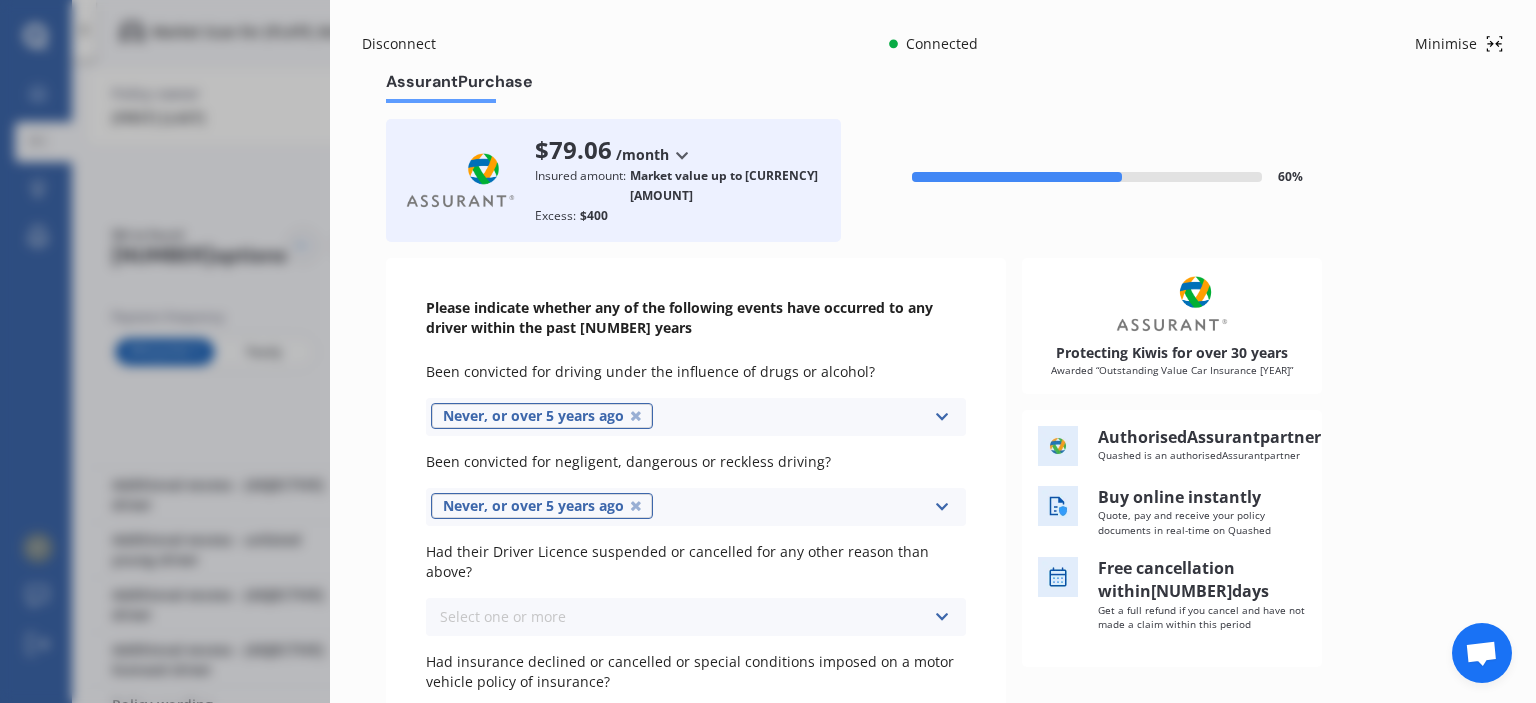 click on "Select one or more Never, or over [NUMBER] years ago Last year [NUMBER] to [NUMBER] years ago [NUMBER] to [NUMBER] years ago [NUMBER] to [NUMBER] years ago" at bounding box center [696, 417] 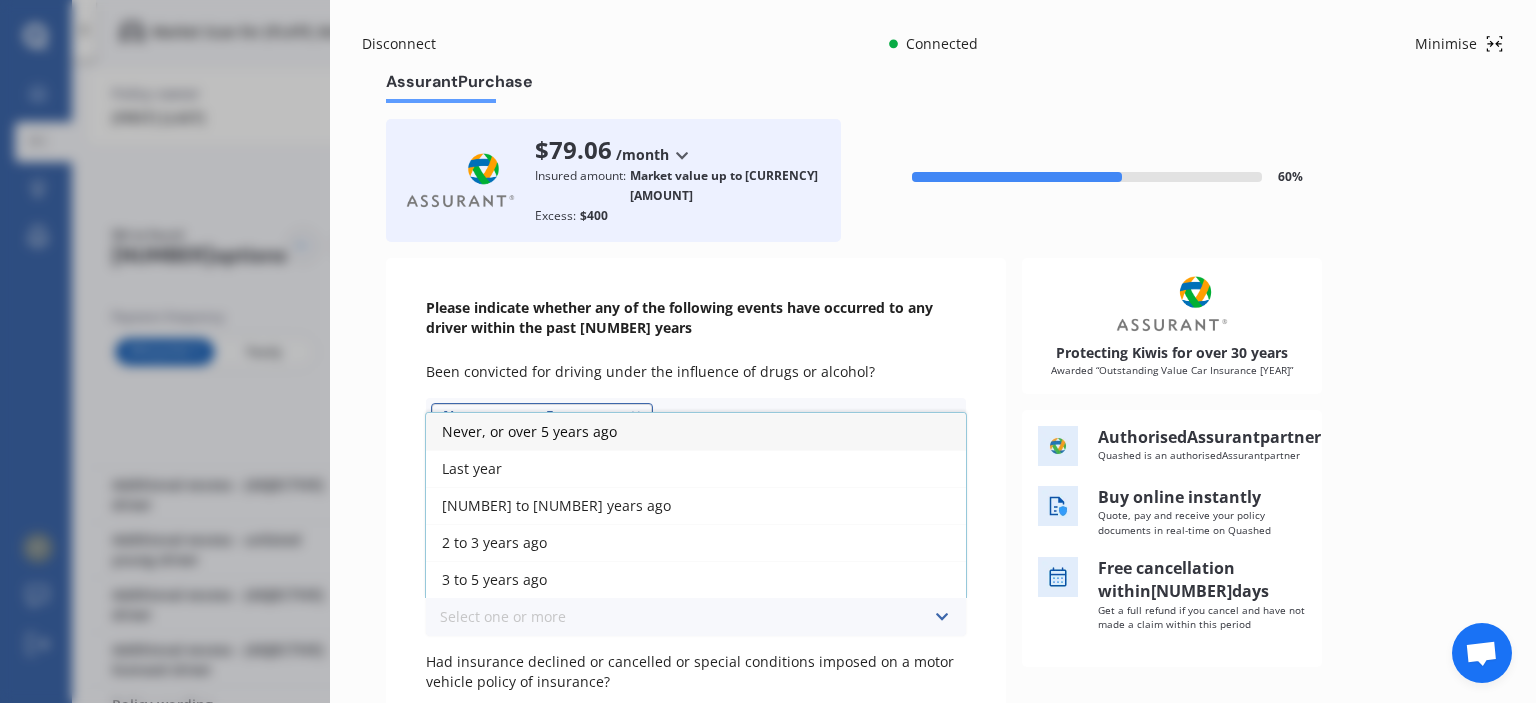 click on "Never, or over 5 years ago" at bounding box center (529, 431) 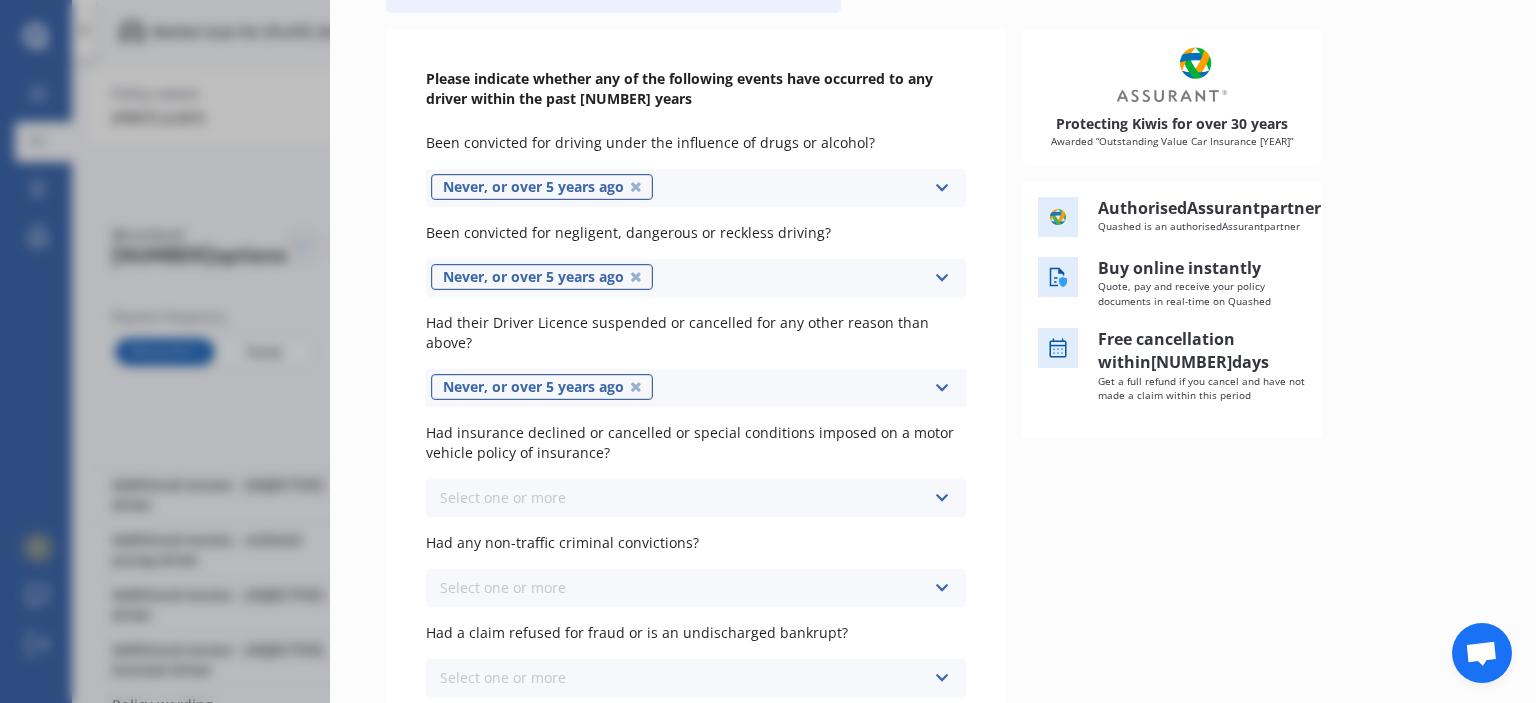 scroll, scrollTop: 300, scrollLeft: 0, axis: vertical 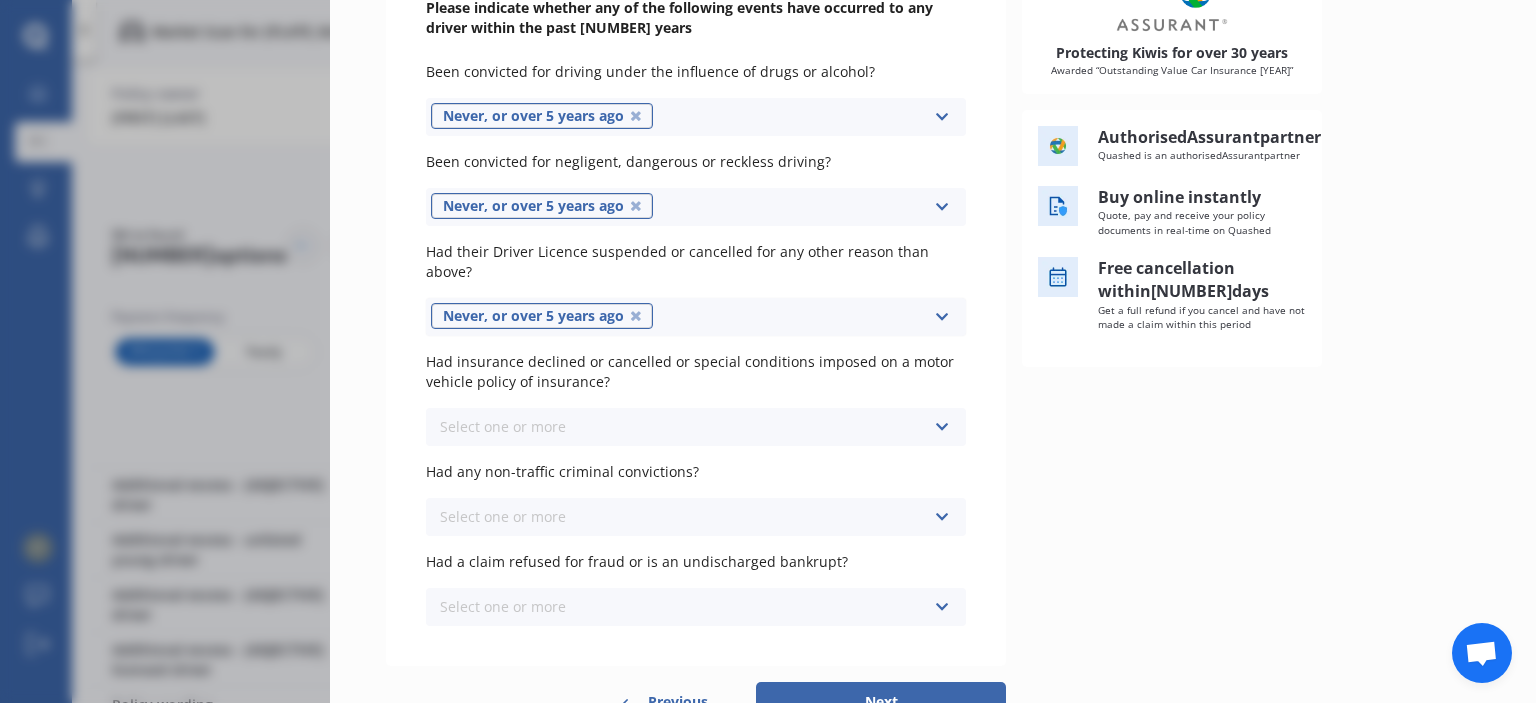 click on "Select one or more Never, or over [NUMBER] years ago Last year [NUMBER] to [NUMBER] years ago [NUMBER] to [NUMBER] years ago [NUMBER] to [NUMBER] years ago" at bounding box center [696, 117] 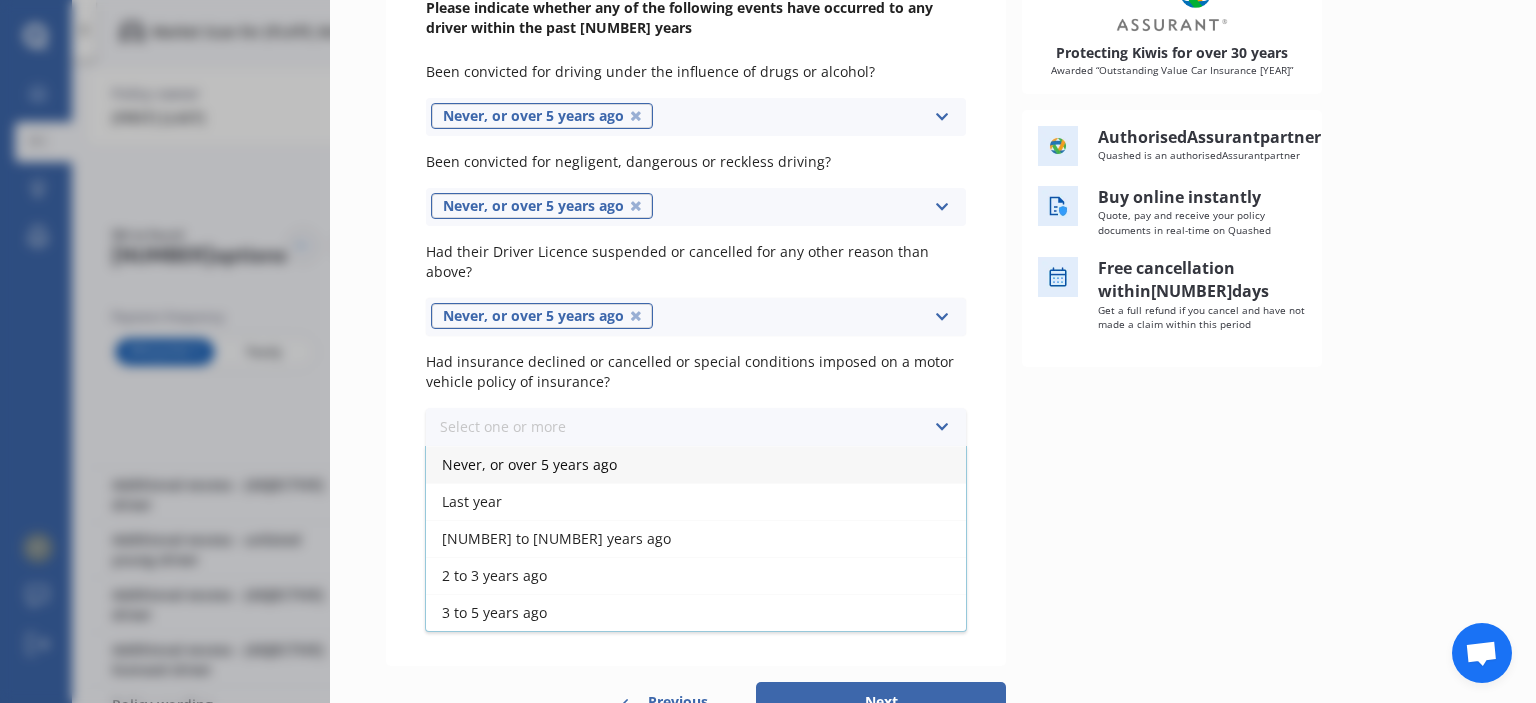 click on "Never, or over 5 years ago" at bounding box center (696, 464) 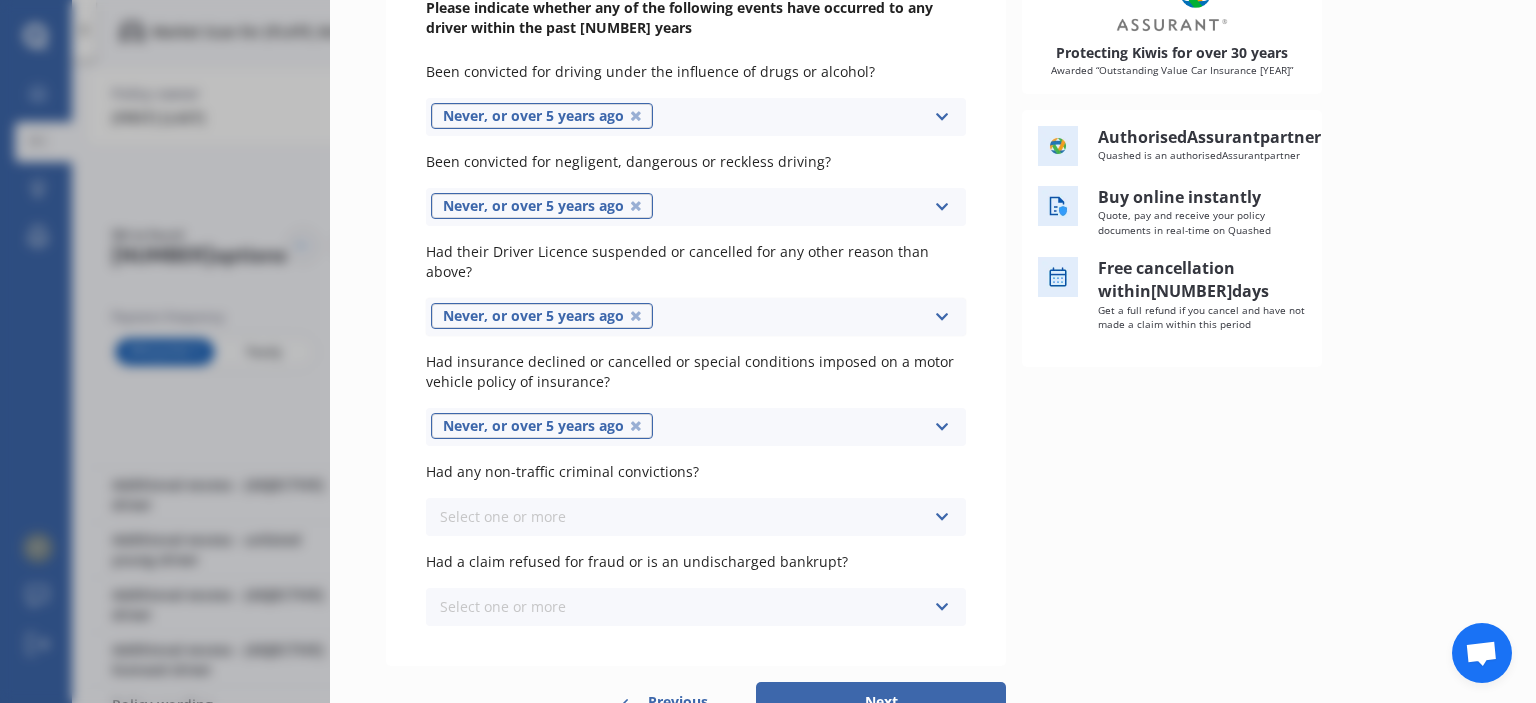click on "Select one or more Never, or over [NUMBER] years ago Last year [NUMBER] to [NUMBER] years ago [NUMBER] to [NUMBER] years ago [NUMBER] to [NUMBER] years ago" at bounding box center [696, 117] 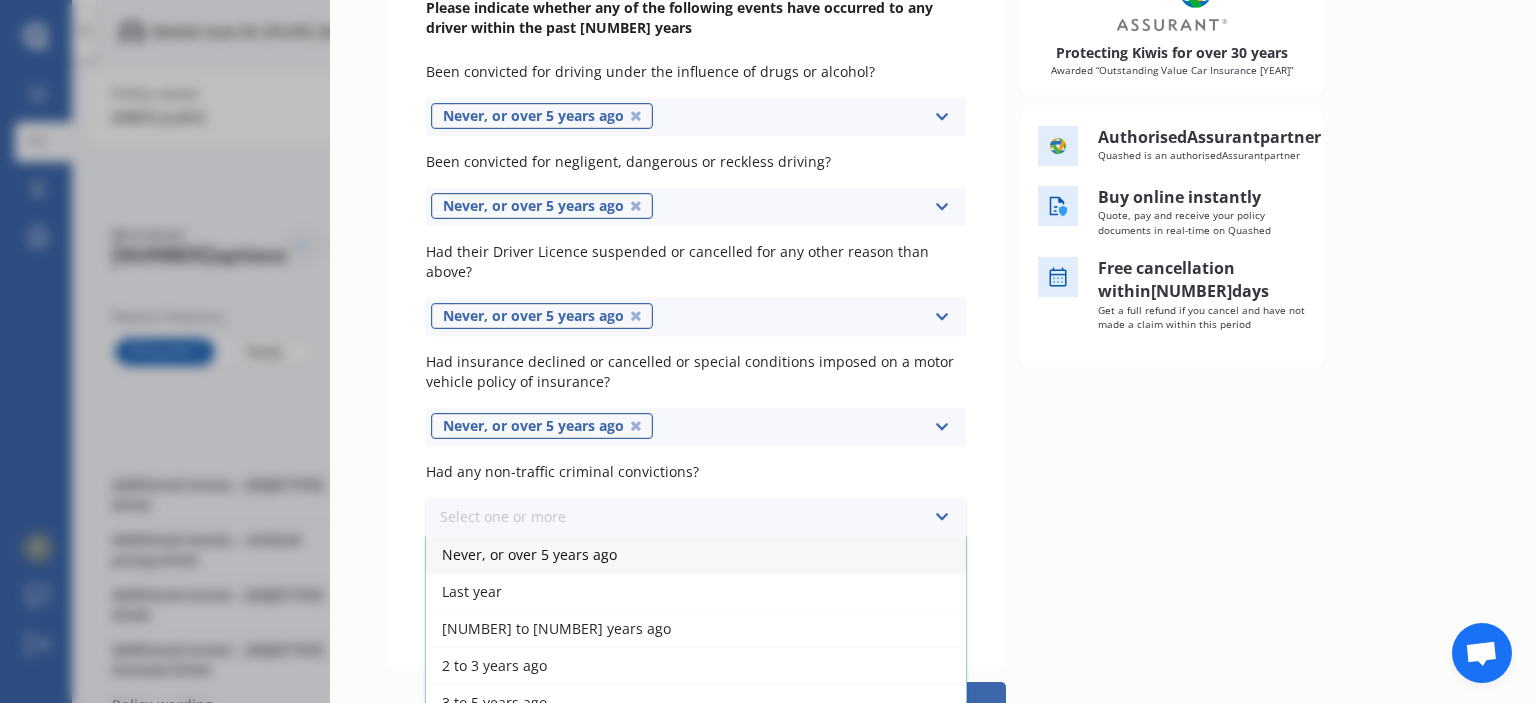 click on "Never, or over 5 years ago" at bounding box center [696, 554] 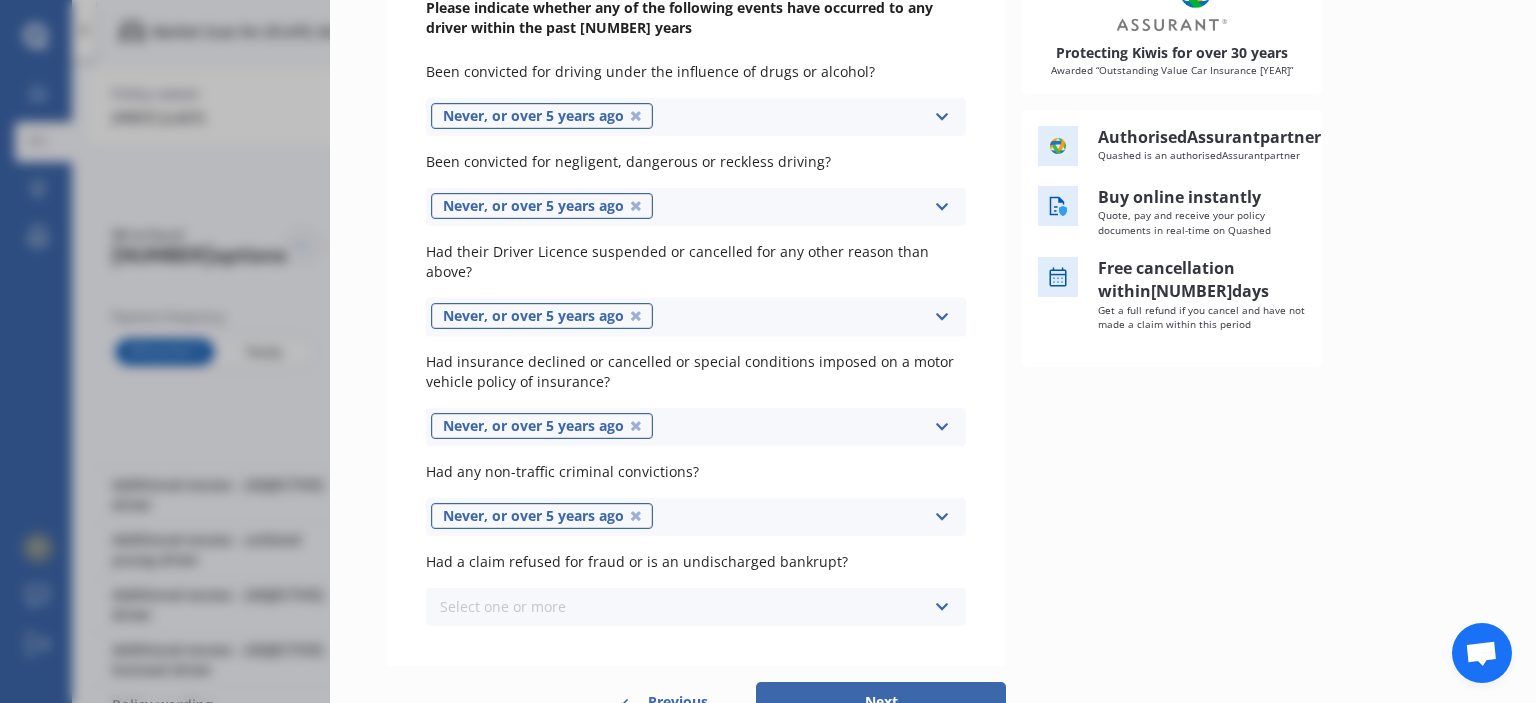 click on "Select one or more Never, or over [NUMBER] years ago Last year [NUMBER] to [NUMBER] years ago [NUMBER] to [NUMBER] years ago [NUMBER] to [NUMBER] years ago" at bounding box center [696, 117] 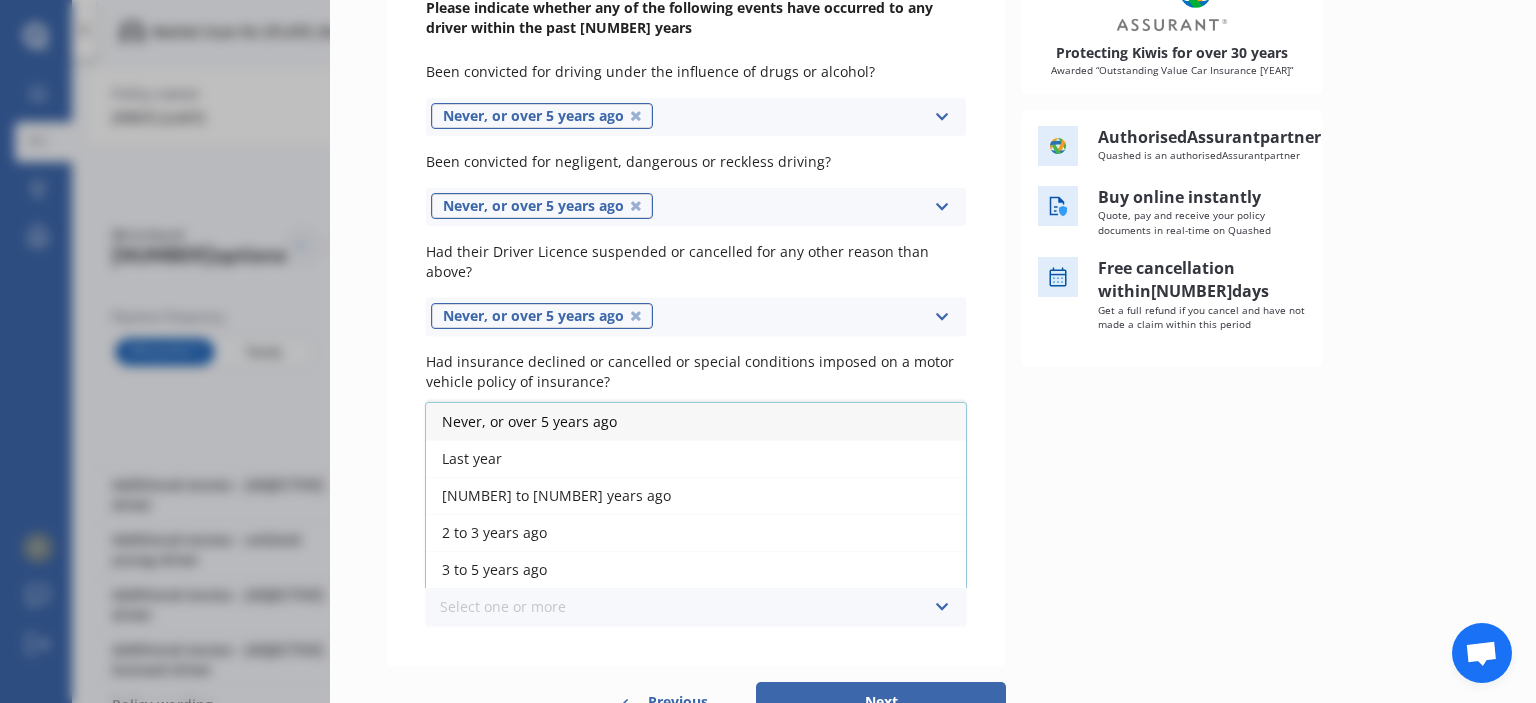 click on "Never, or over 5 years ago" at bounding box center (529, 421) 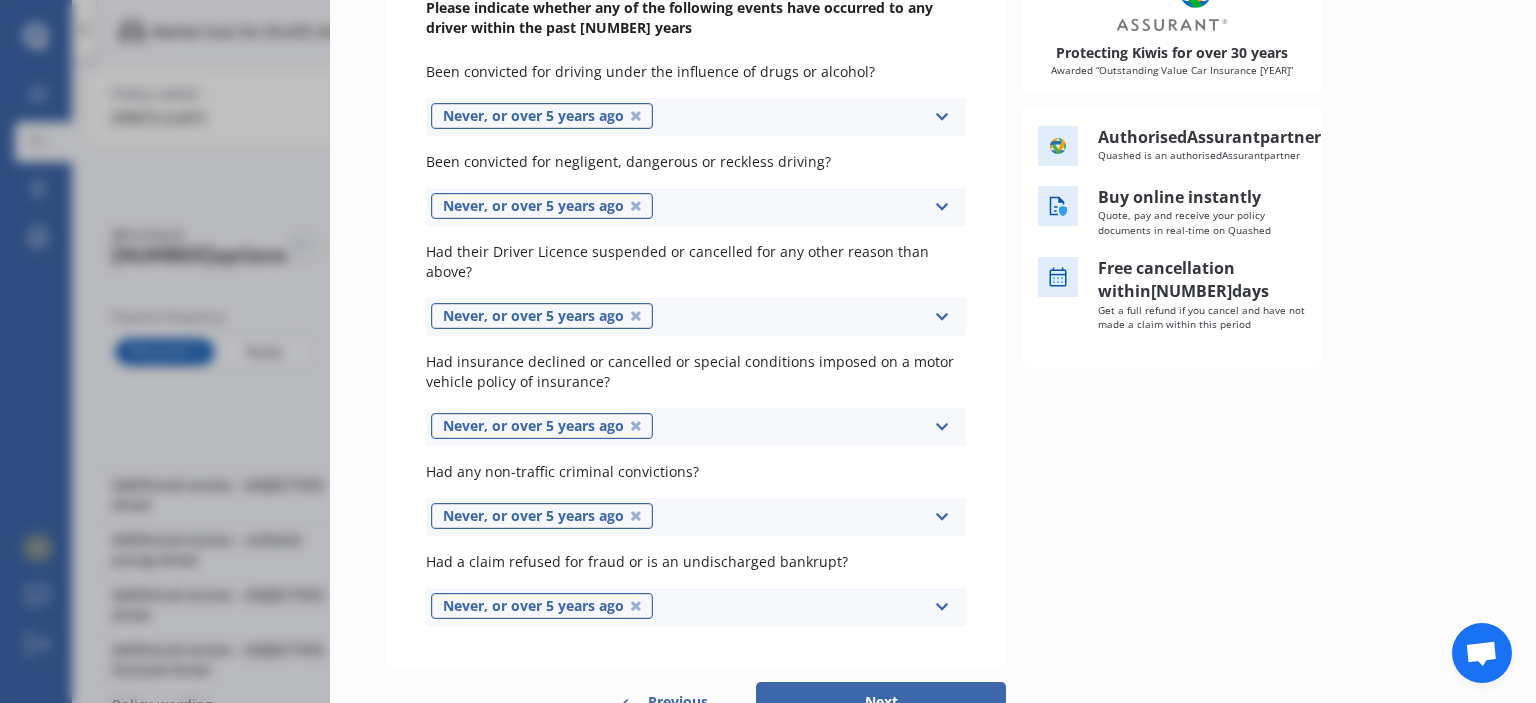 scroll, scrollTop: 359, scrollLeft: 0, axis: vertical 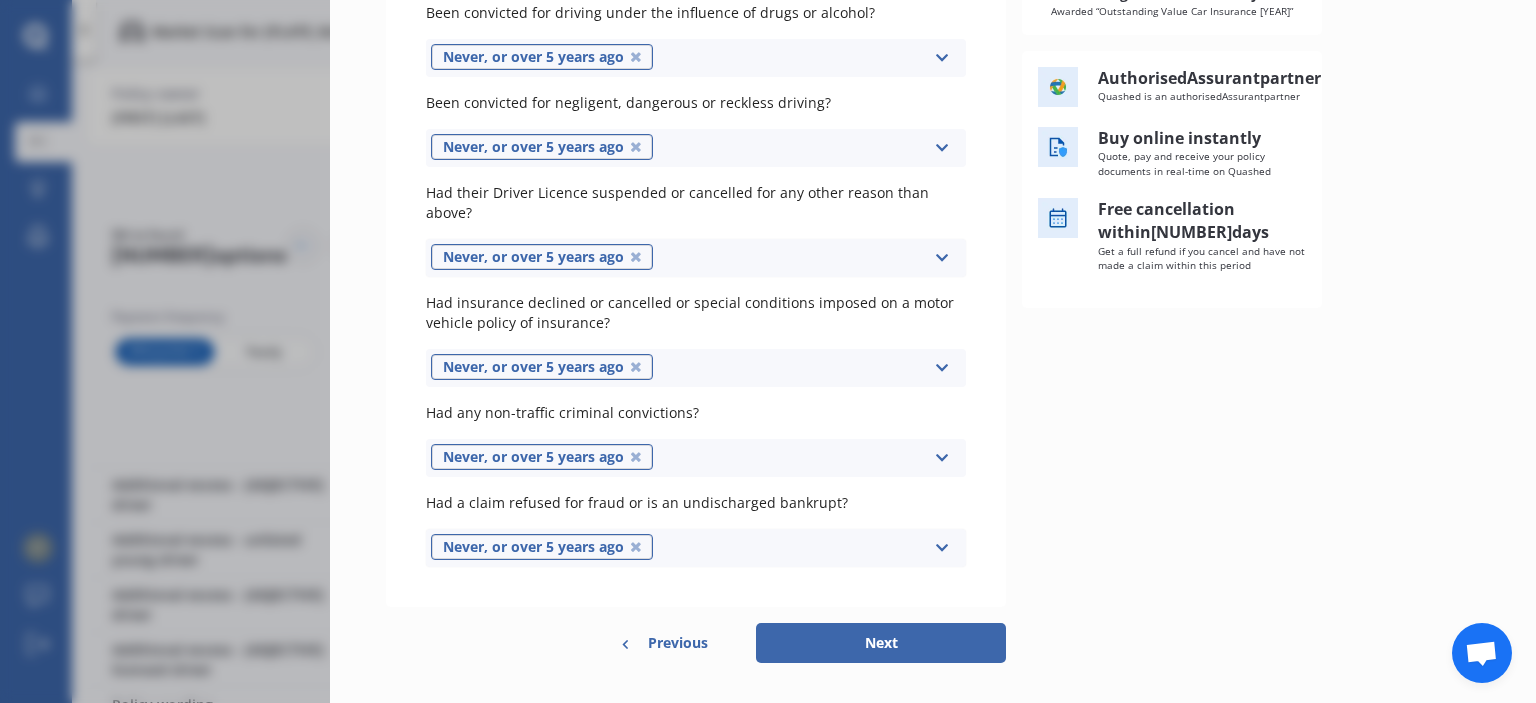 click on "Next" at bounding box center [881, 643] 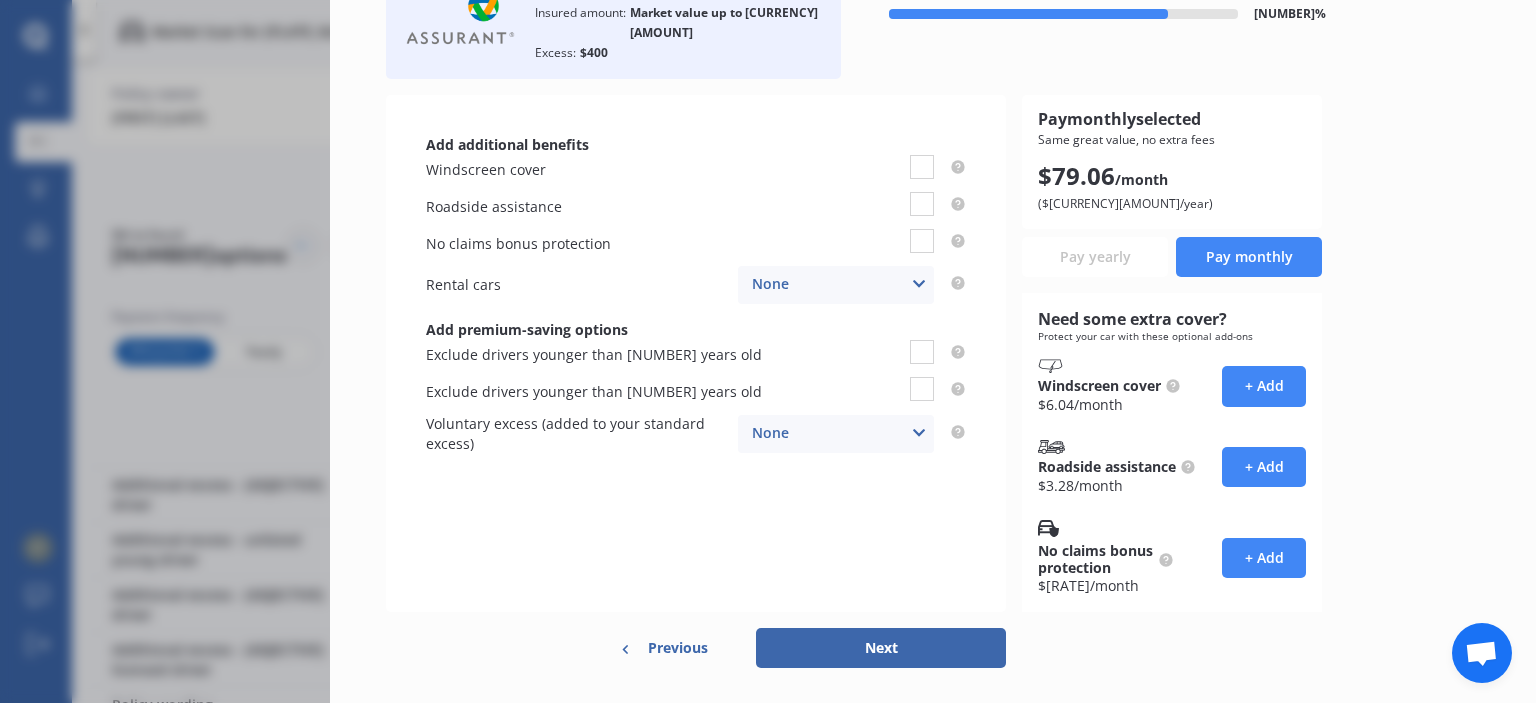 scroll, scrollTop: 0, scrollLeft: 0, axis: both 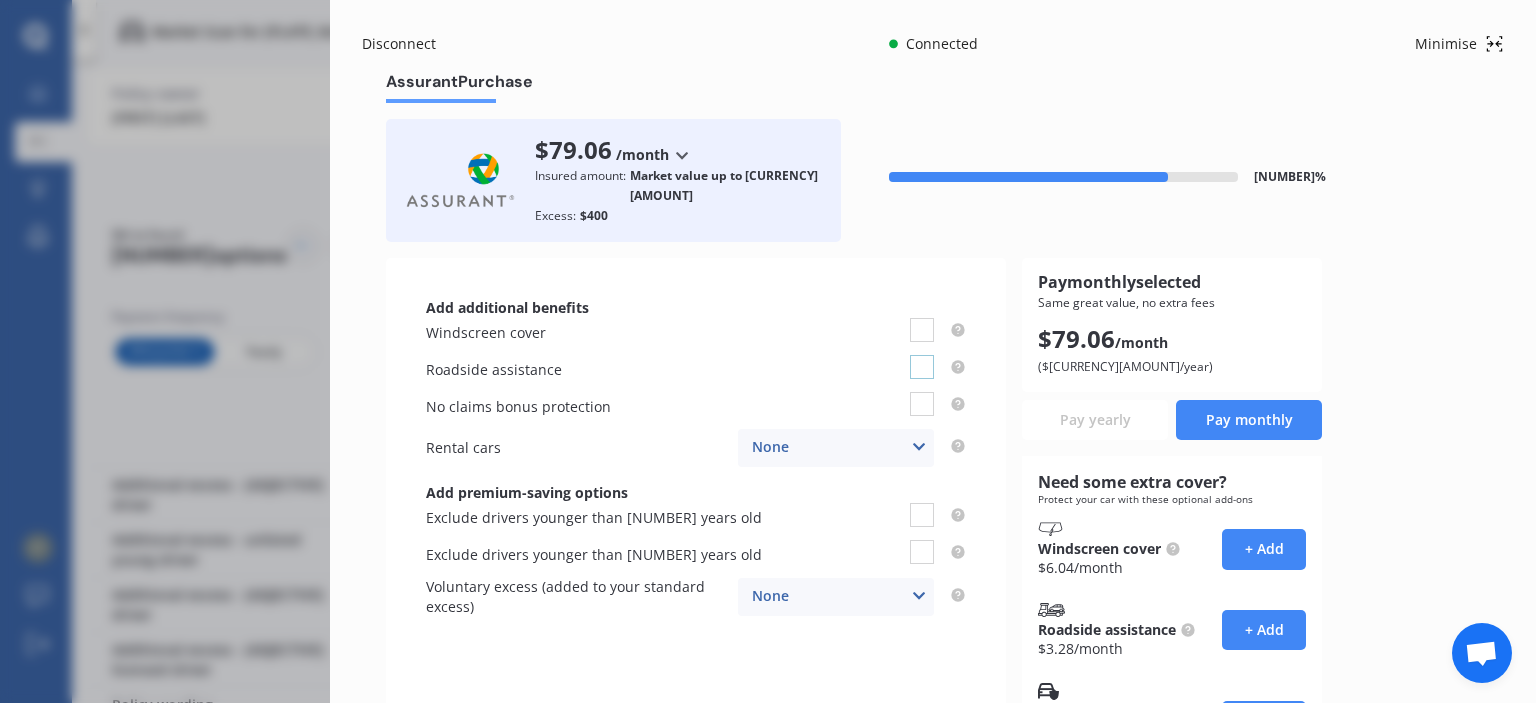 click at bounding box center [922, 318] 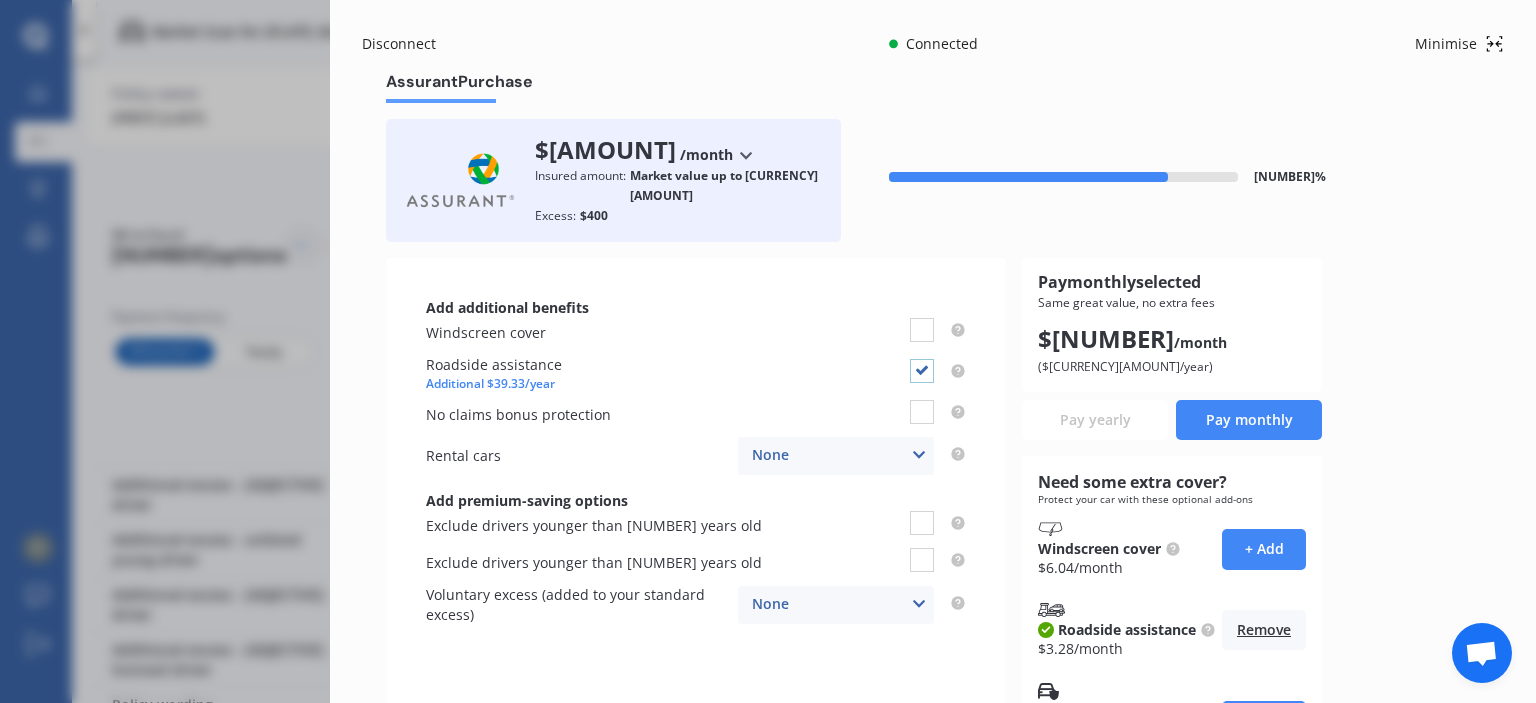 click at bounding box center [922, 359] 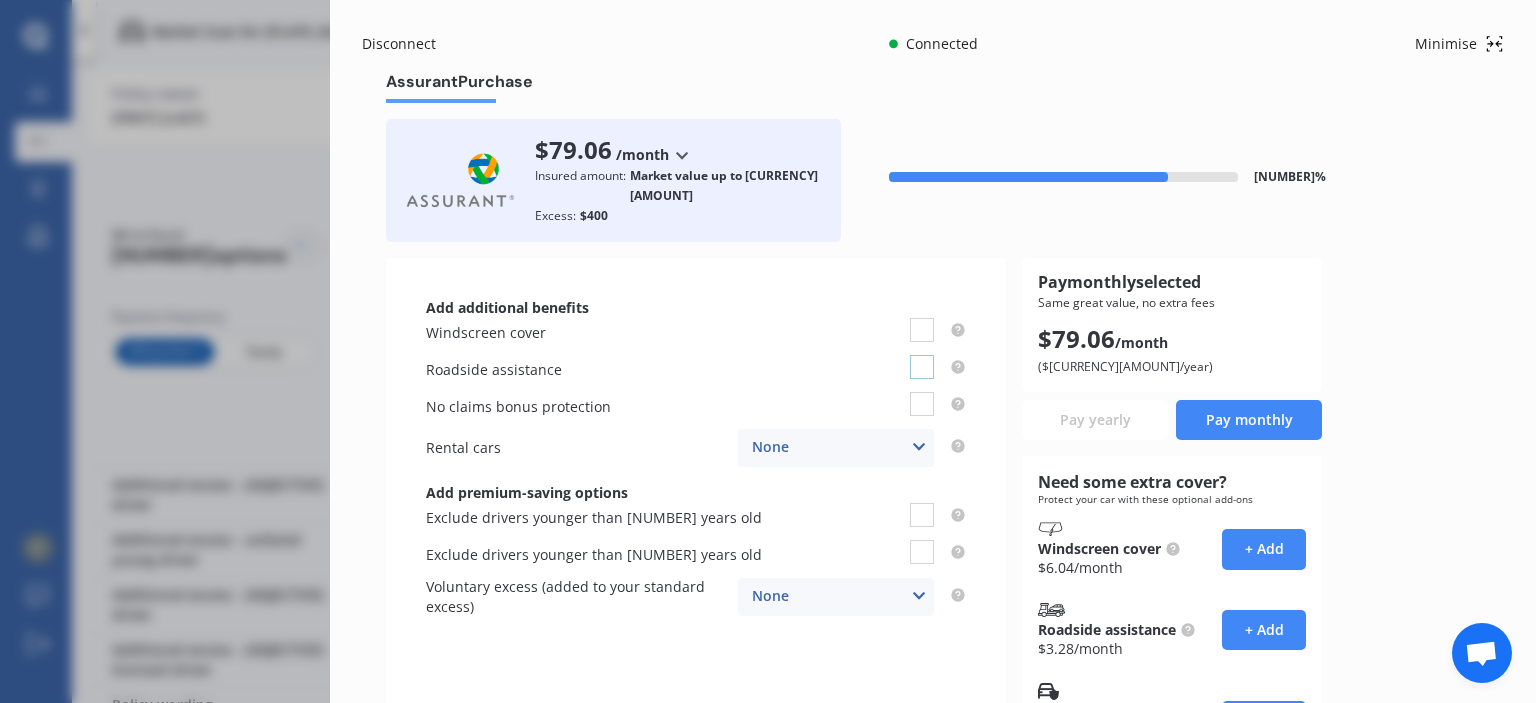 click at bounding box center [922, 318] 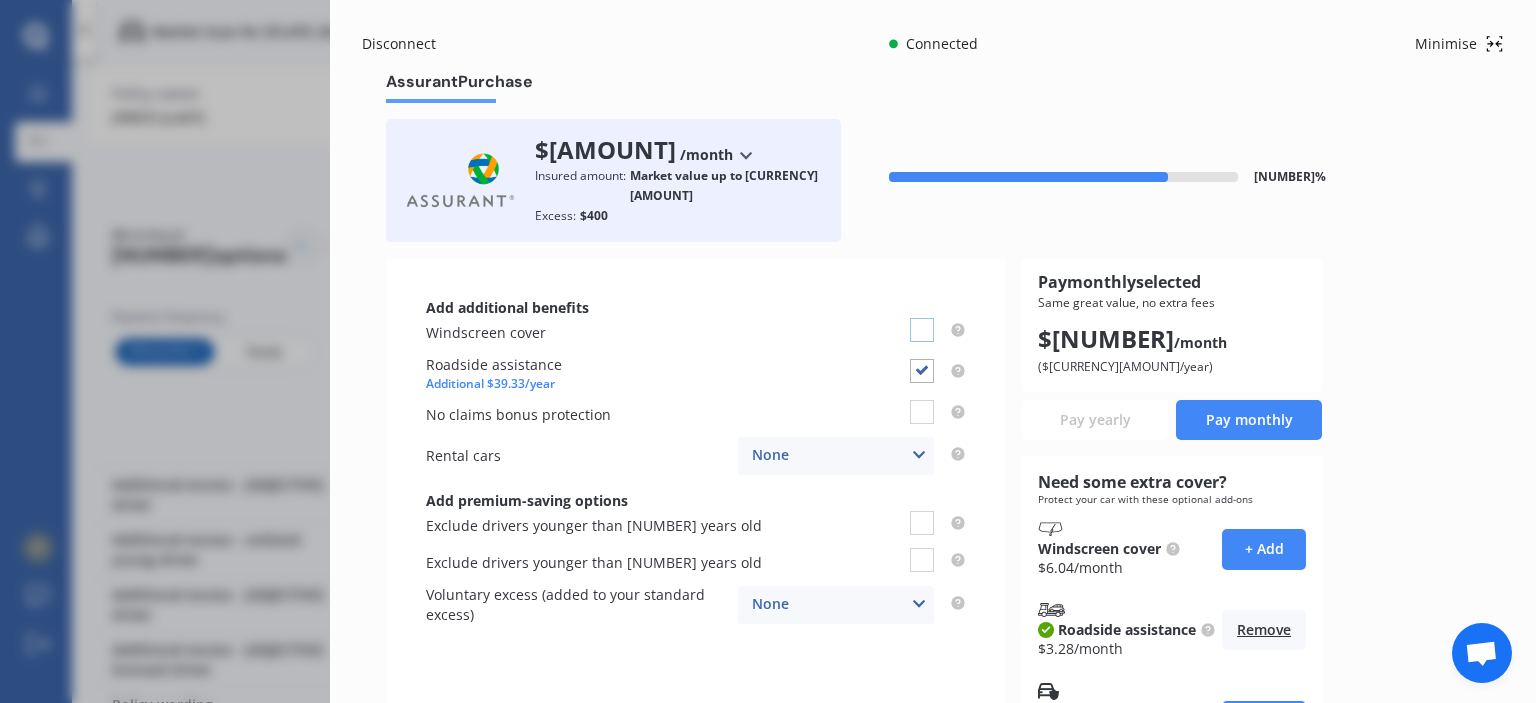 click at bounding box center (922, 318) 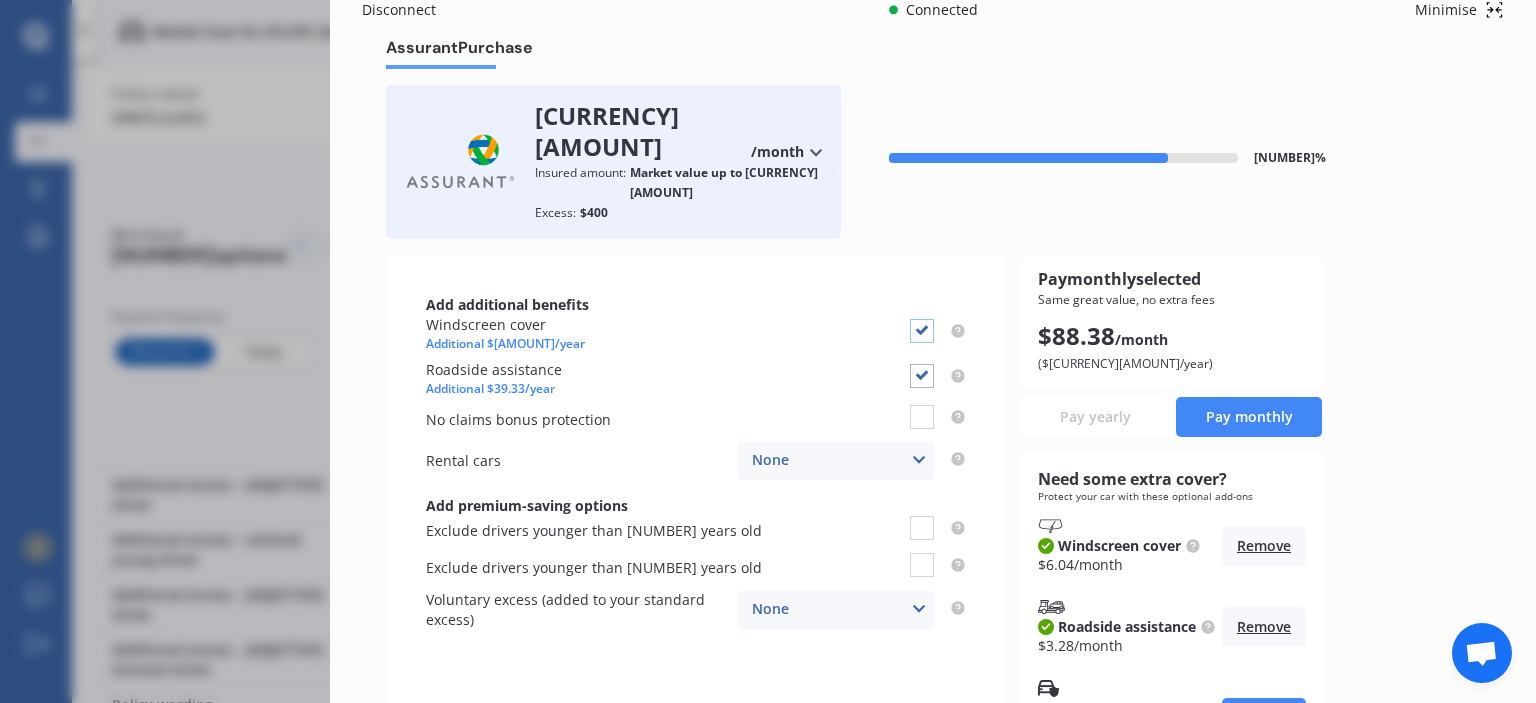 scroll, scrollTop: 0, scrollLeft: 0, axis: both 